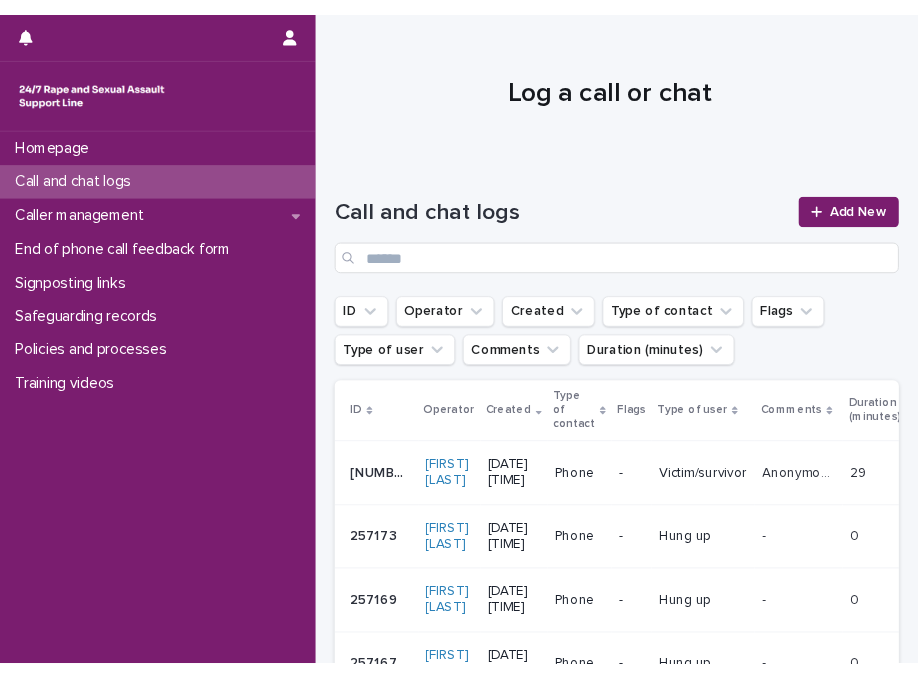 scroll, scrollTop: 0, scrollLeft: 0, axis: both 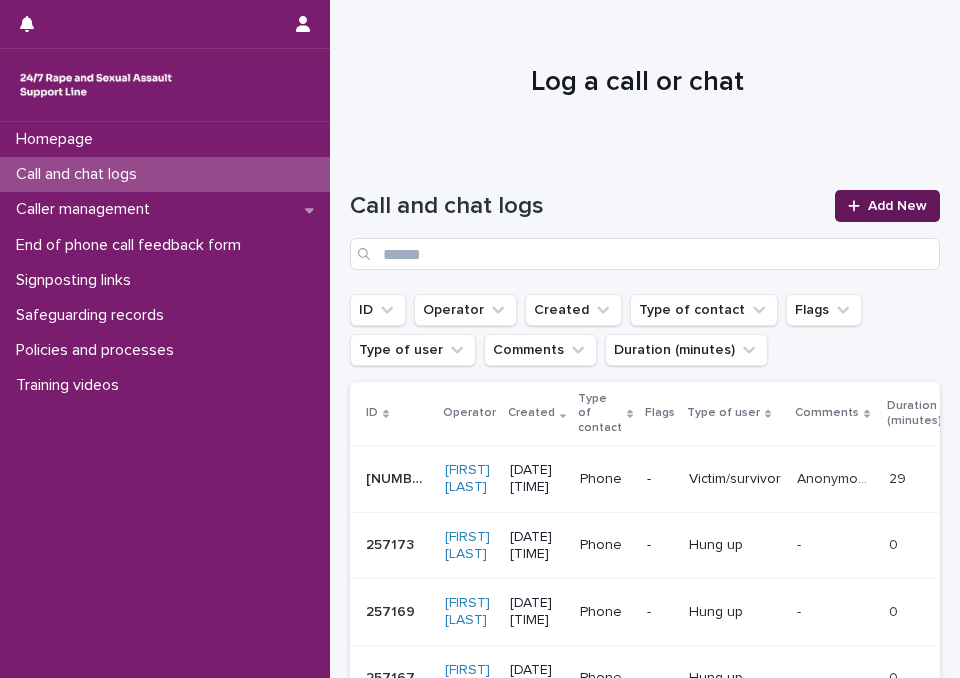 click on "Add New" at bounding box center [887, 206] 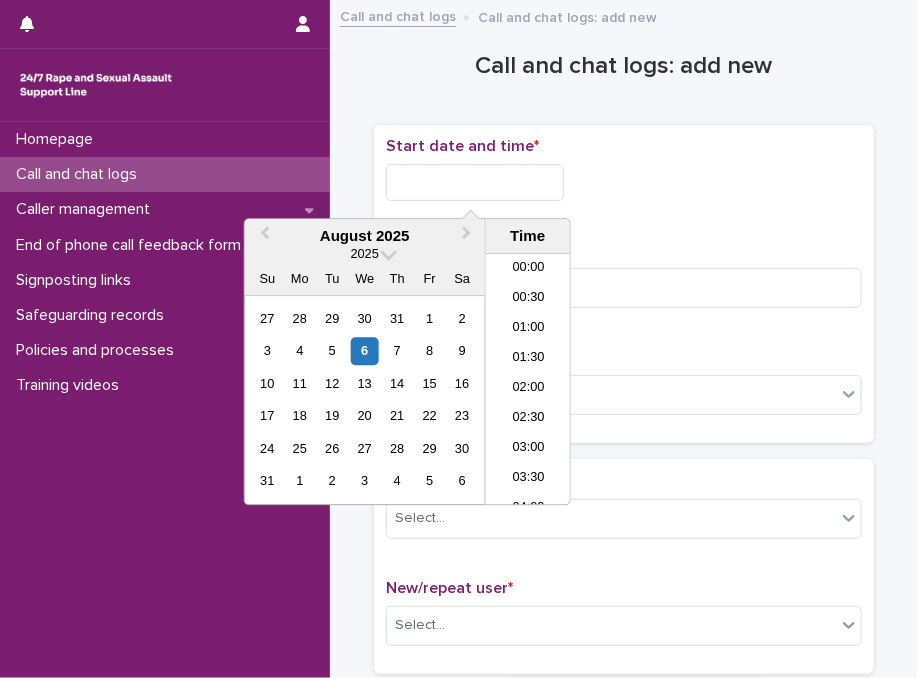 click at bounding box center (475, 182) 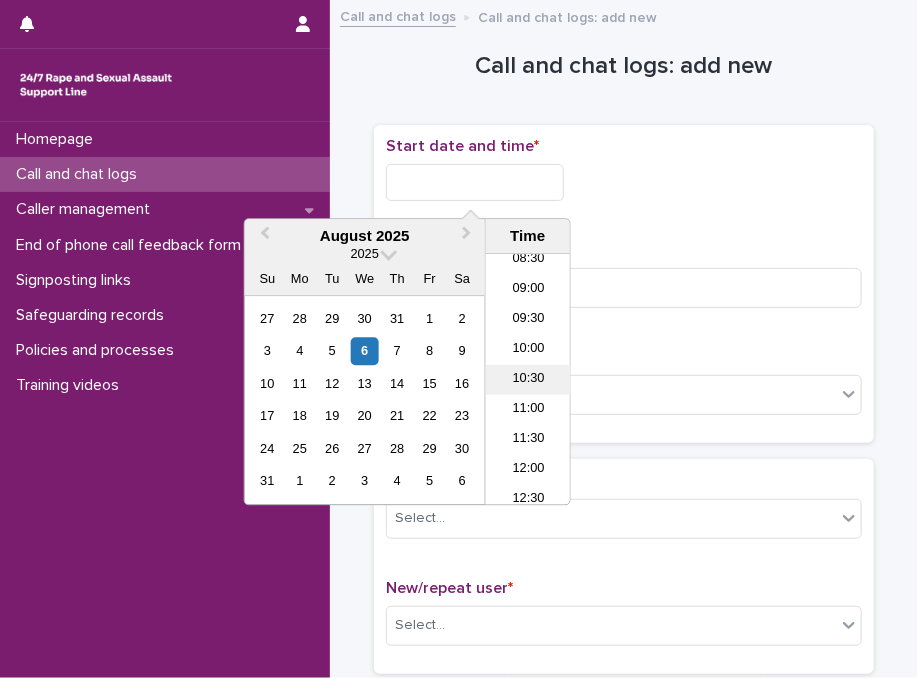 click on "10:30" at bounding box center (528, 380) 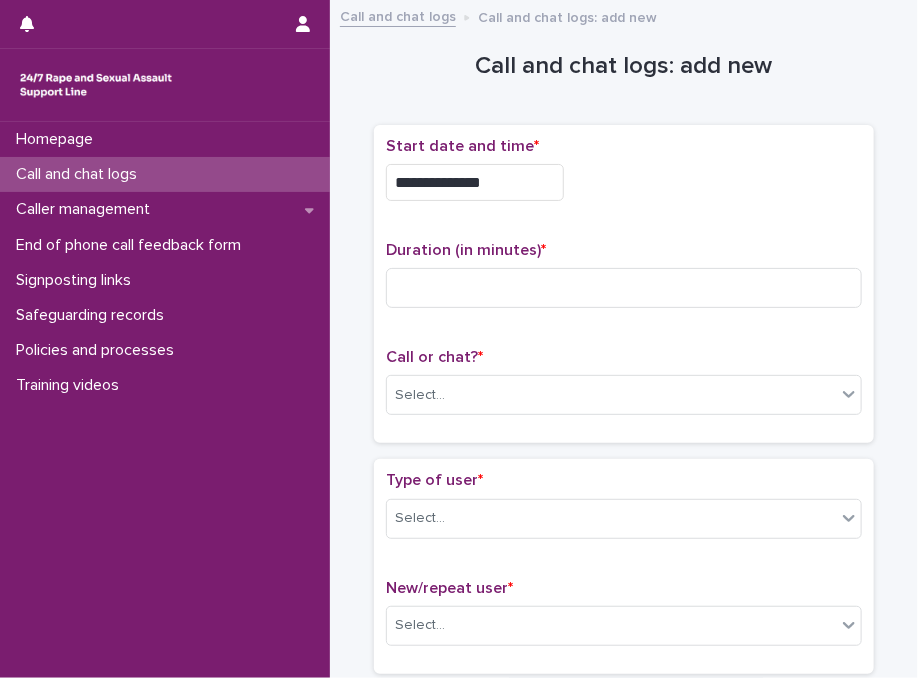 click on "**********" at bounding box center [475, 182] 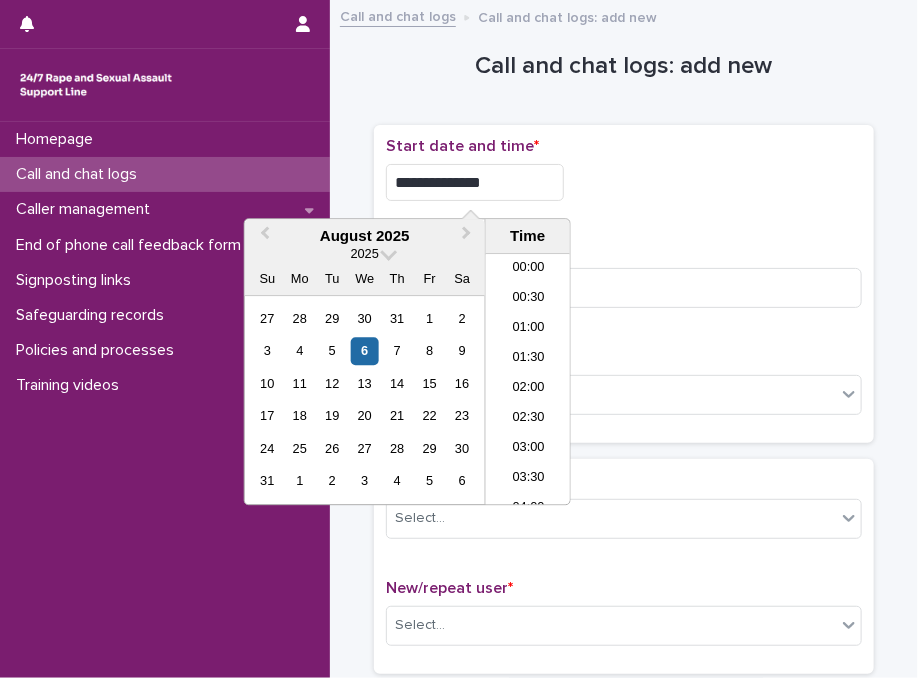 scroll, scrollTop: 520, scrollLeft: 0, axis: vertical 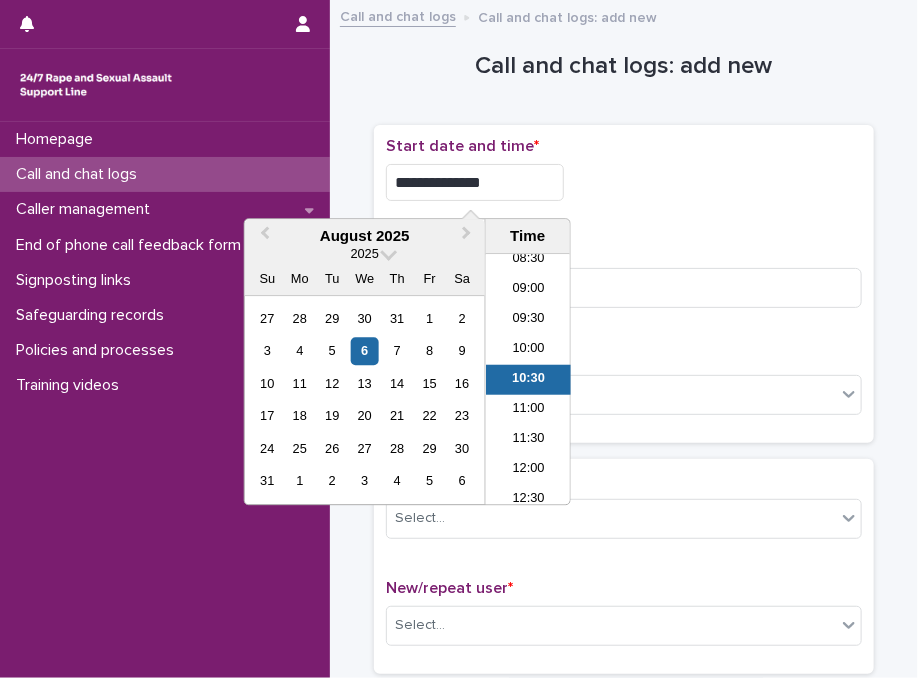 click on "**********" at bounding box center [475, 182] 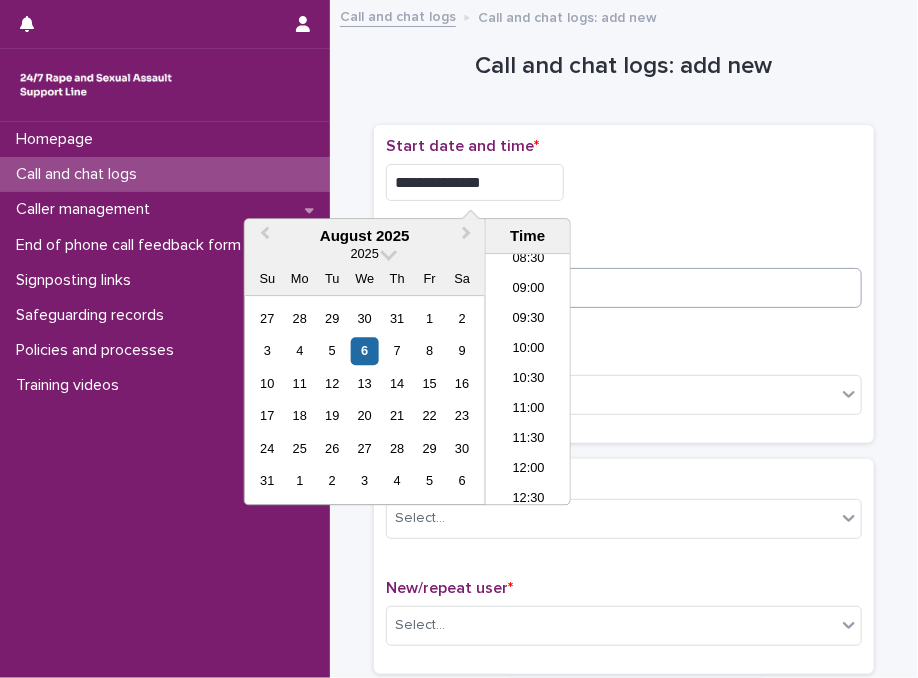 type on "**********" 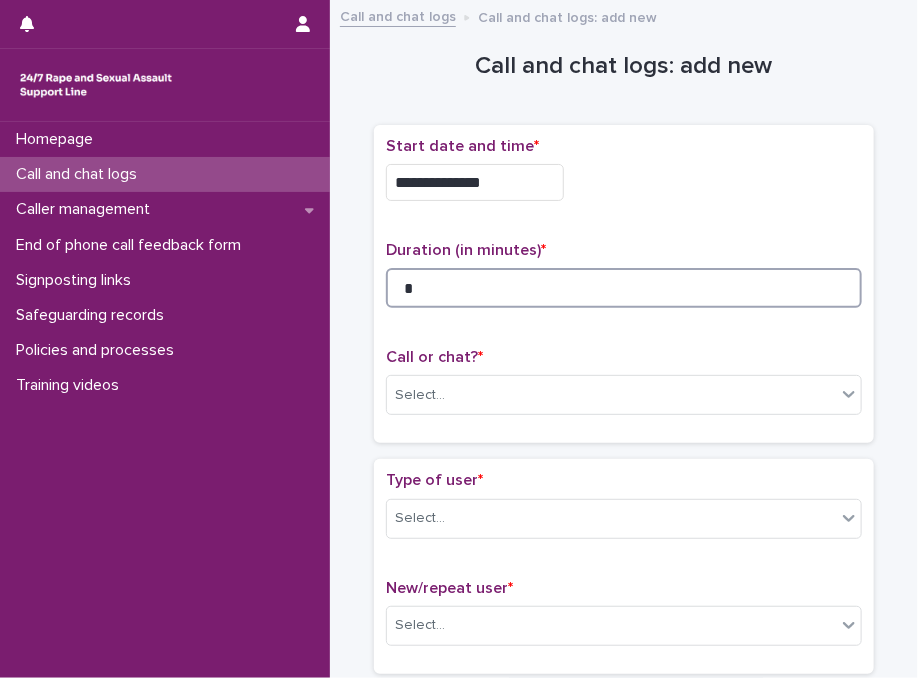 click on "*" at bounding box center [624, 288] 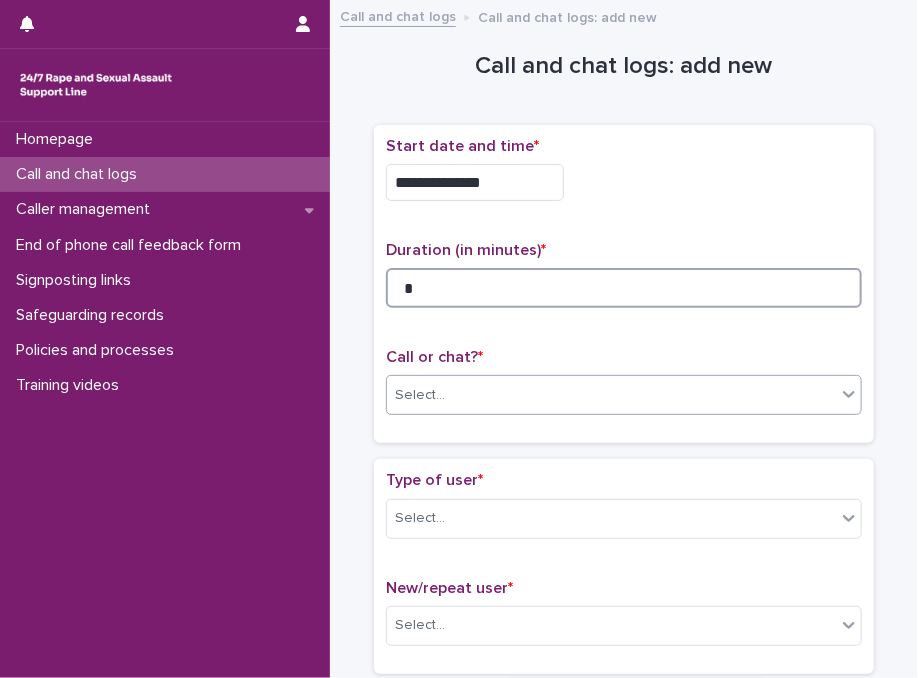 type on "*" 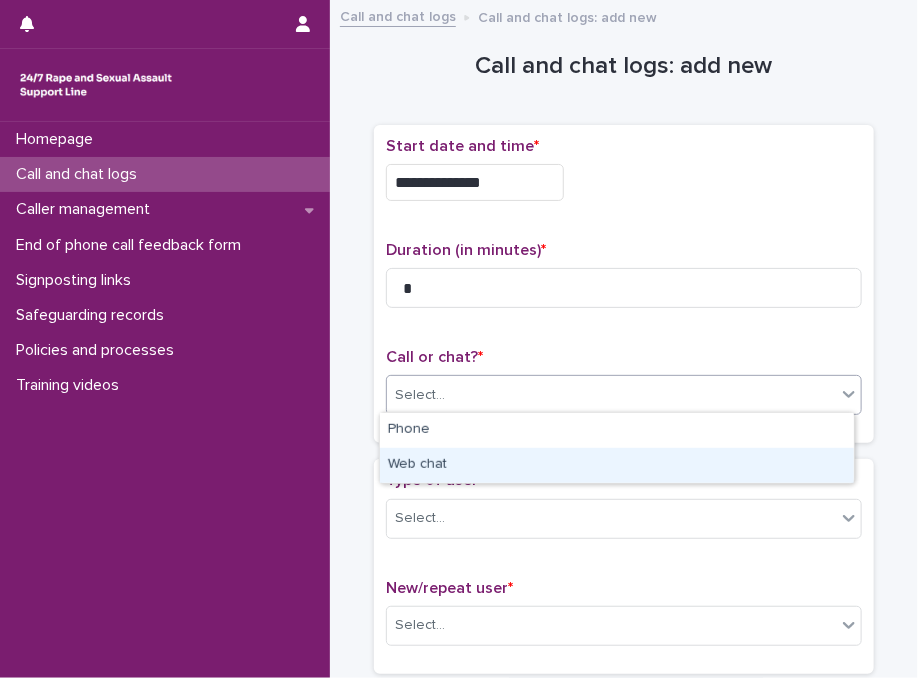 drag, startPoint x: 571, startPoint y: 392, endPoint x: 541, endPoint y: 445, distance: 60.90156 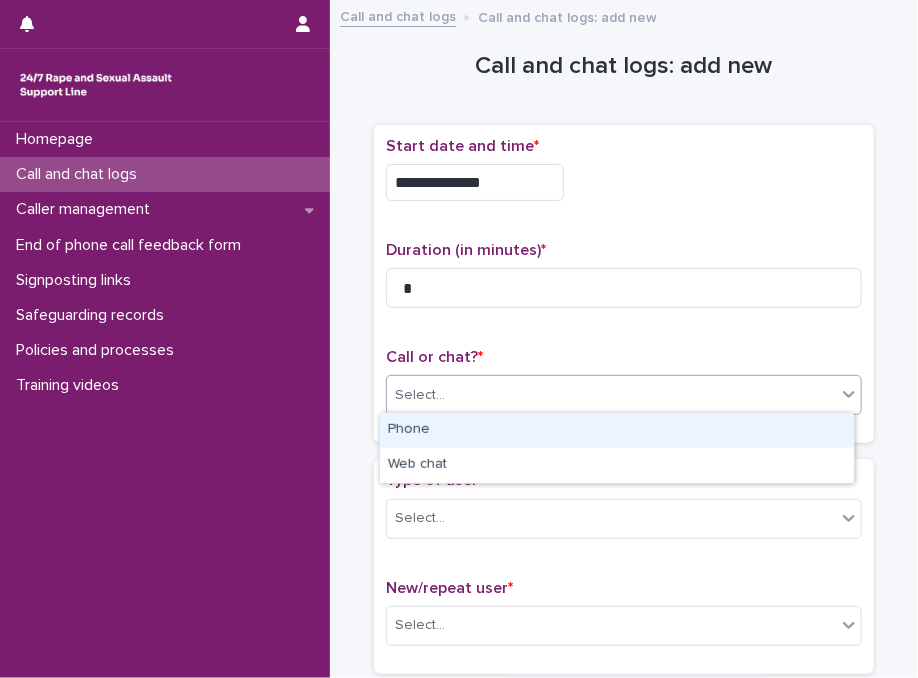 click on "Phone" at bounding box center [617, 430] 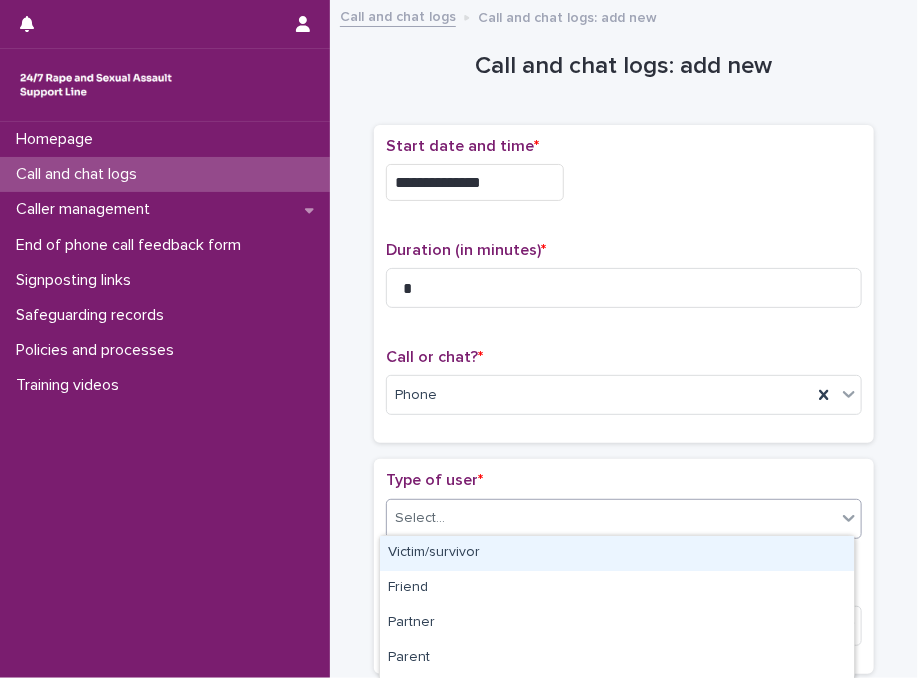 click on "Select..." at bounding box center [611, 518] 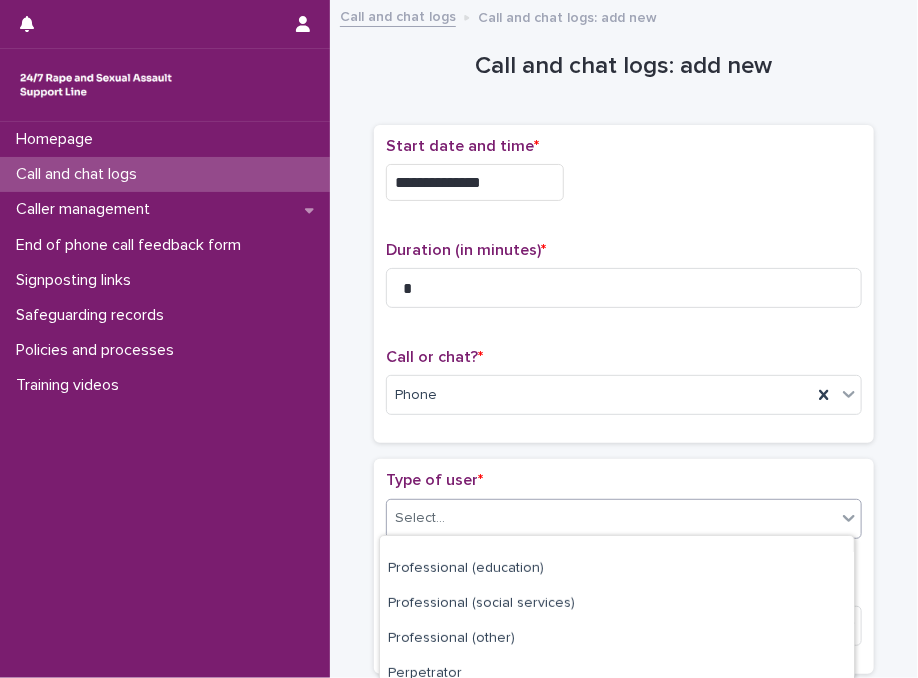 scroll, scrollTop: 374, scrollLeft: 0, axis: vertical 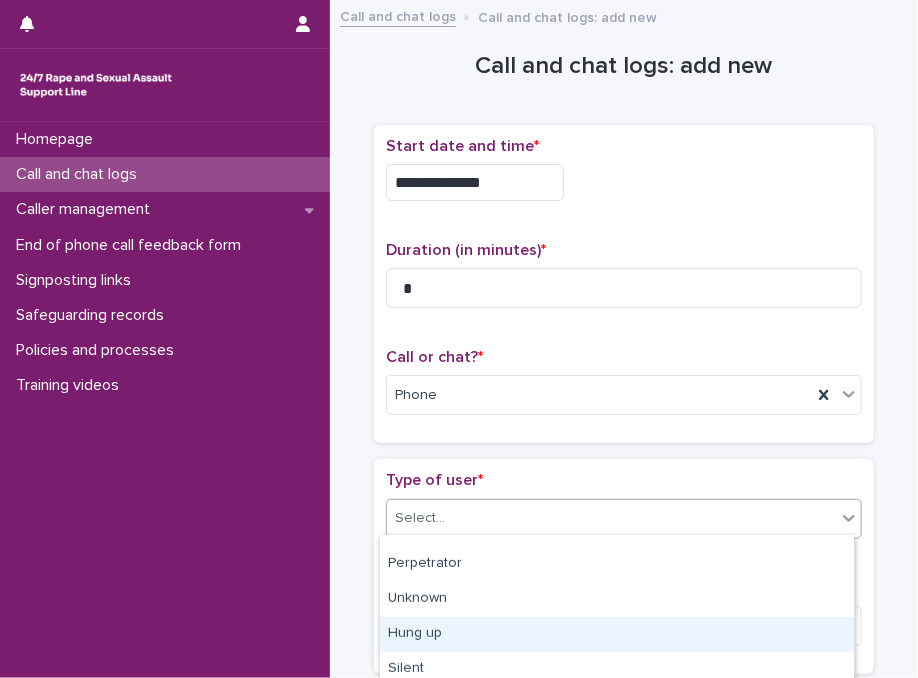click on "Hung up" at bounding box center [617, 634] 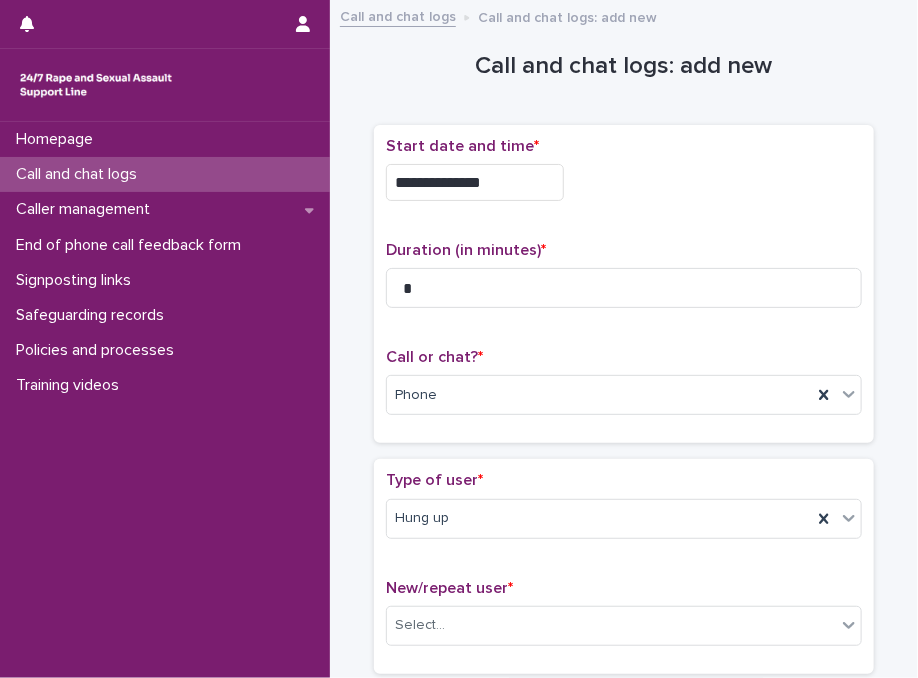click on "New/repeat user * Select..." at bounding box center [624, 620] 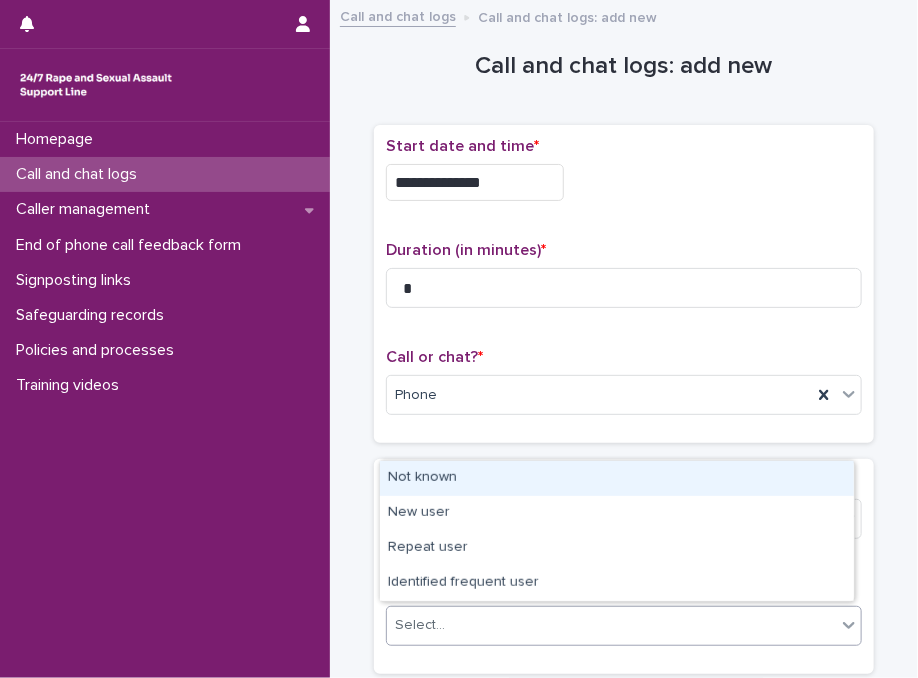 drag, startPoint x: 641, startPoint y: 613, endPoint x: 441, endPoint y: 475, distance: 242.98972 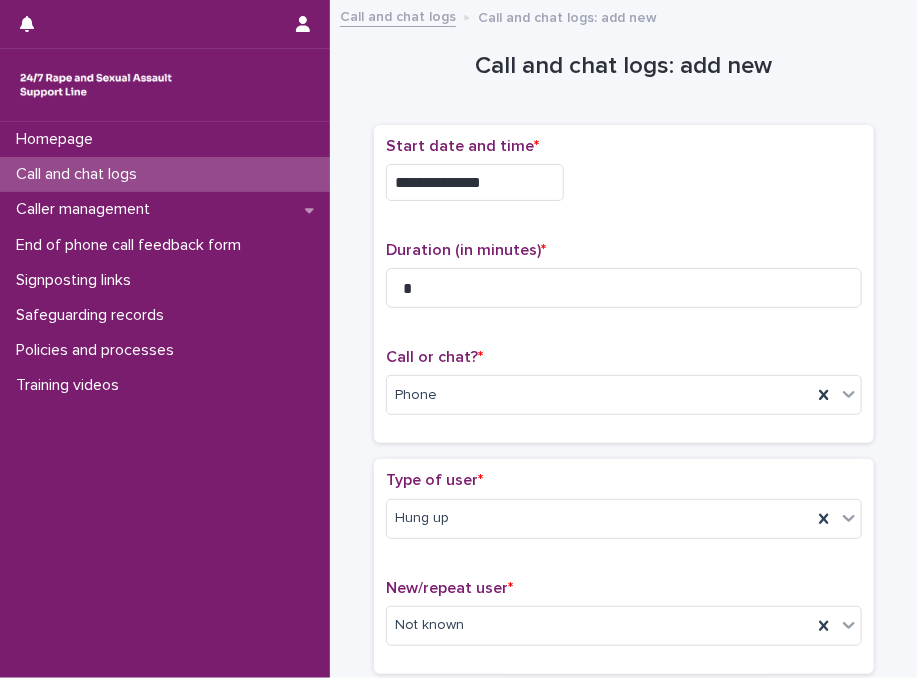 click on "Type of user *" at bounding box center (434, 480) 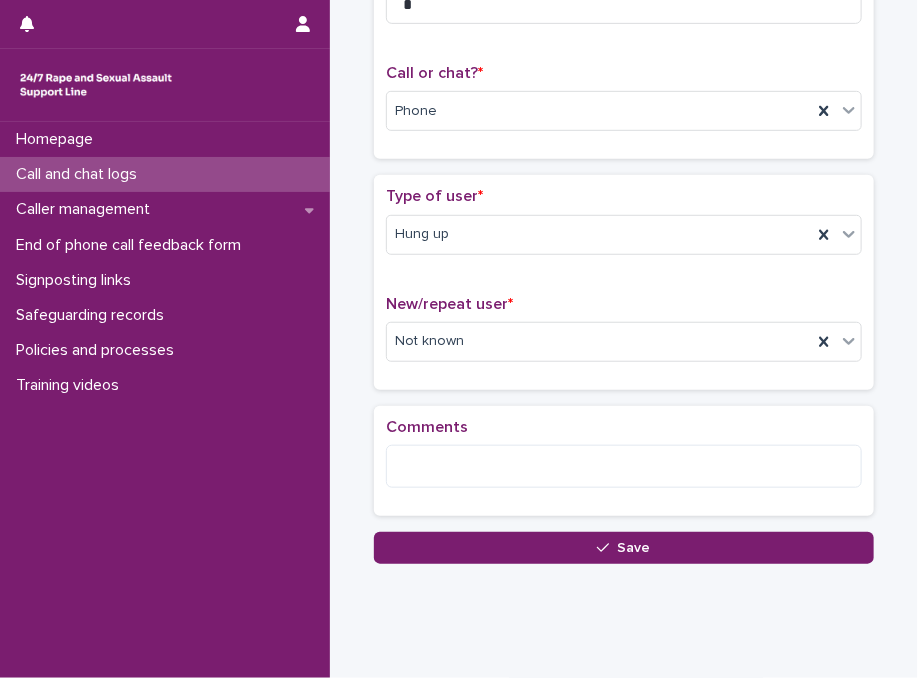 scroll, scrollTop: 320, scrollLeft: 0, axis: vertical 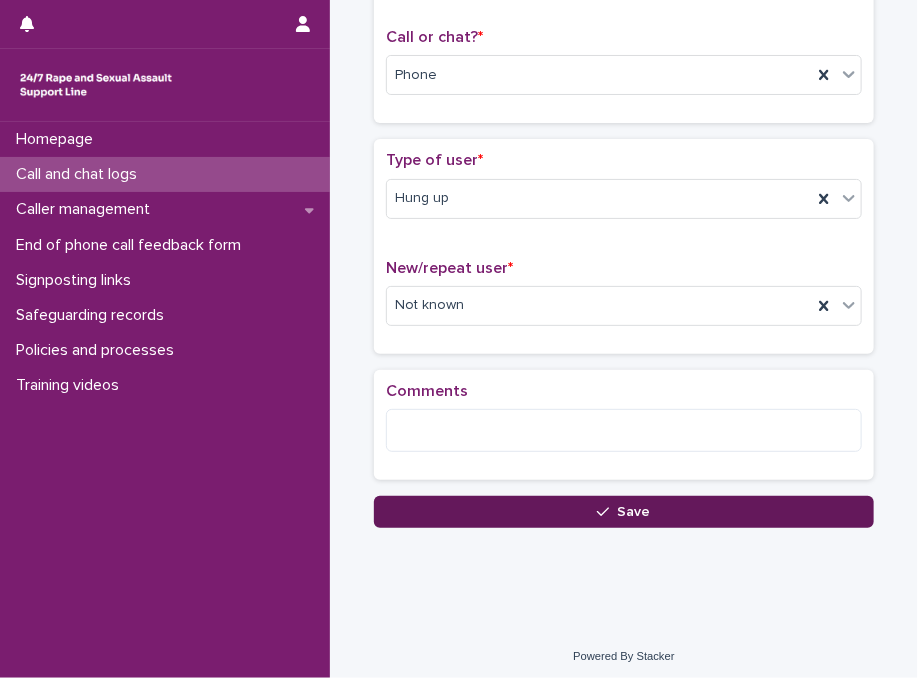 click on "Save" at bounding box center [624, 512] 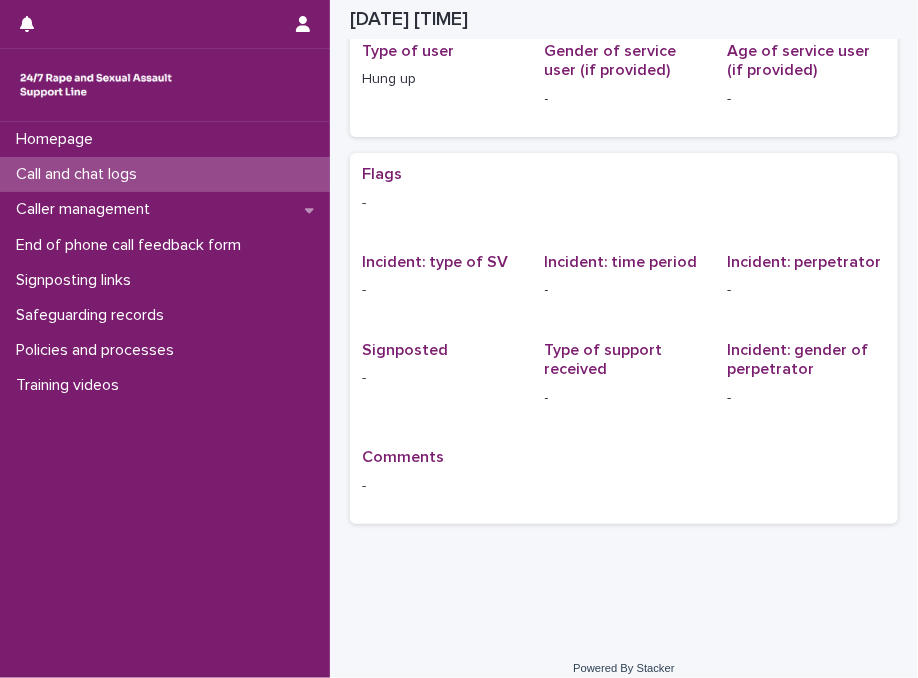 scroll, scrollTop: 0, scrollLeft: 0, axis: both 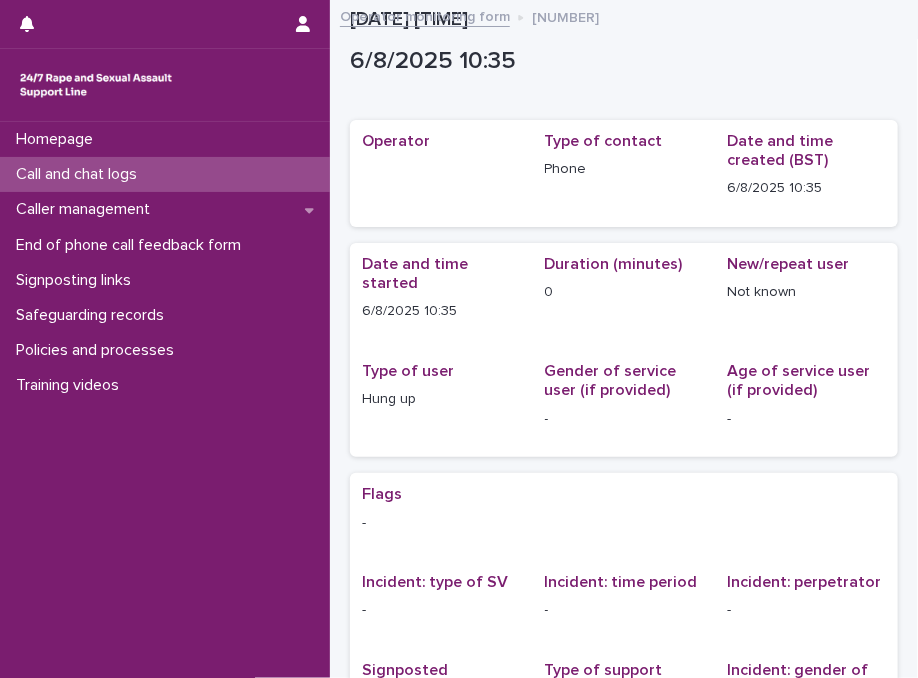 click on "Call and chat logs" at bounding box center [165, 174] 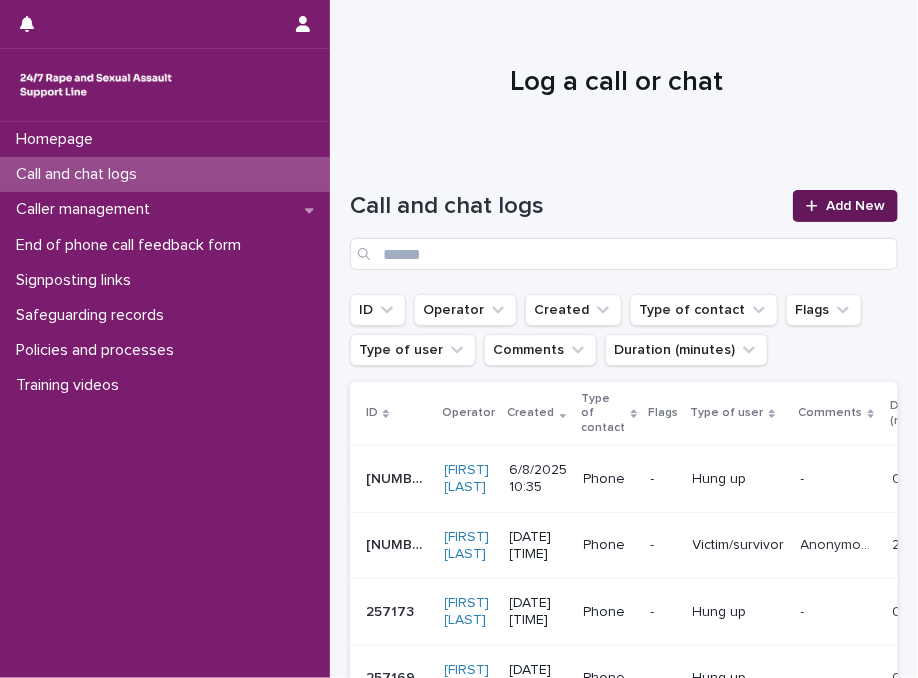 click on "Add New" at bounding box center [855, 206] 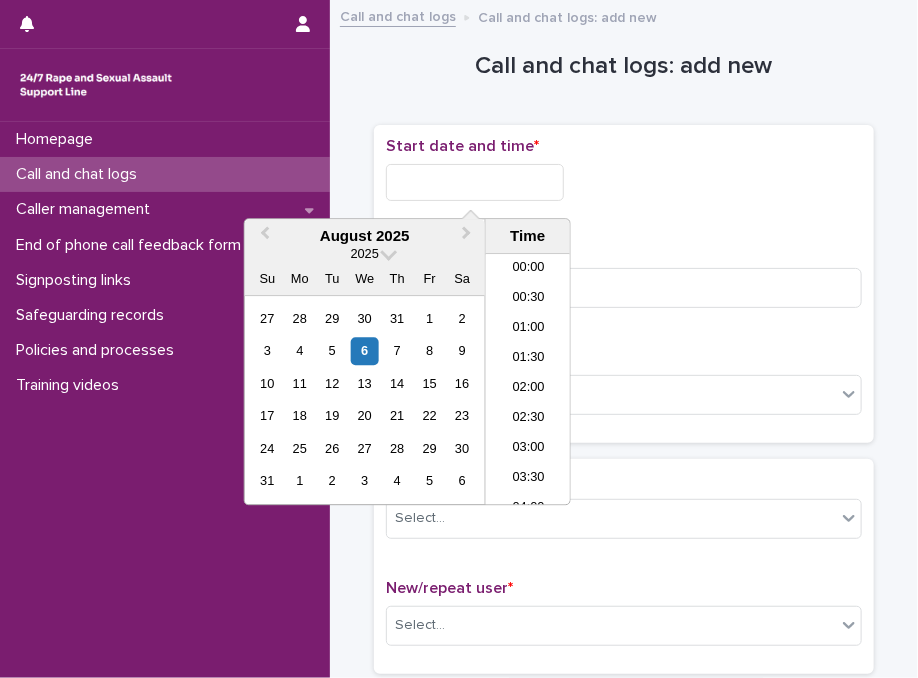click at bounding box center (475, 182) 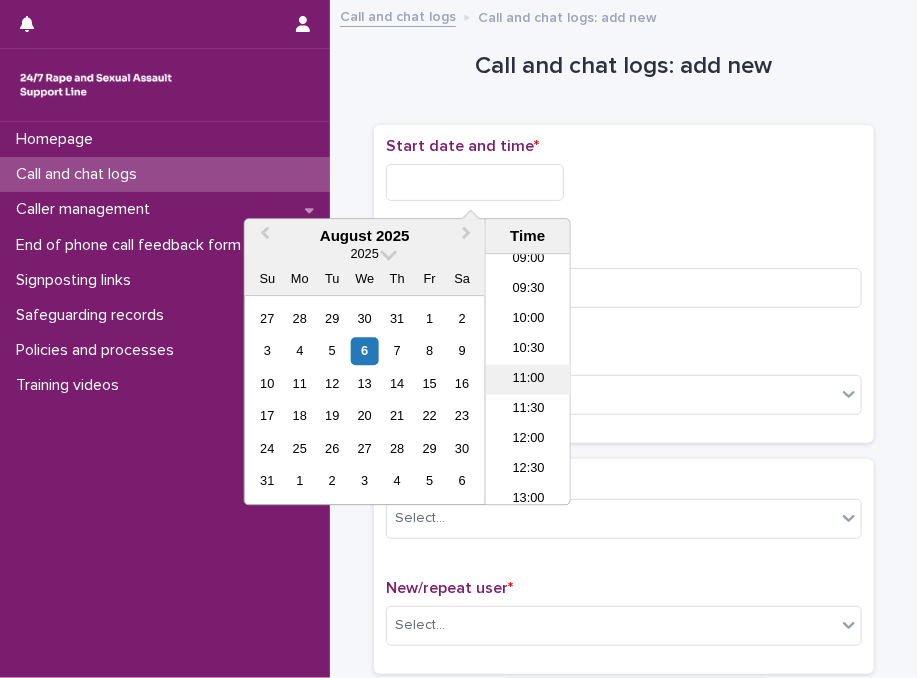 click on "11:00" at bounding box center (528, 380) 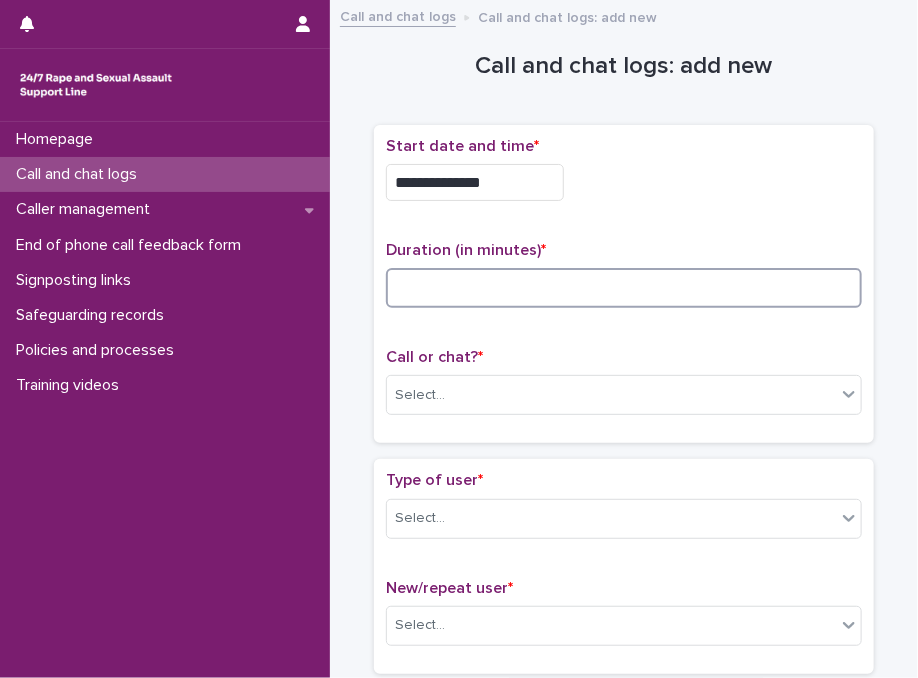 click at bounding box center [624, 288] 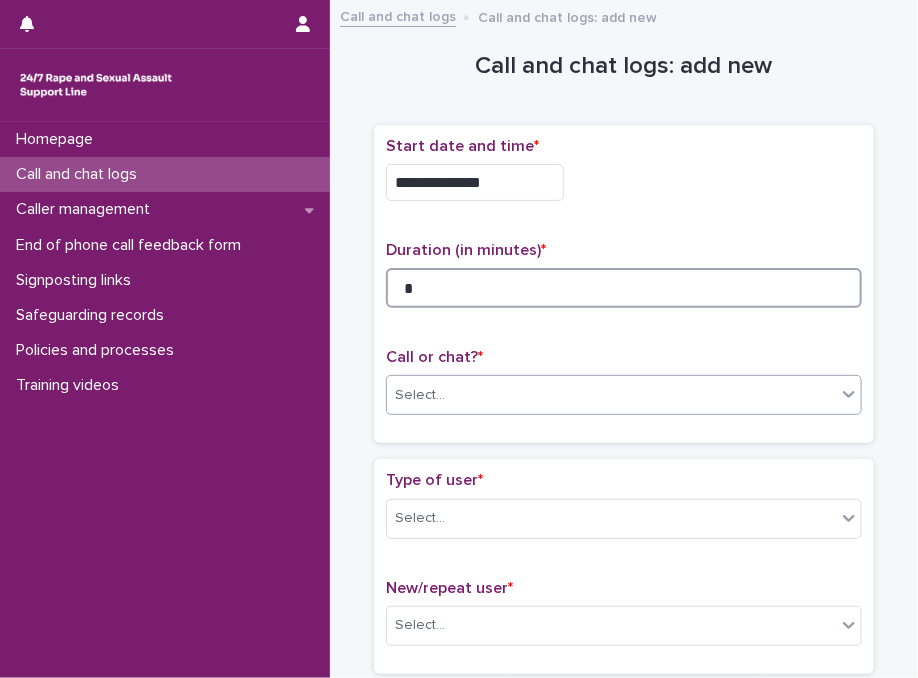 type on "*" 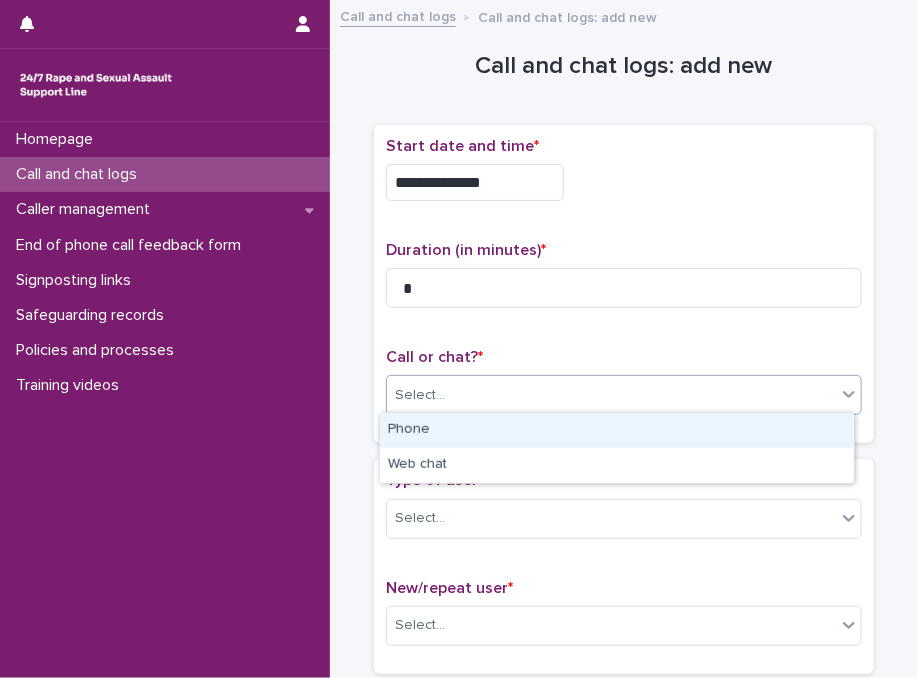 drag, startPoint x: 497, startPoint y: 393, endPoint x: 497, endPoint y: 425, distance: 32 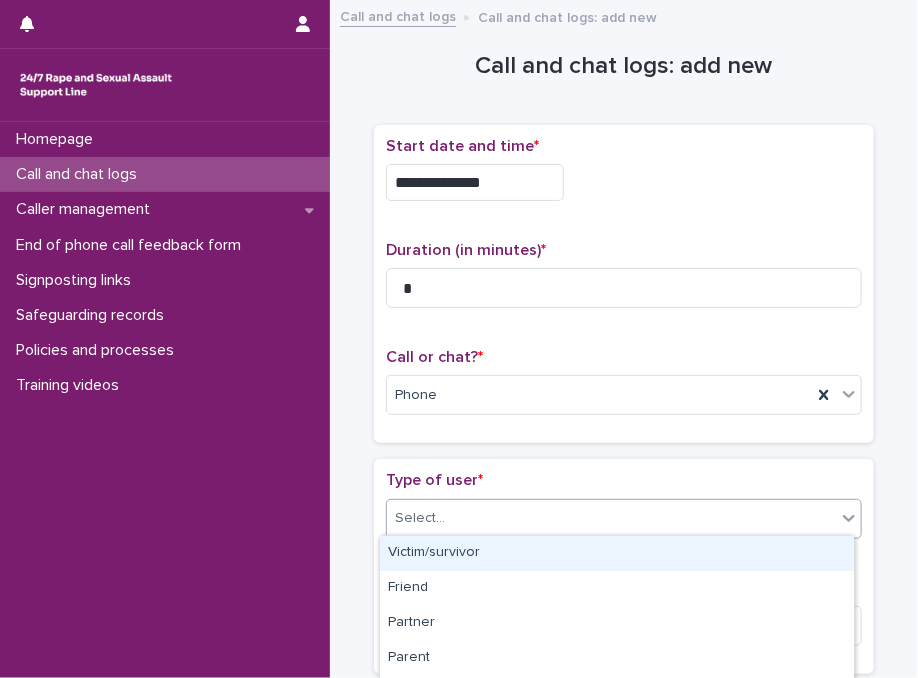click on "Select..." at bounding box center (611, 518) 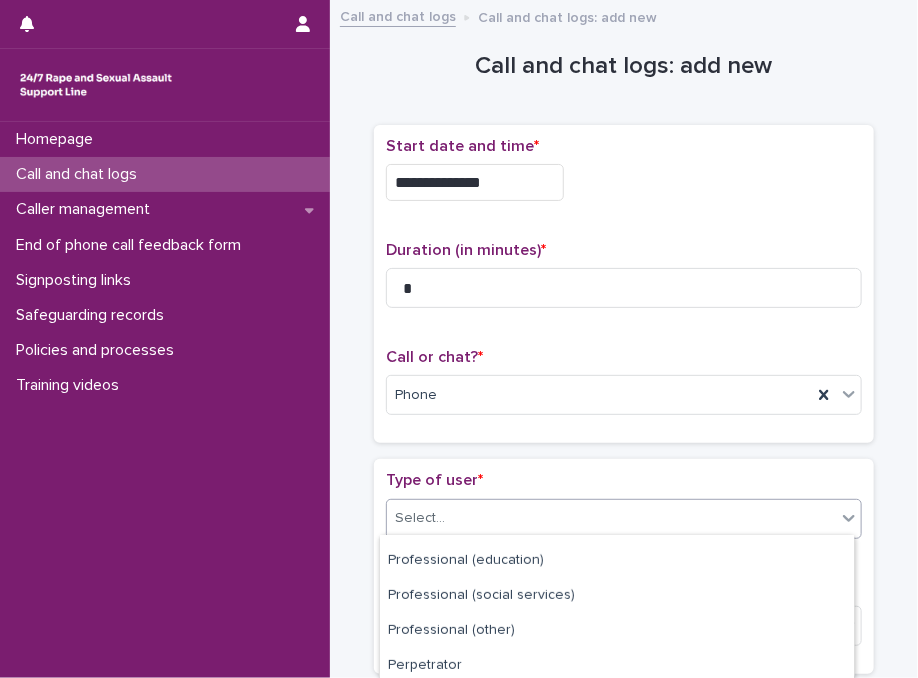 scroll, scrollTop: 372, scrollLeft: 0, axis: vertical 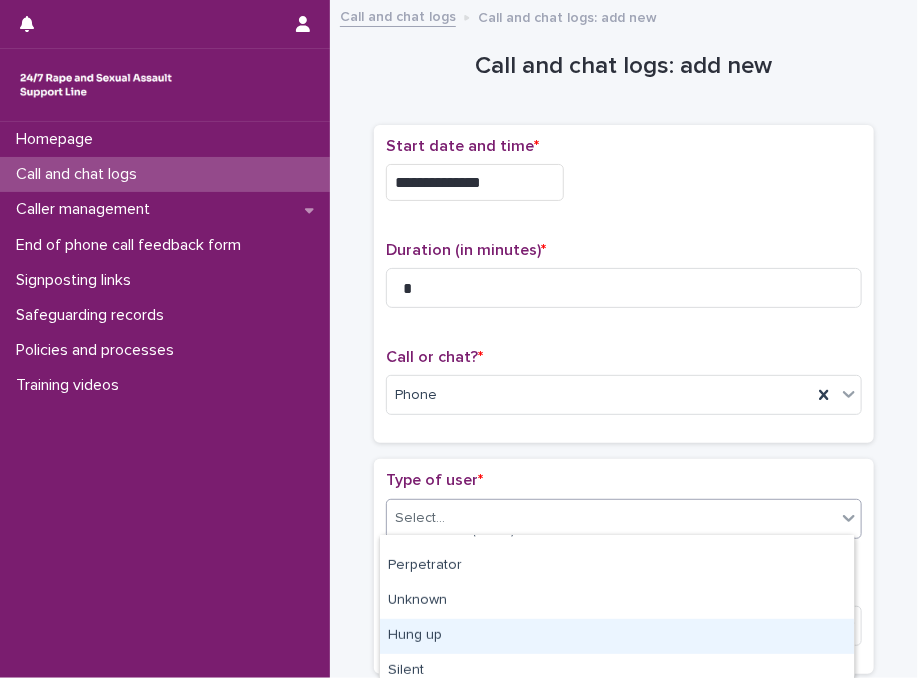 click on "Hung up" at bounding box center (617, 636) 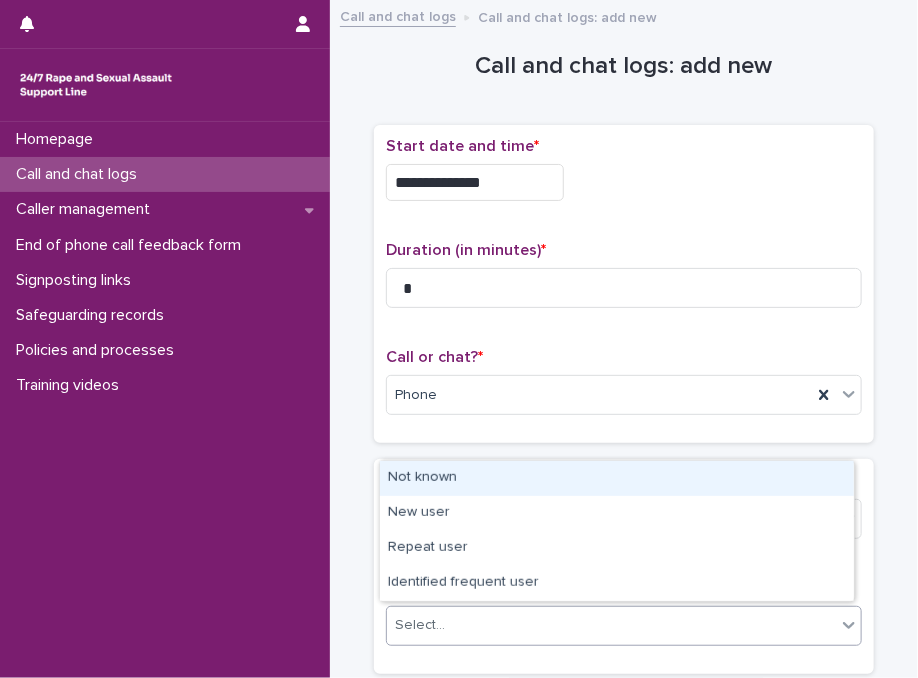click on "Select..." at bounding box center [611, 625] 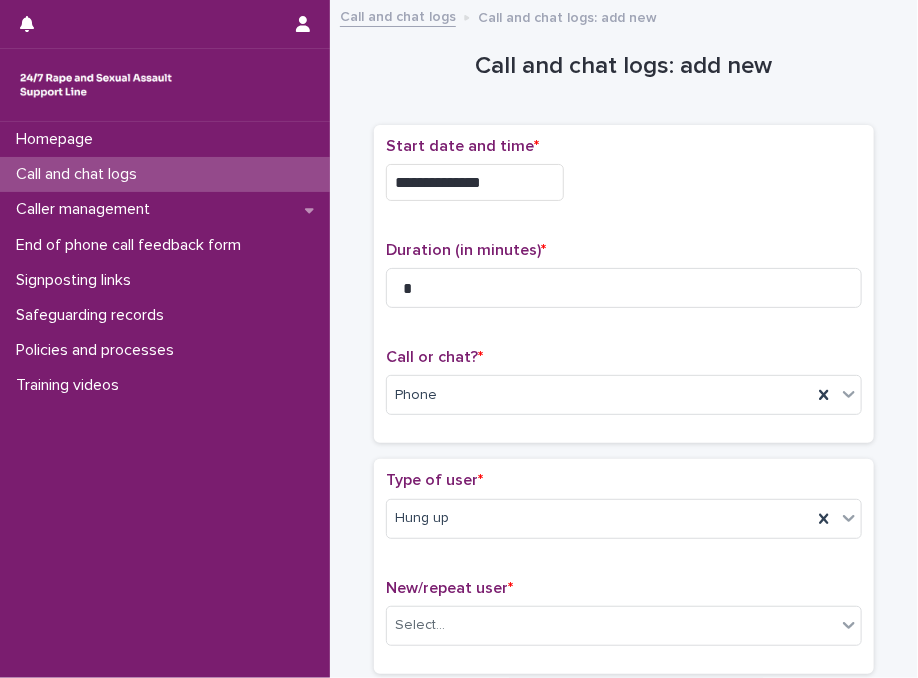 click on "Type of user *" at bounding box center (624, 480) 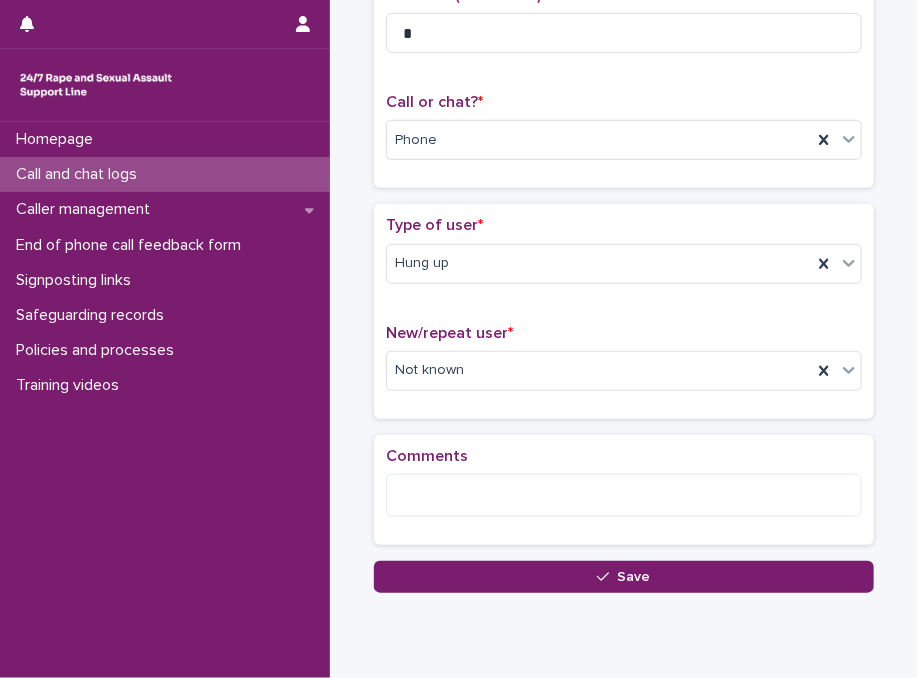scroll, scrollTop: 280, scrollLeft: 0, axis: vertical 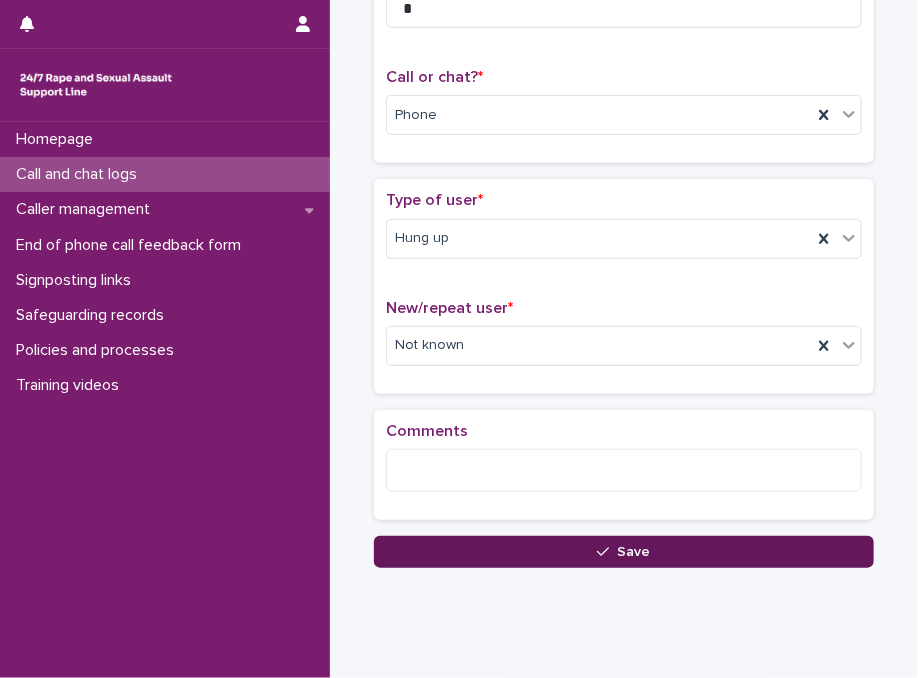 click on "Save" at bounding box center (624, 552) 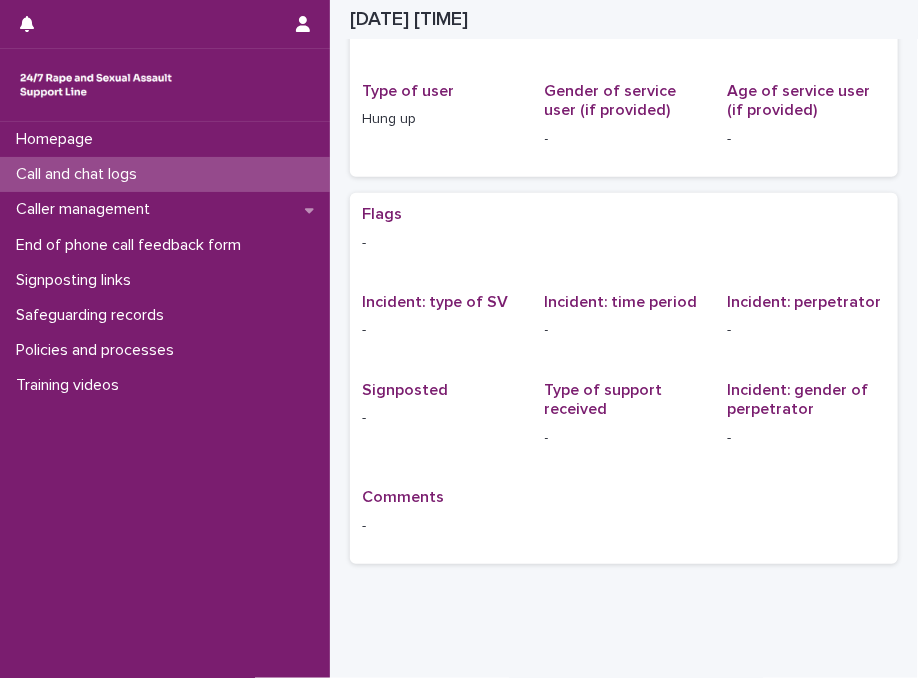 scroll, scrollTop: 0, scrollLeft: 0, axis: both 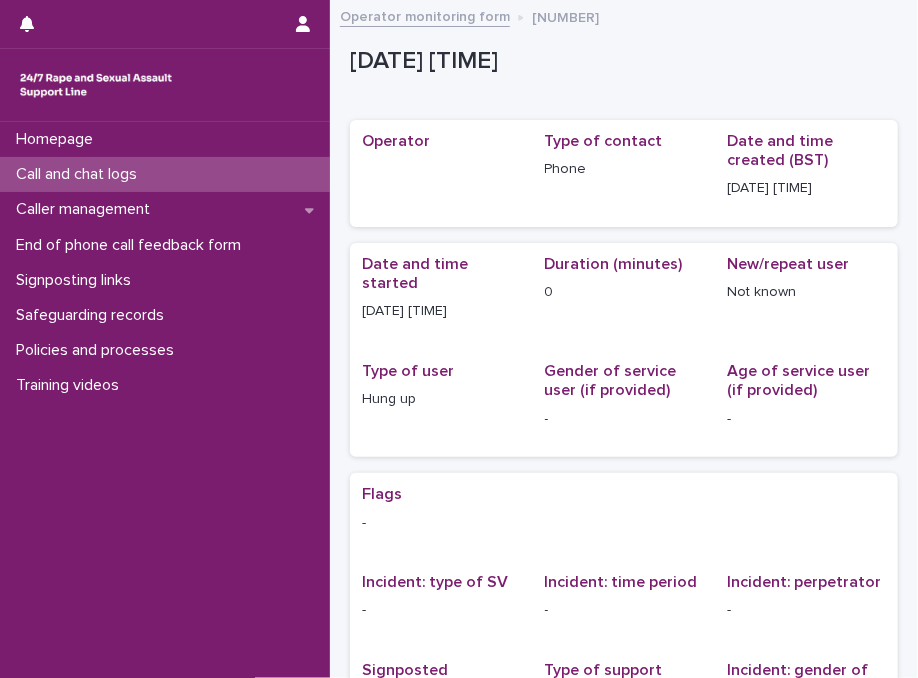 click on "Call and chat logs" at bounding box center (165, 174) 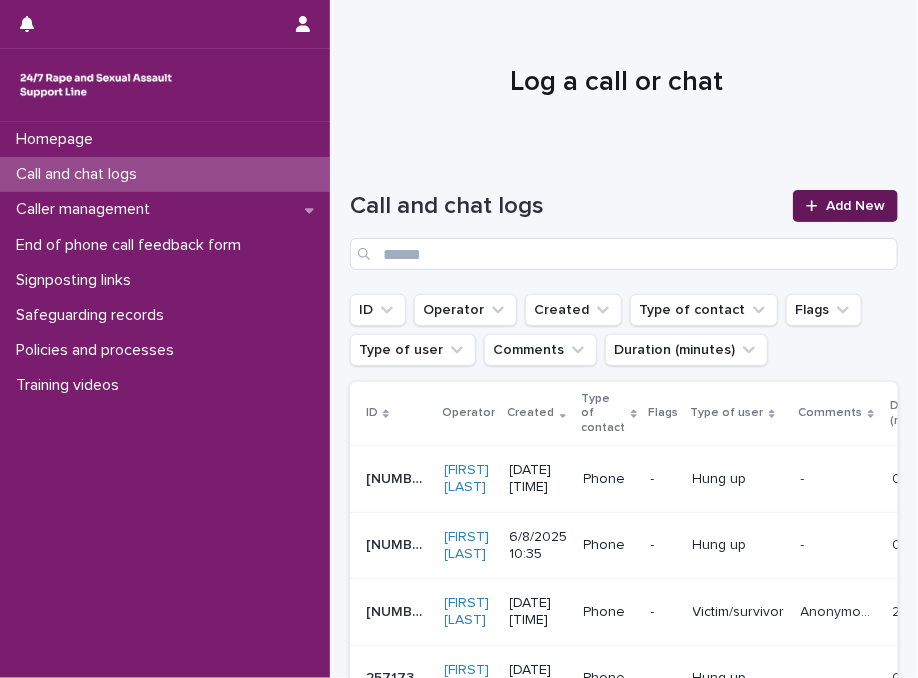 click on "Add New" at bounding box center (845, 206) 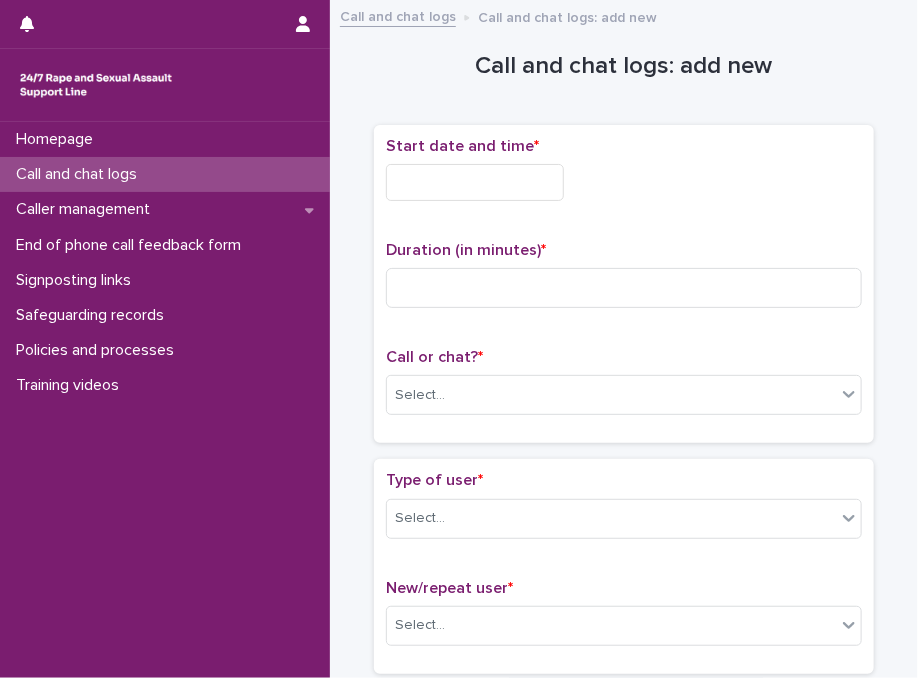 click at bounding box center [475, 182] 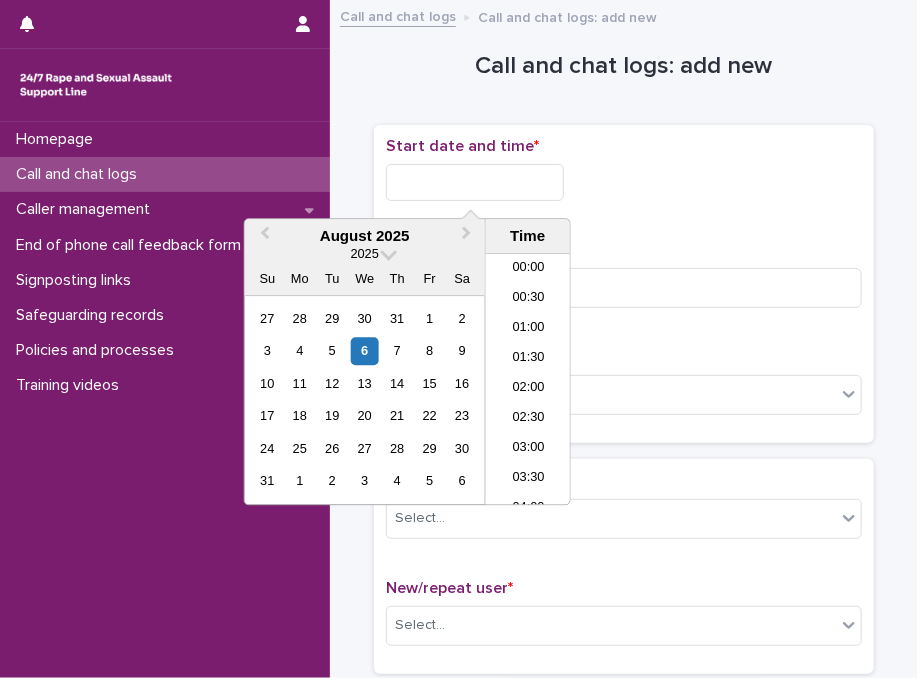 scroll, scrollTop: 550, scrollLeft: 0, axis: vertical 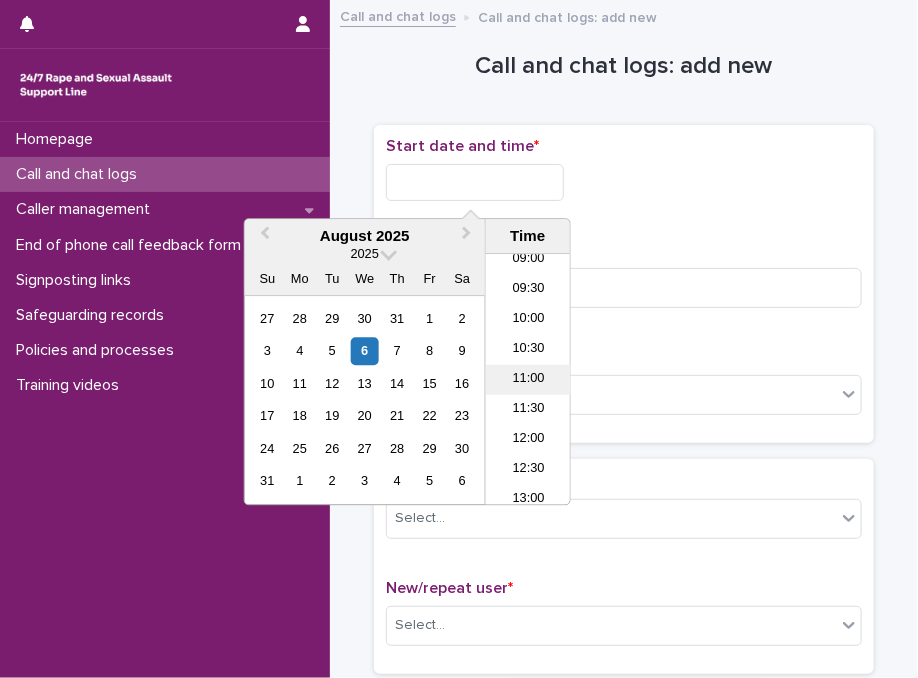 click on "11:00" at bounding box center [528, 380] 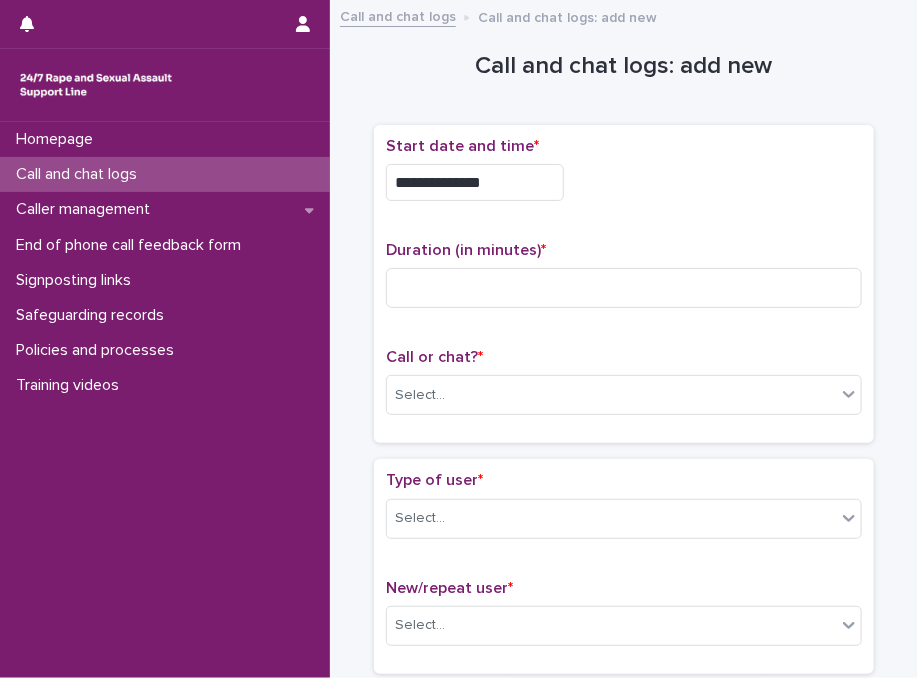 click on "**********" at bounding box center (475, 182) 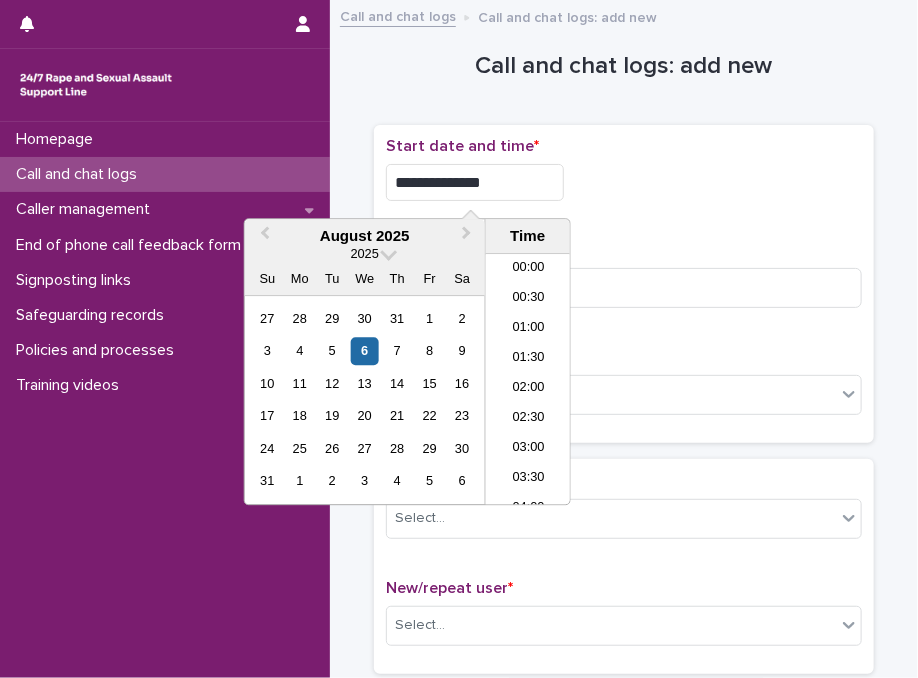 scroll, scrollTop: 550, scrollLeft: 0, axis: vertical 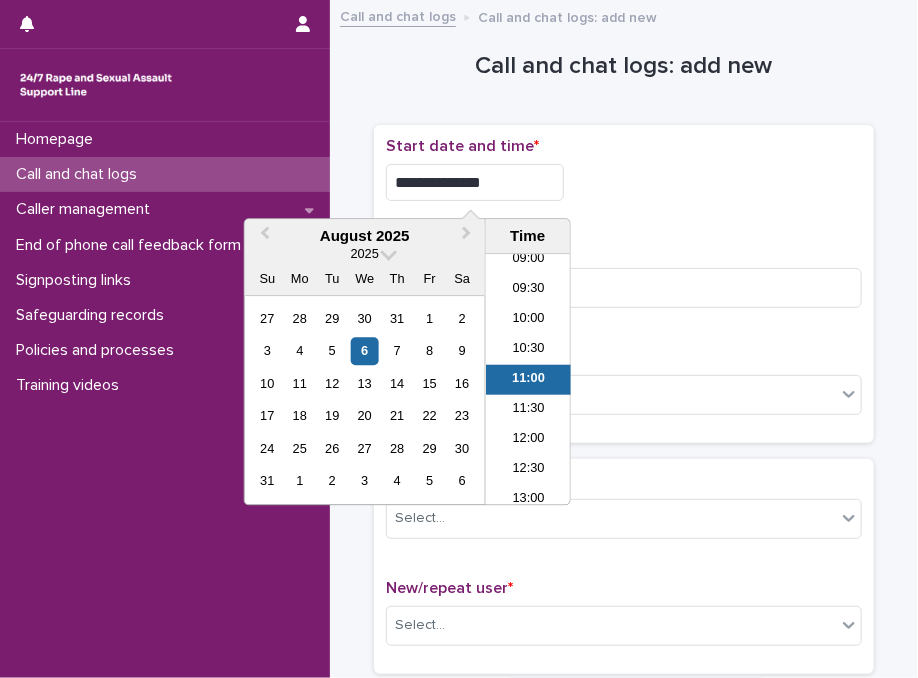click on "**********" at bounding box center (475, 182) 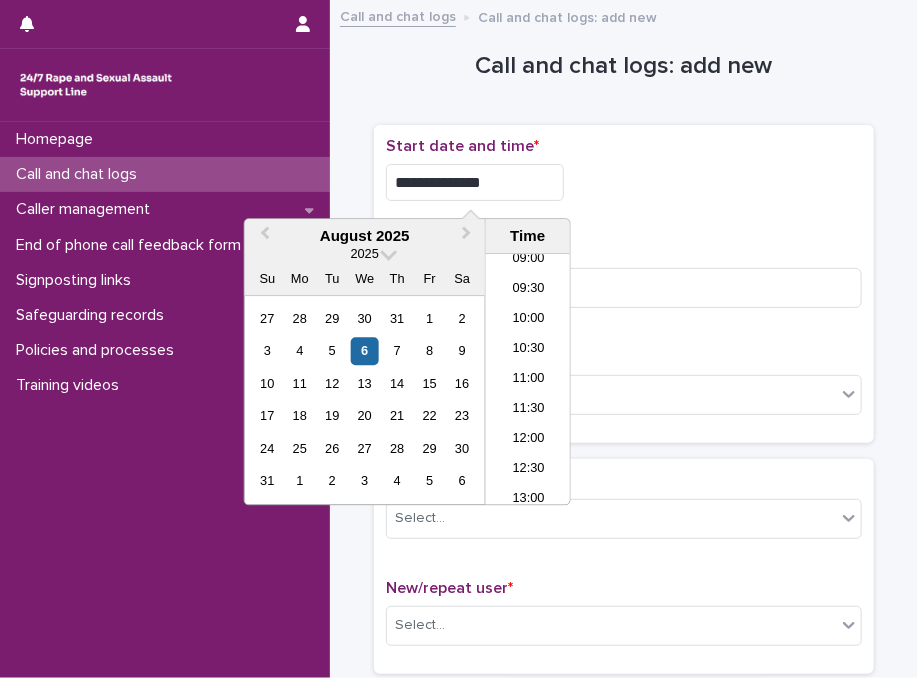 type on "**********" 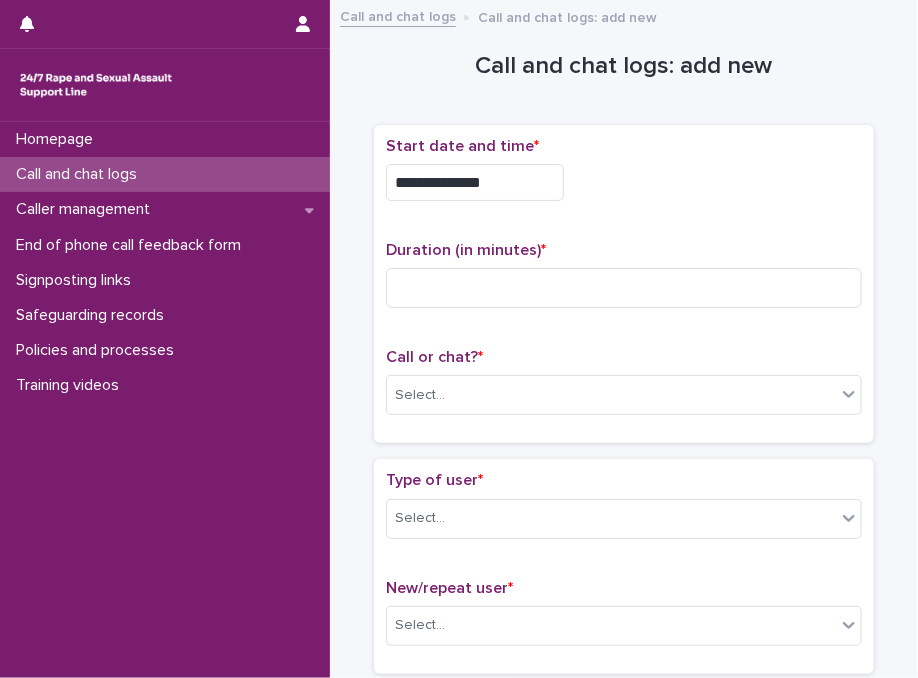 click on "**********" at bounding box center [624, 1066] 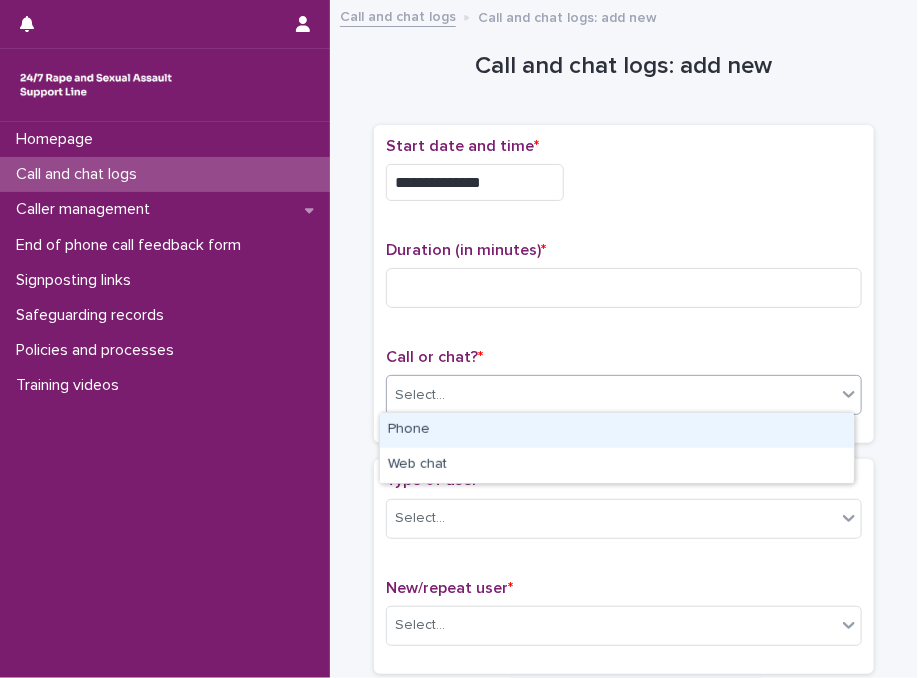 click on "Select..." at bounding box center [611, 395] 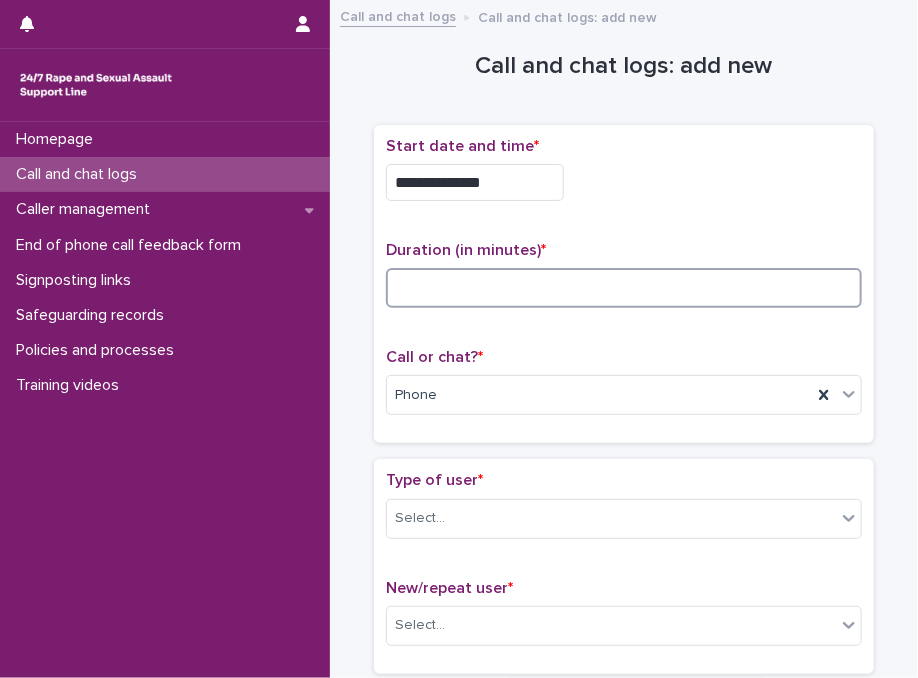 click at bounding box center (624, 288) 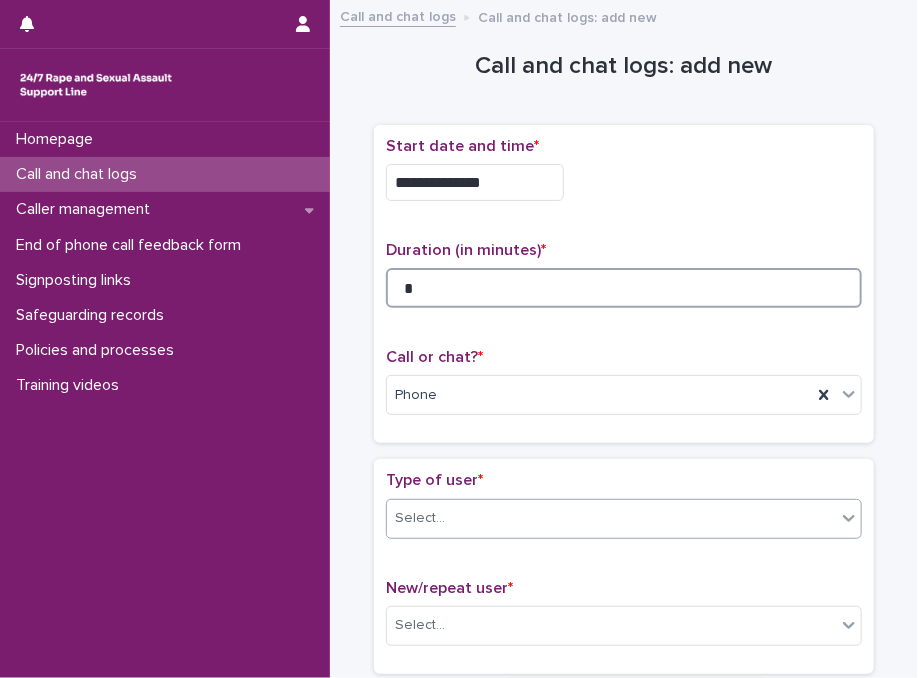 type on "*" 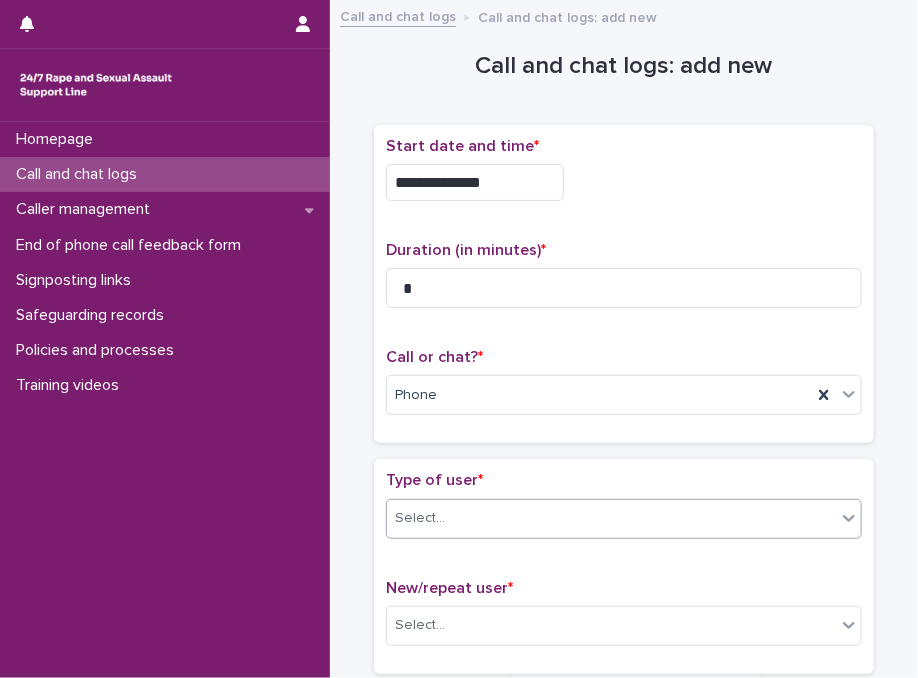 click on "Select..." at bounding box center (611, 518) 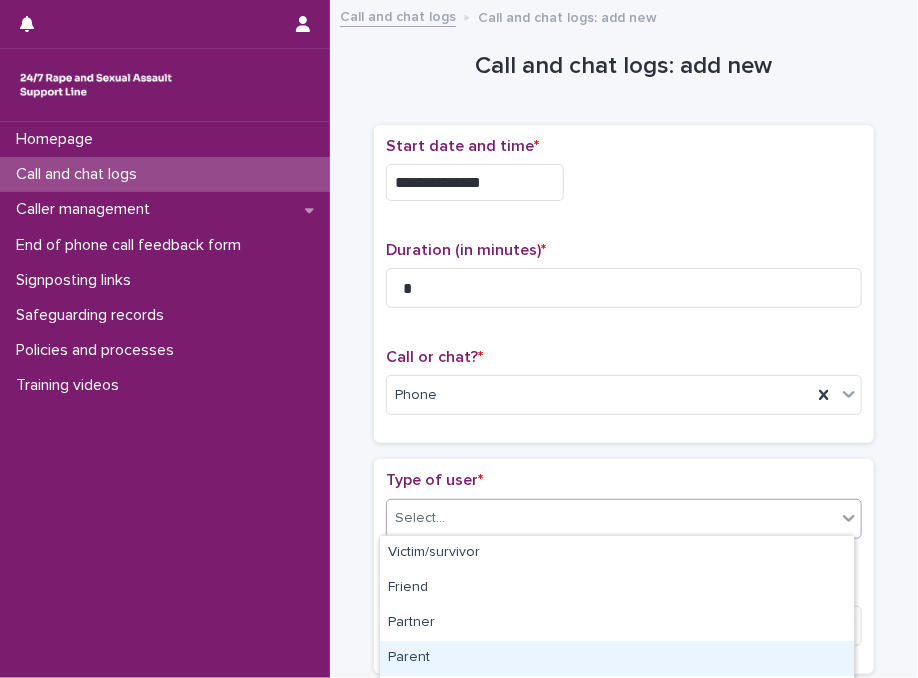click on "Victim/survivor Friend Partner Parent Other relative Colleague Professional (police)" at bounding box center (617, 608) 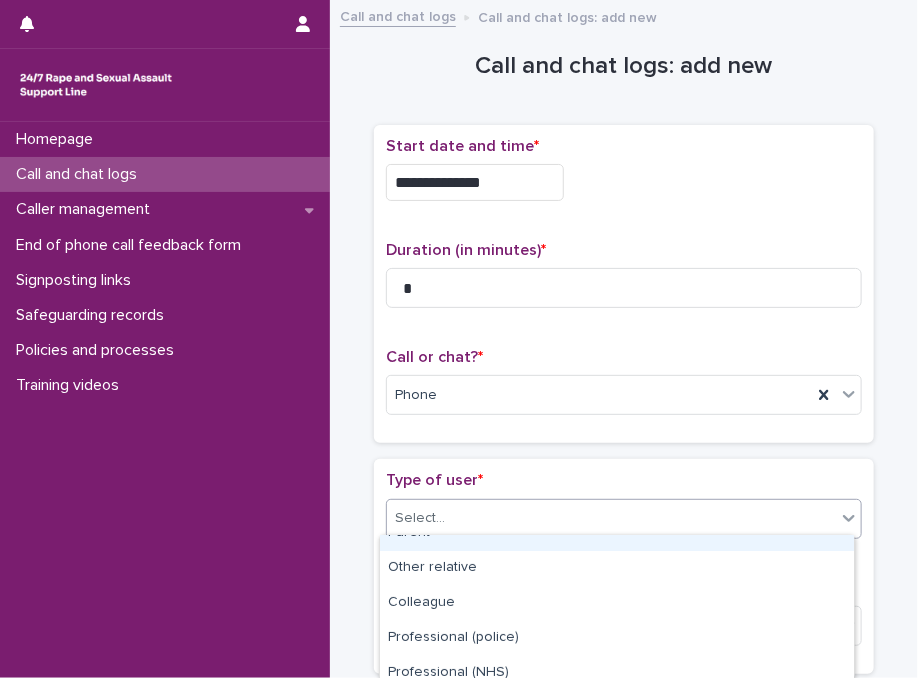 scroll, scrollTop: 376, scrollLeft: 0, axis: vertical 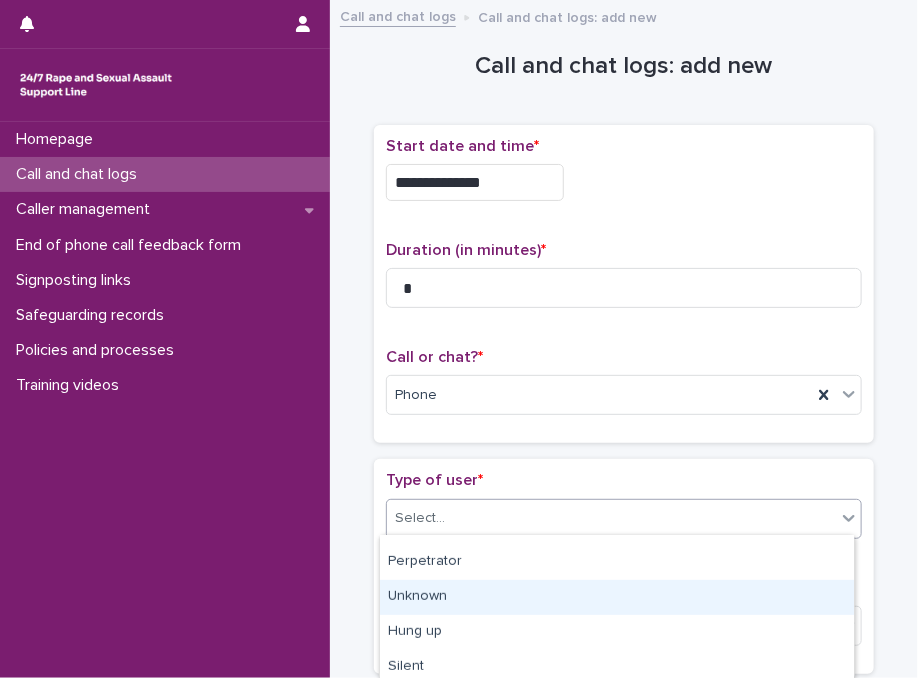 click on "Unknown" at bounding box center (617, 597) 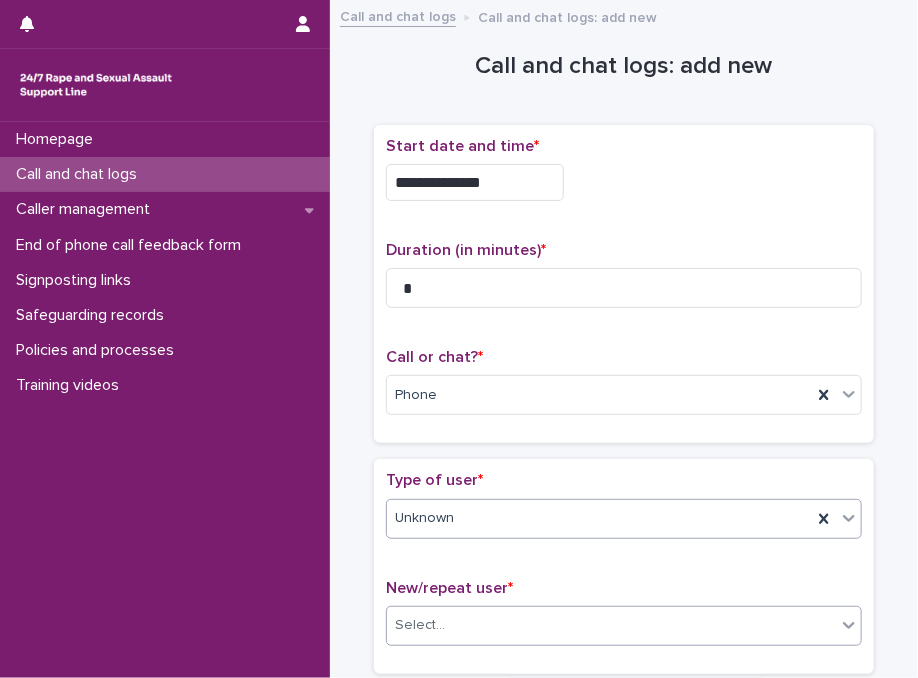 click on "Select..." at bounding box center (611, 625) 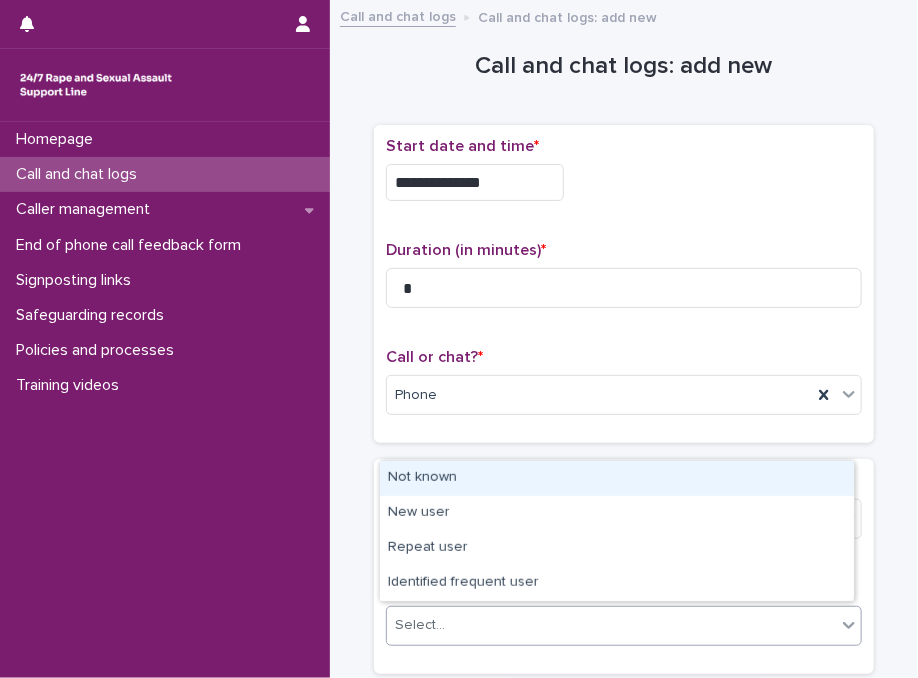 click on "Not known" at bounding box center (617, 478) 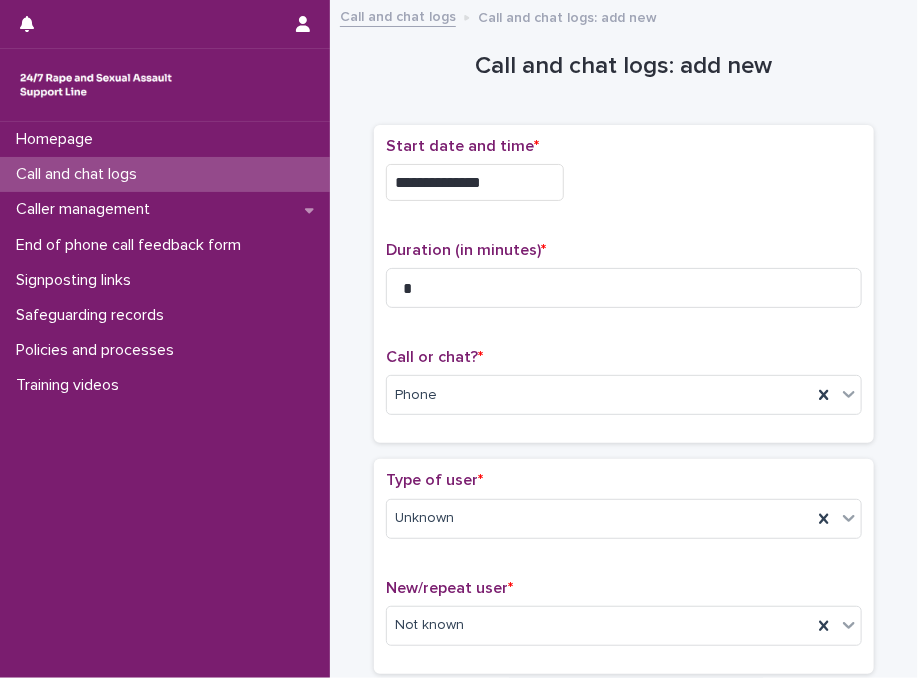 click on "Type of user *" at bounding box center [624, 480] 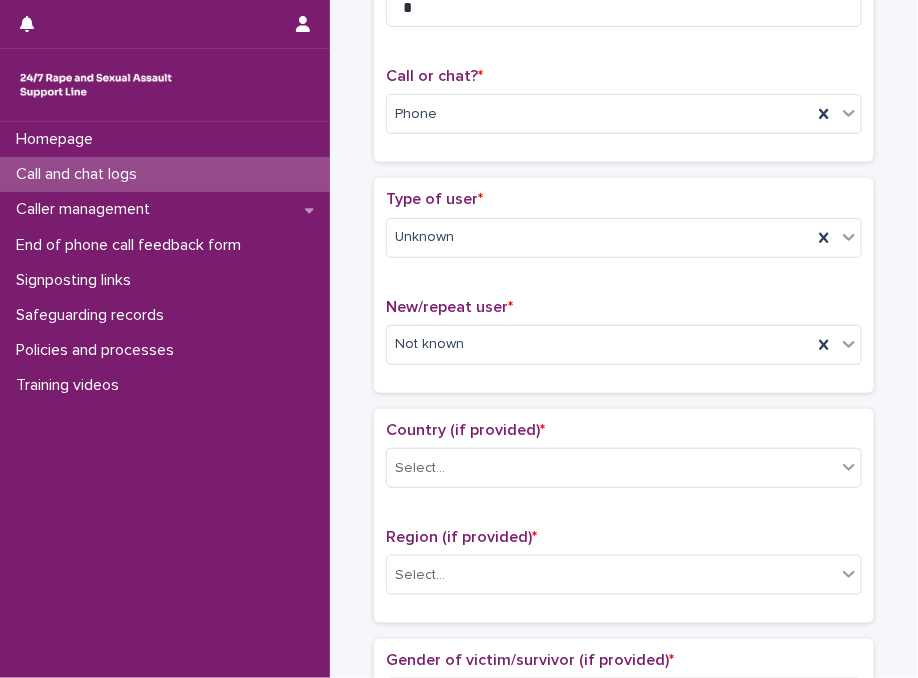 scroll, scrollTop: 520, scrollLeft: 0, axis: vertical 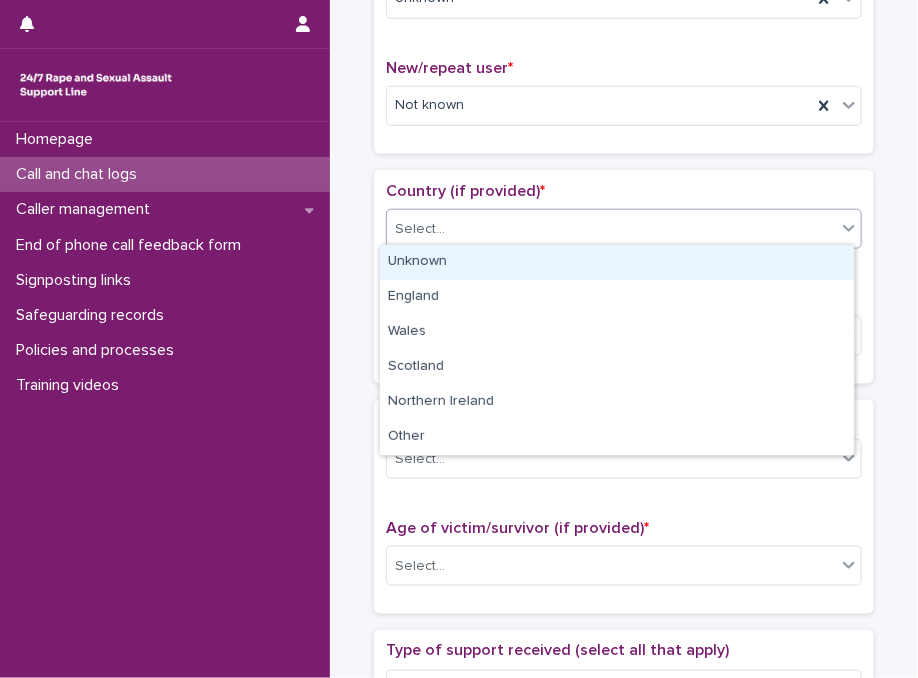 click on "Select..." at bounding box center (624, 229) 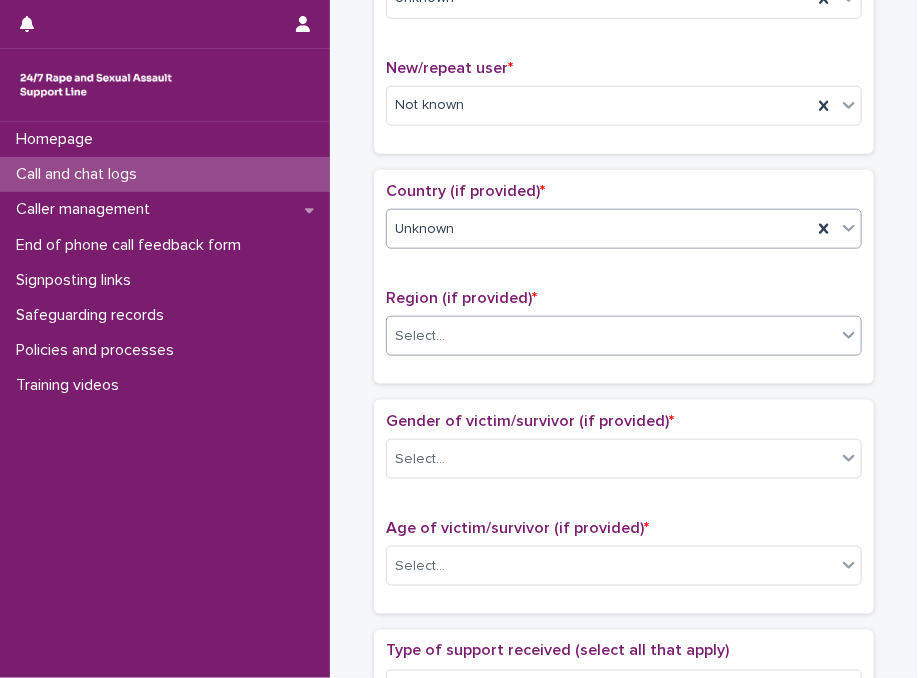 click on "Select..." at bounding box center [611, 336] 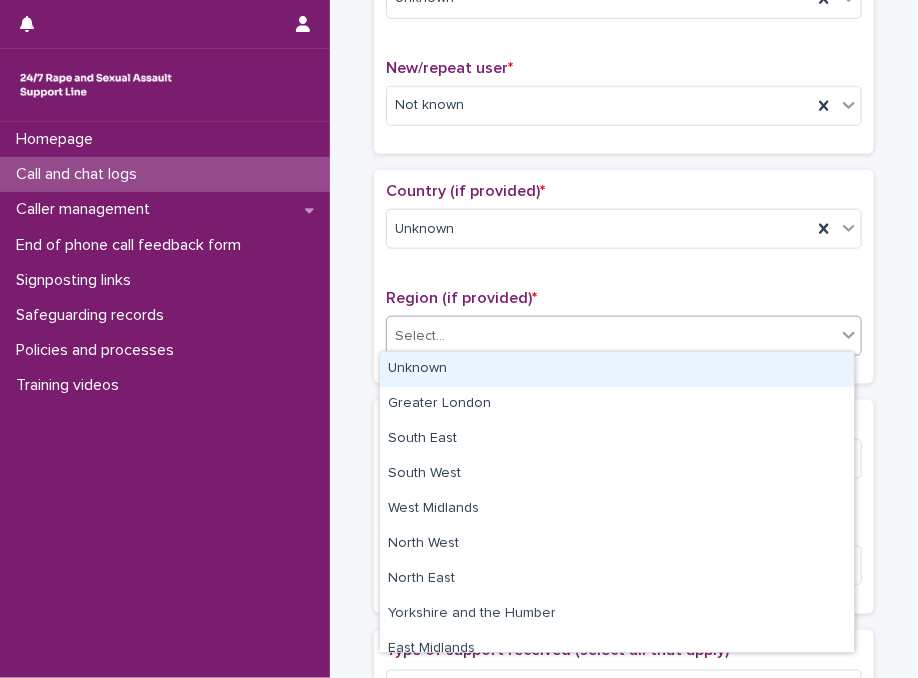 click on "Unknown" at bounding box center (617, 369) 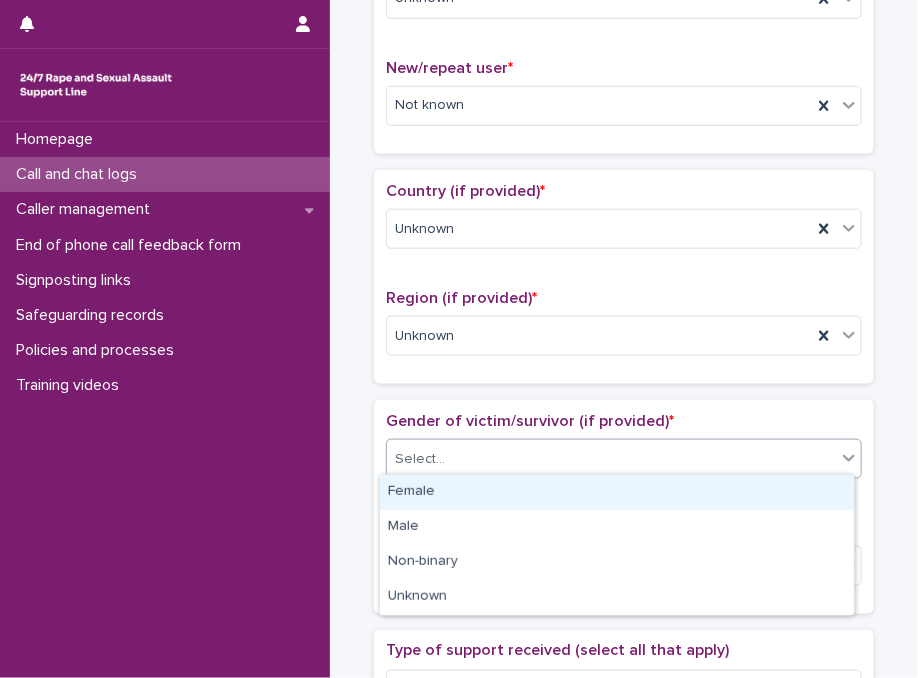 click on "Select..." at bounding box center [611, 459] 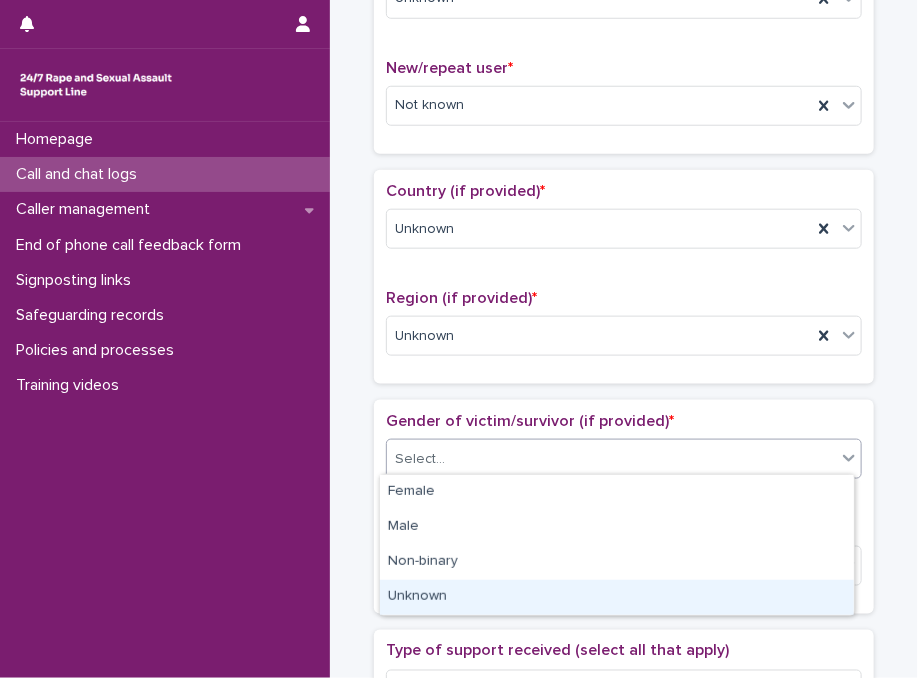 click on "Unknown" at bounding box center (617, 597) 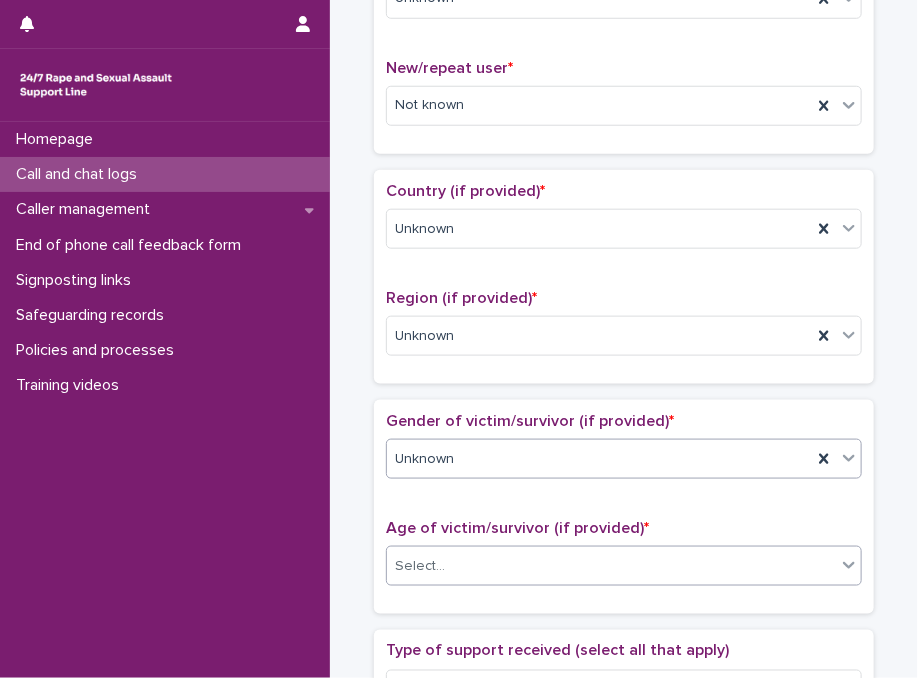 click on "Select..." at bounding box center (611, 566) 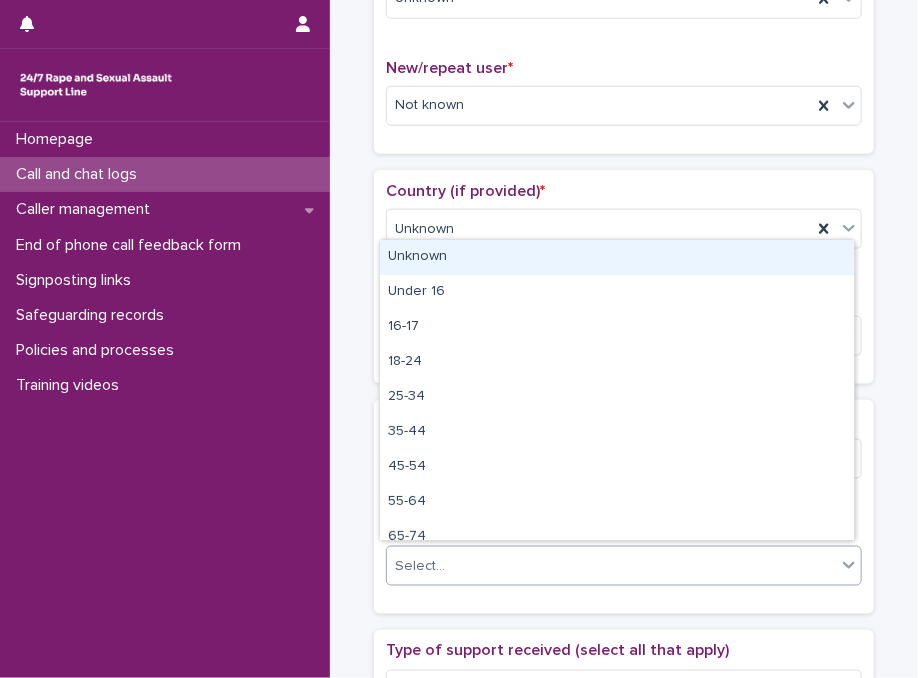 click on "Unknown" at bounding box center (617, 257) 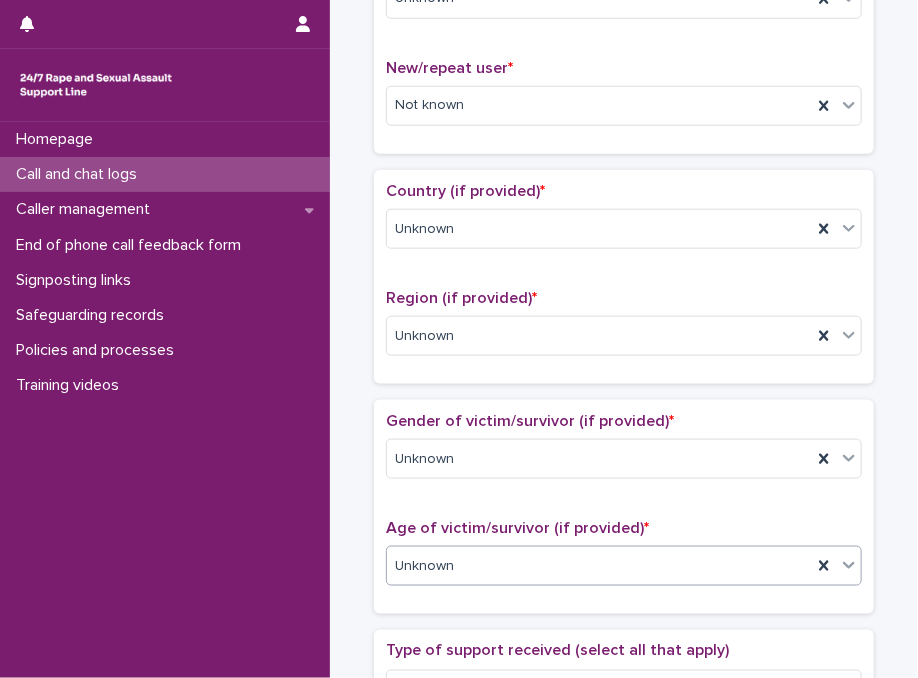 click on "Country (if provided) * Unknown Region (if provided) * Unknown" at bounding box center [624, 277] 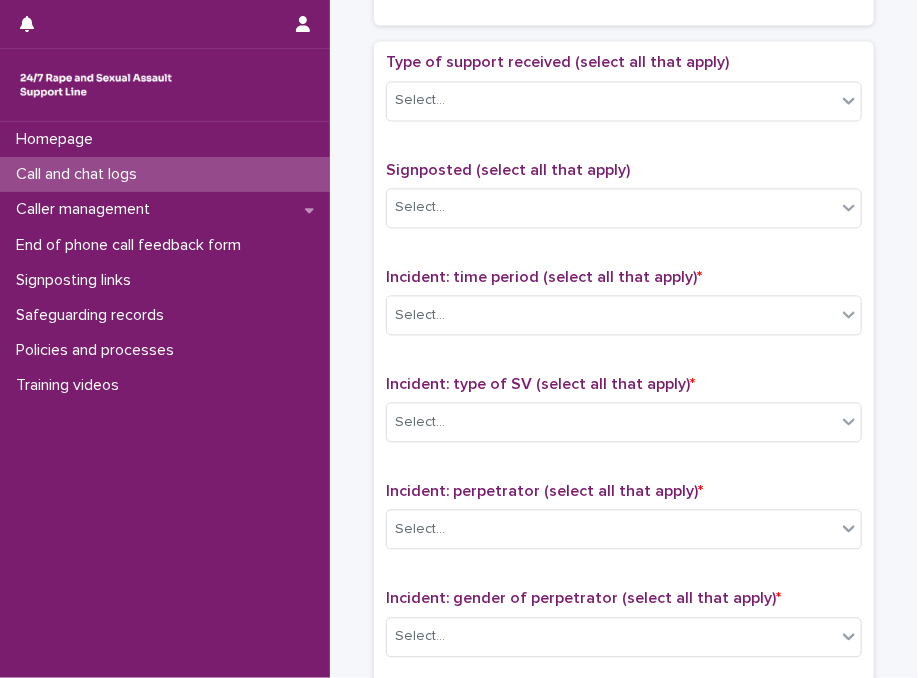 scroll, scrollTop: 1120, scrollLeft: 0, axis: vertical 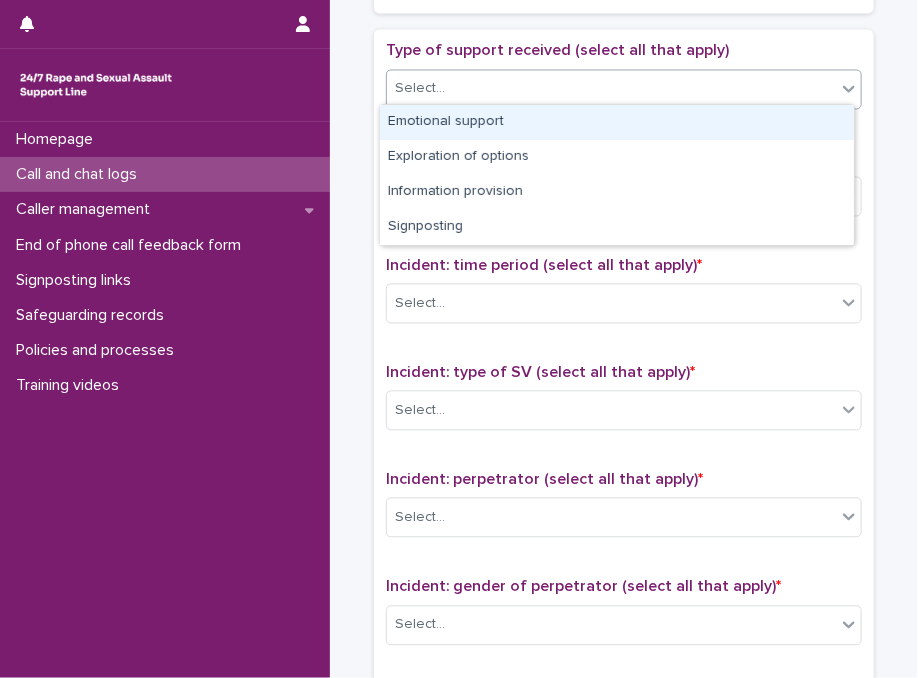click on "Select..." at bounding box center (611, 89) 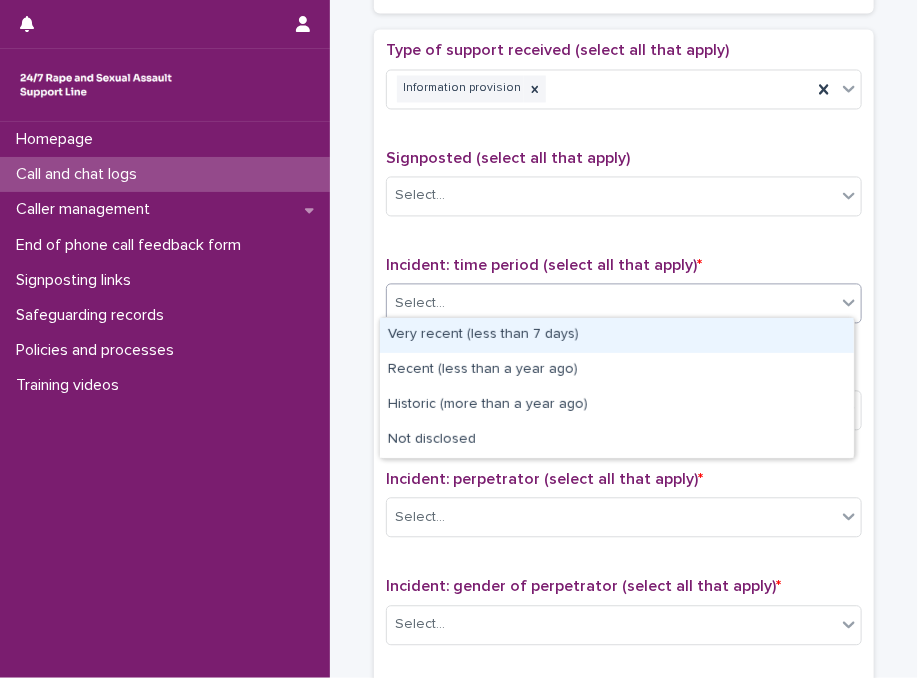 click on "Select..." at bounding box center (611, 304) 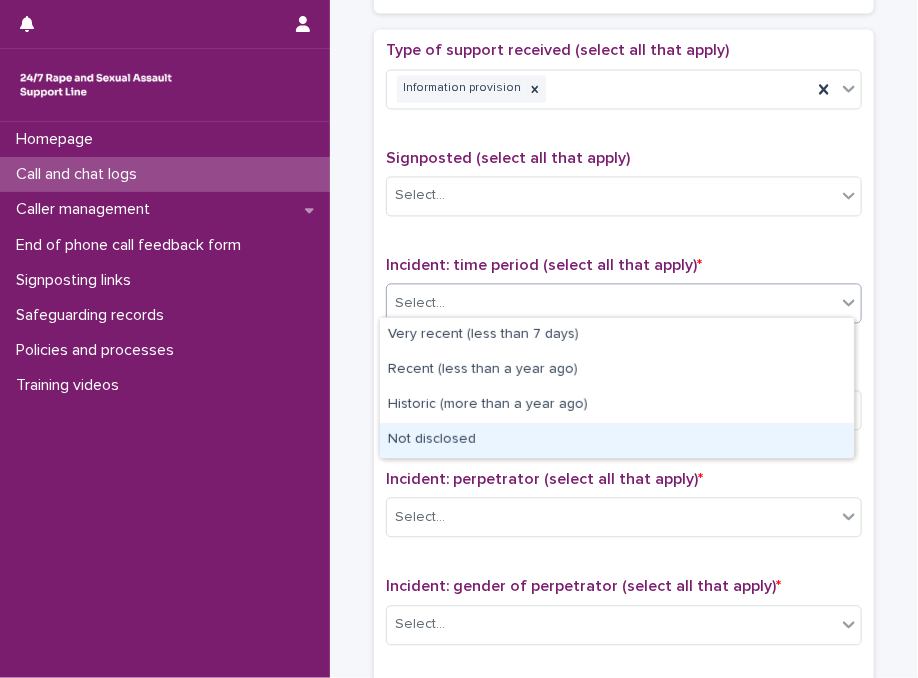 click on "Not disclosed" at bounding box center (617, 440) 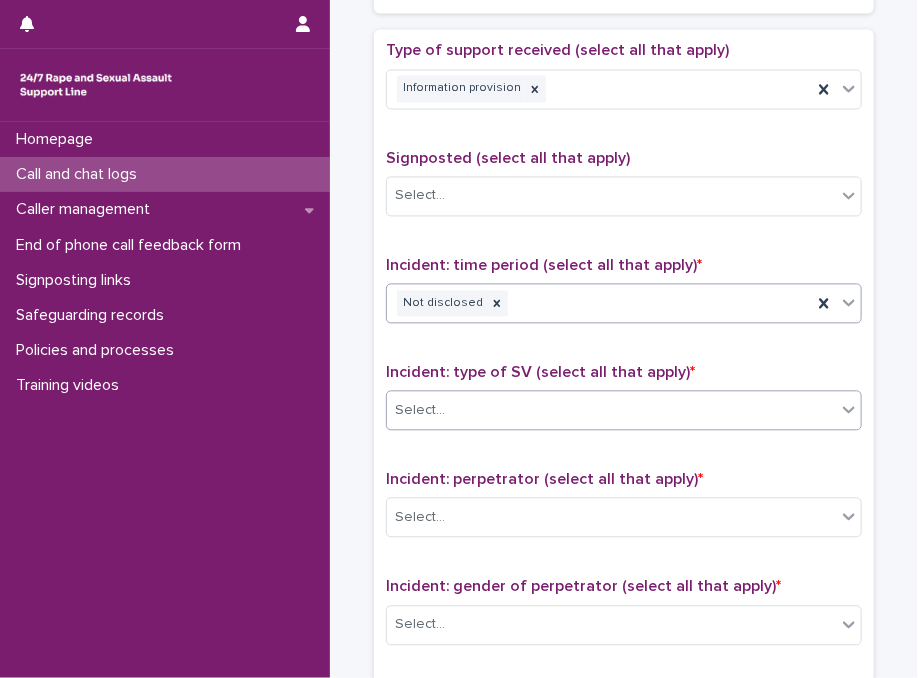 click on "Select..." at bounding box center (611, 411) 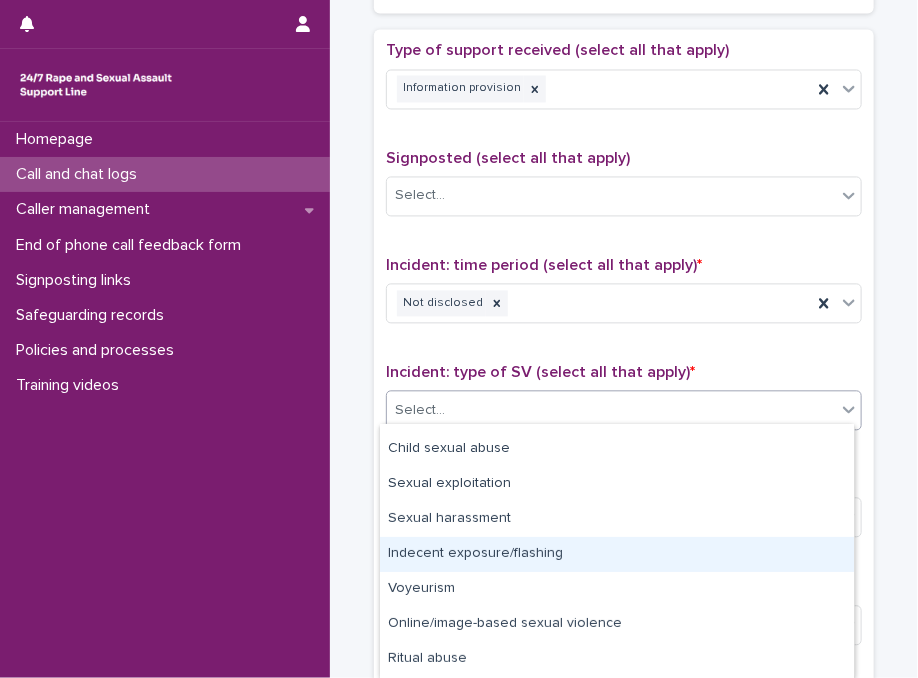 scroll, scrollTop: 96, scrollLeft: 0, axis: vertical 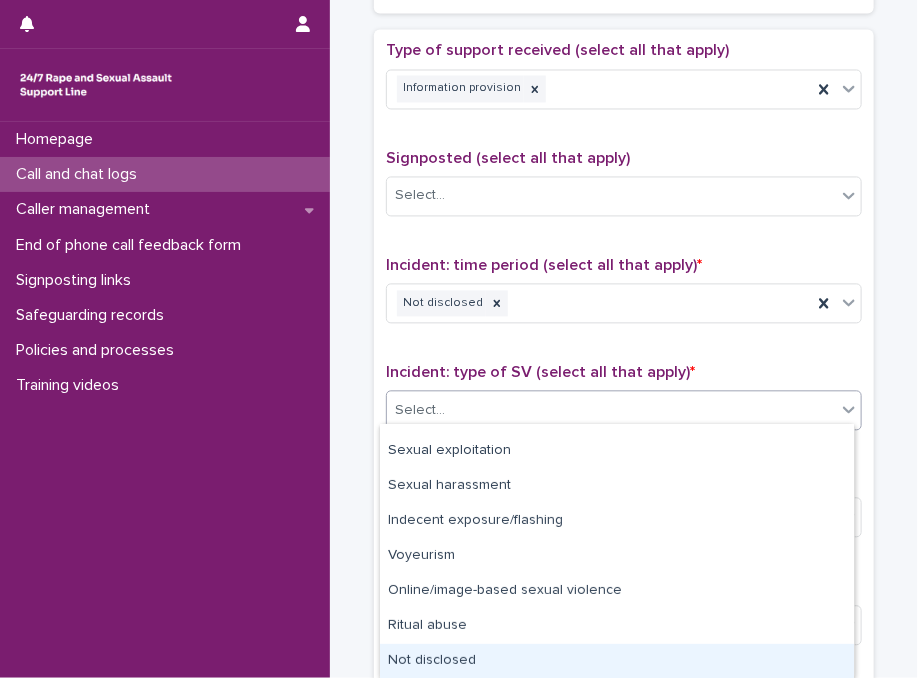 click on "Not disclosed" at bounding box center [617, 661] 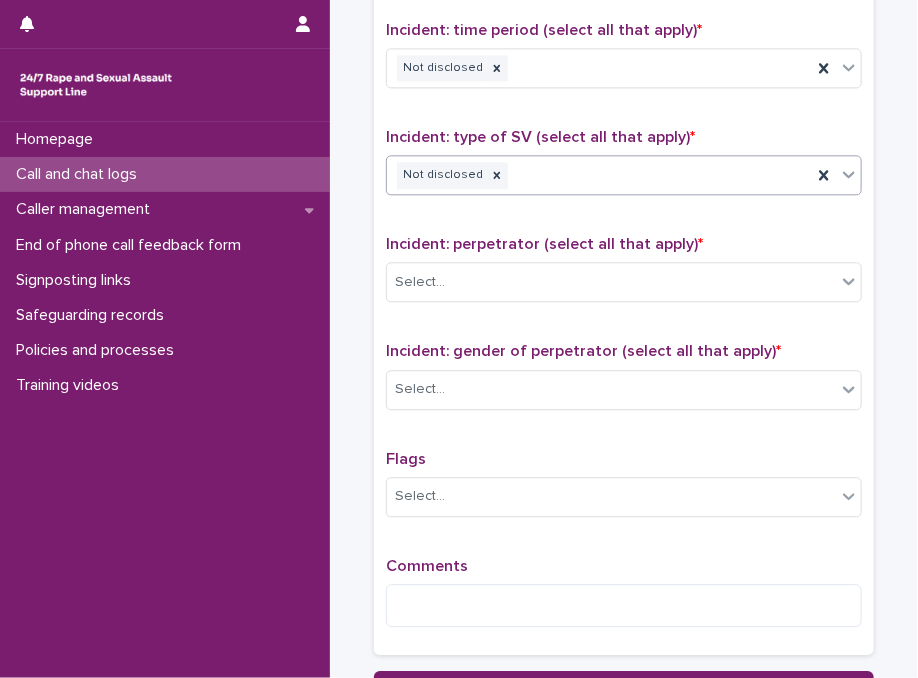 scroll, scrollTop: 1471, scrollLeft: 0, axis: vertical 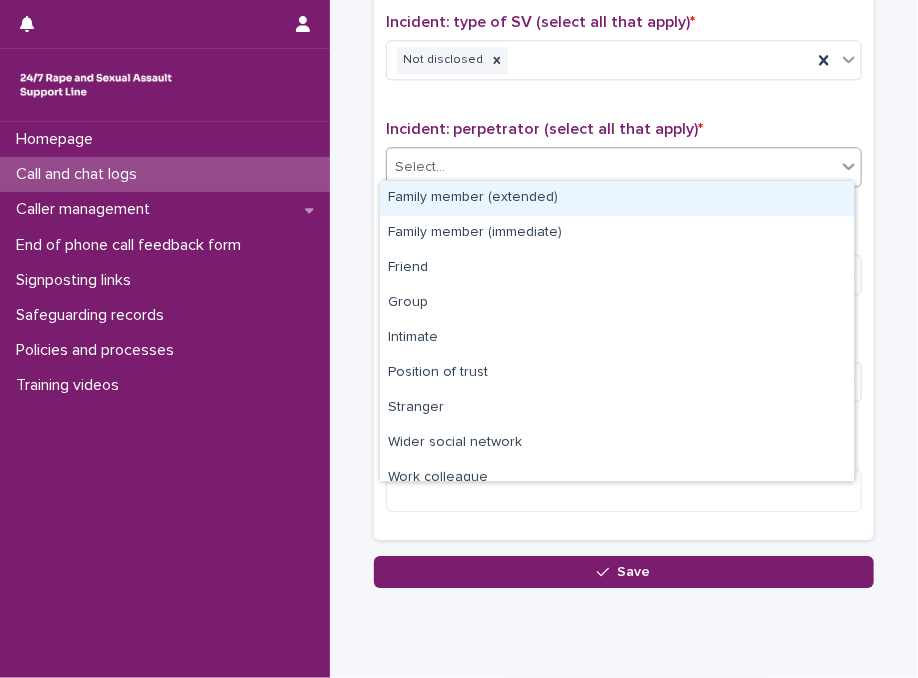 click on "Select..." at bounding box center (611, 167) 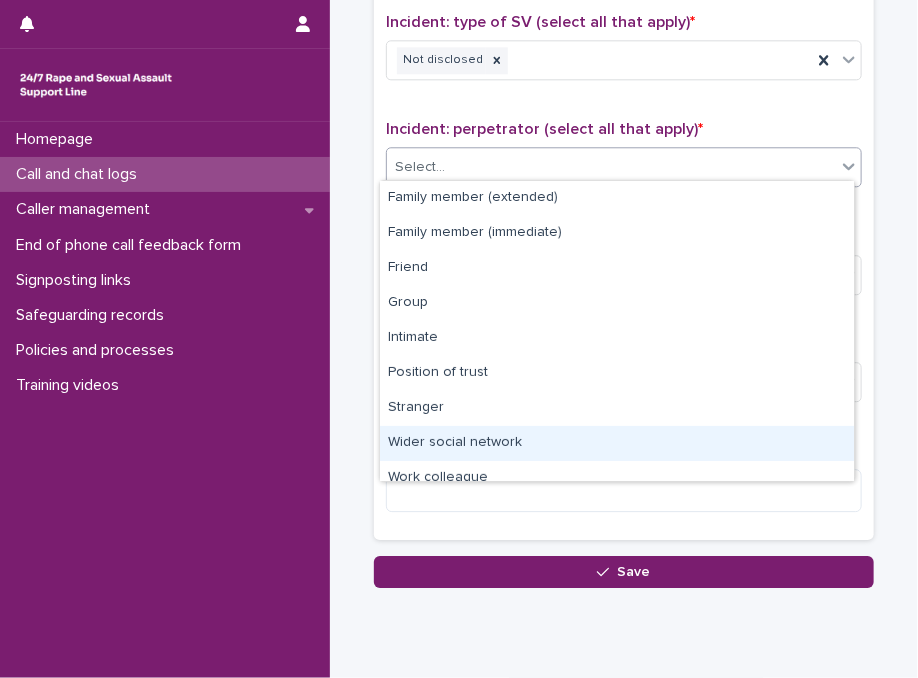 scroll, scrollTop: 84, scrollLeft: 0, axis: vertical 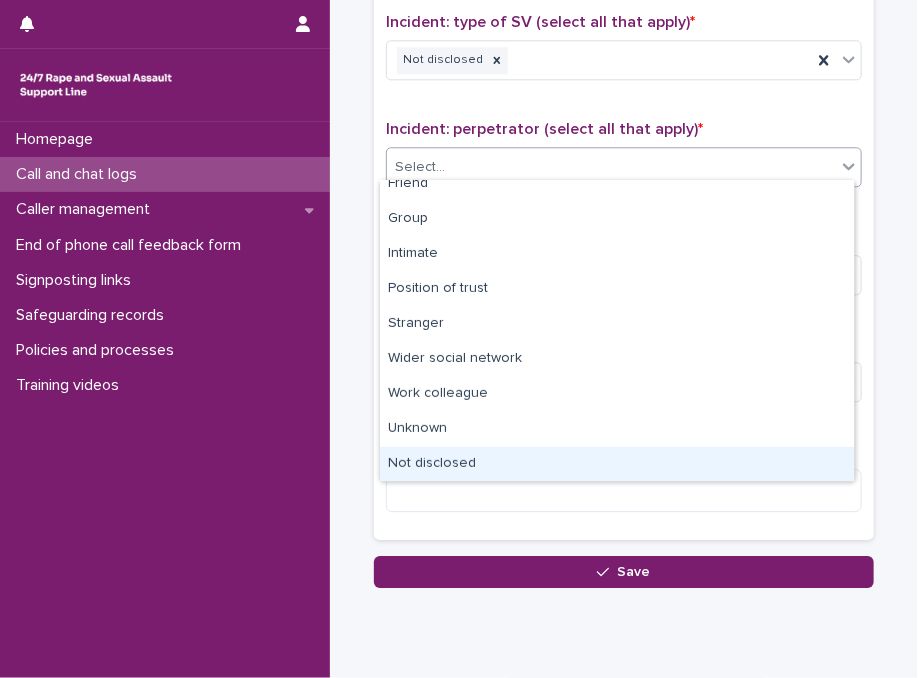 click on "Not disclosed" at bounding box center [617, 464] 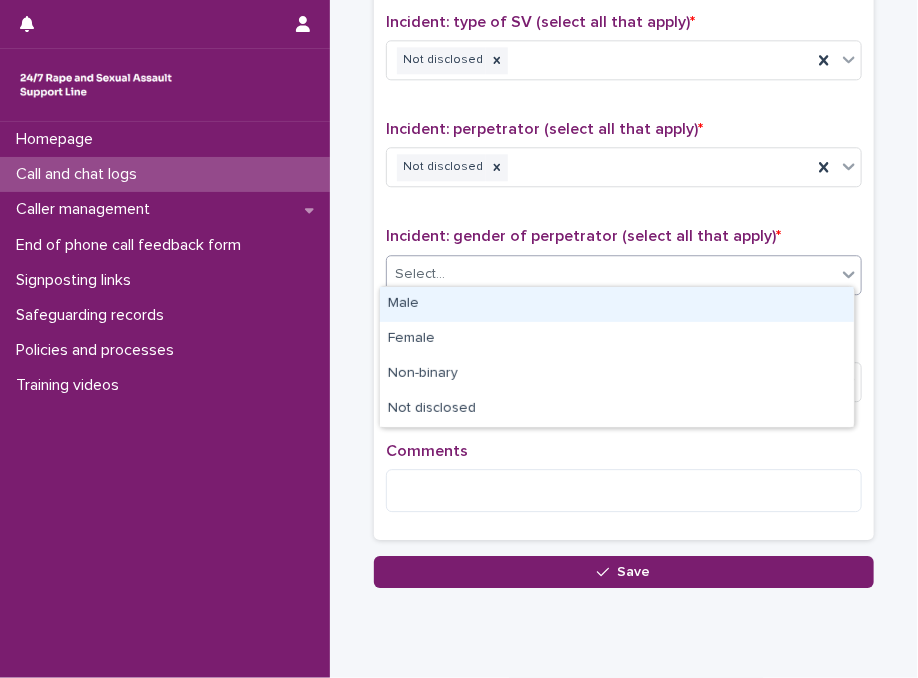 click on "Select..." at bounding box center (611, 274) 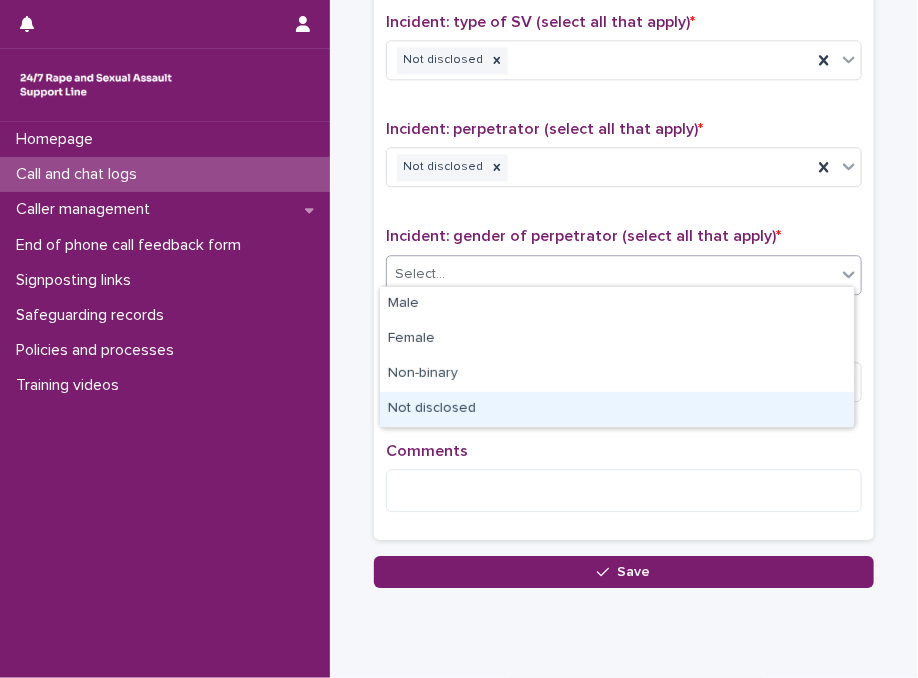 click on "Not disclosed" at bounding box center [617, 409] 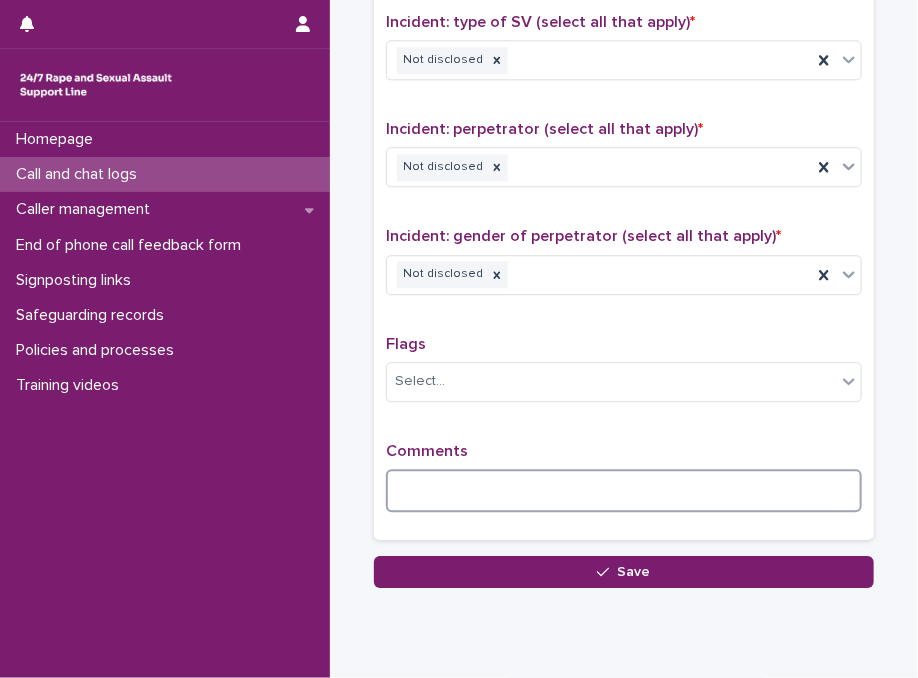 click at bounding box center (624, 490) 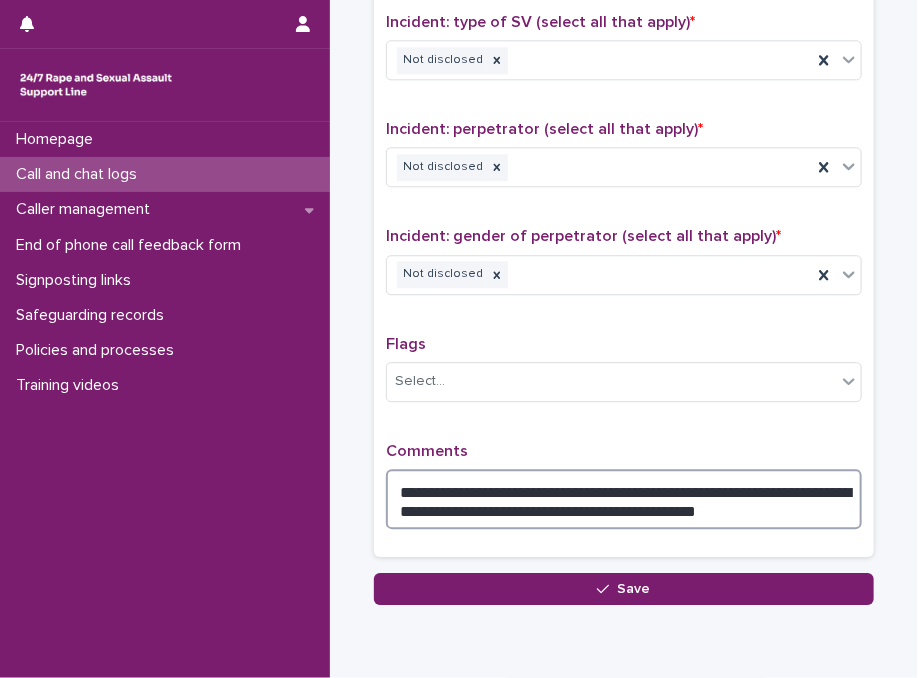 click on "**********" at bounding box center [624, 499] 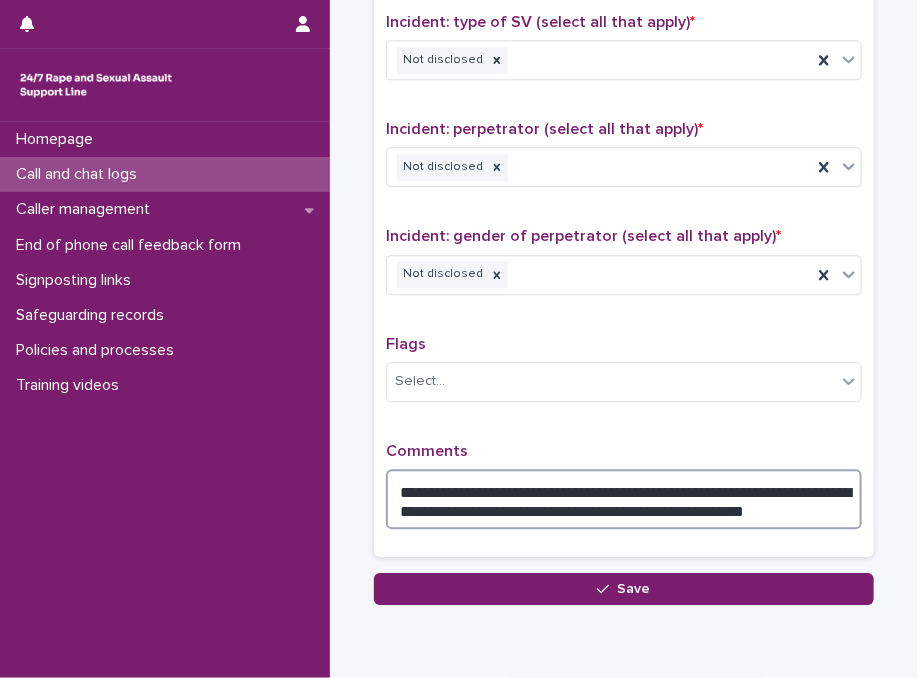 click on "**********" at bounding box center (624, 499) 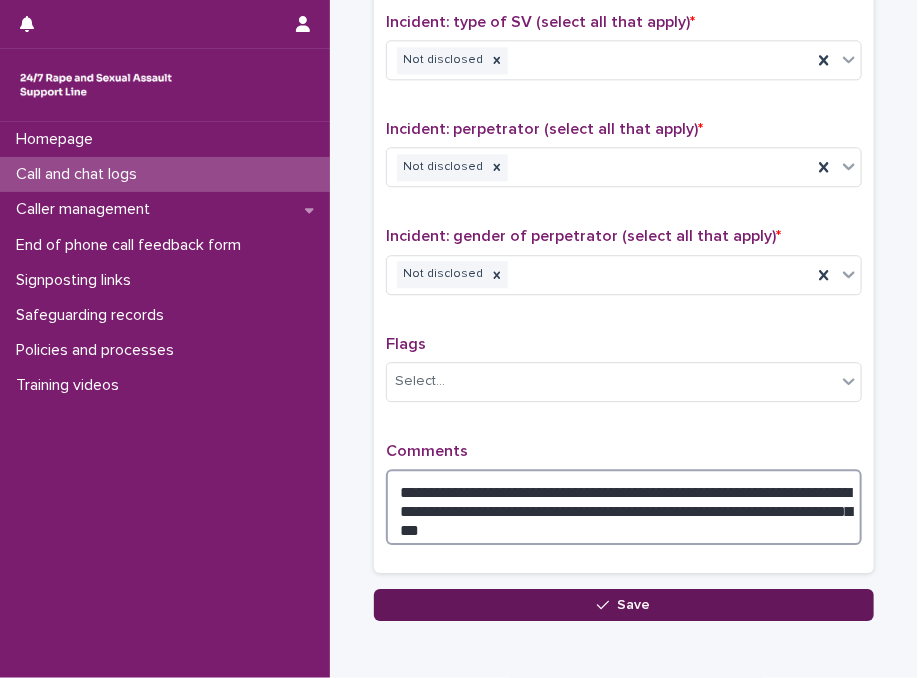 type on "**********" 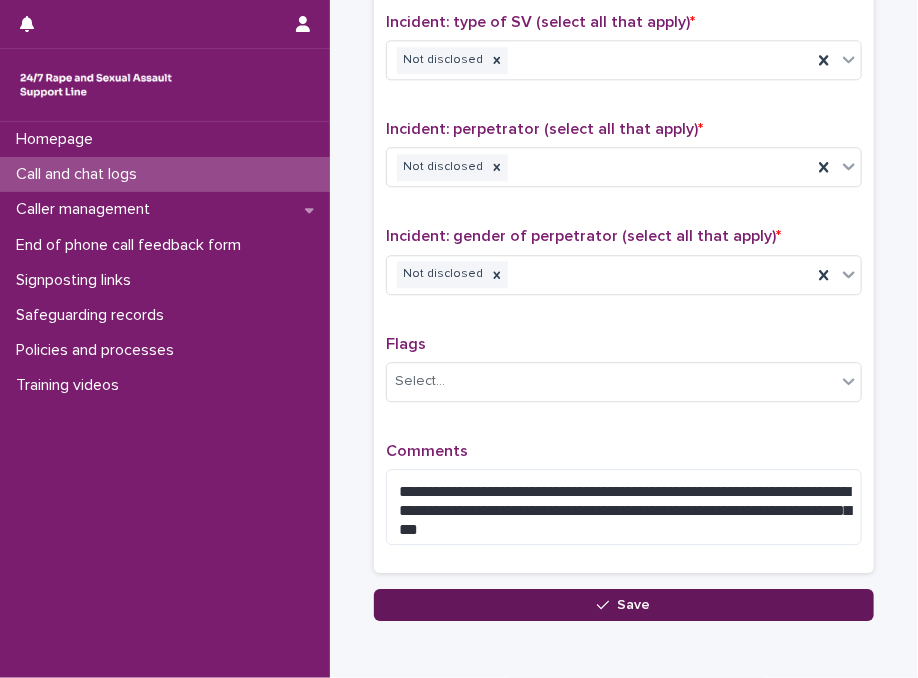 click on "Save" at bounding box center [624, 605] 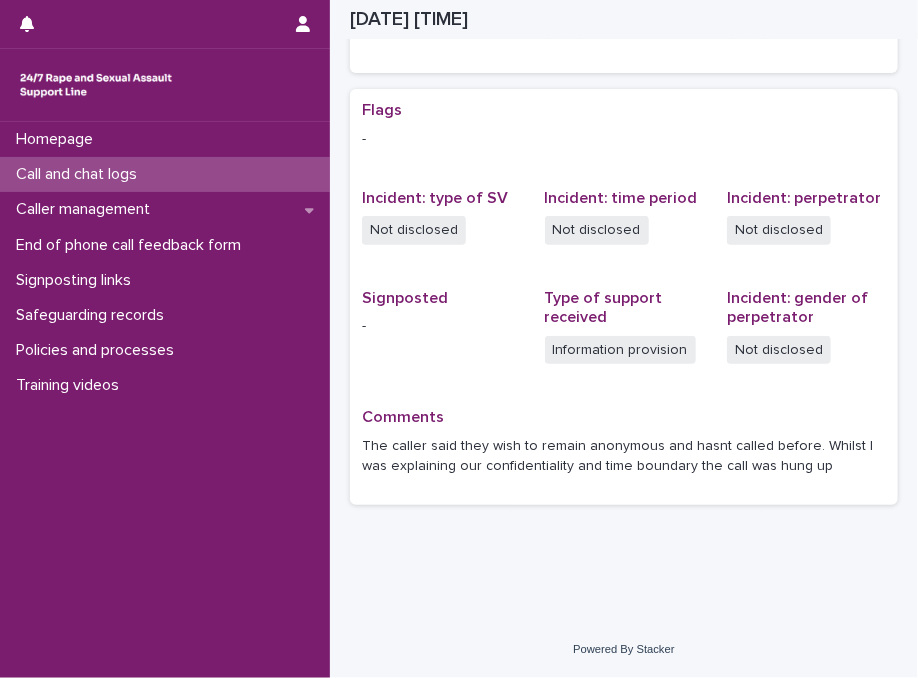 scroll, scrollTop: 384, scrollLeft: 0, axis: vertical 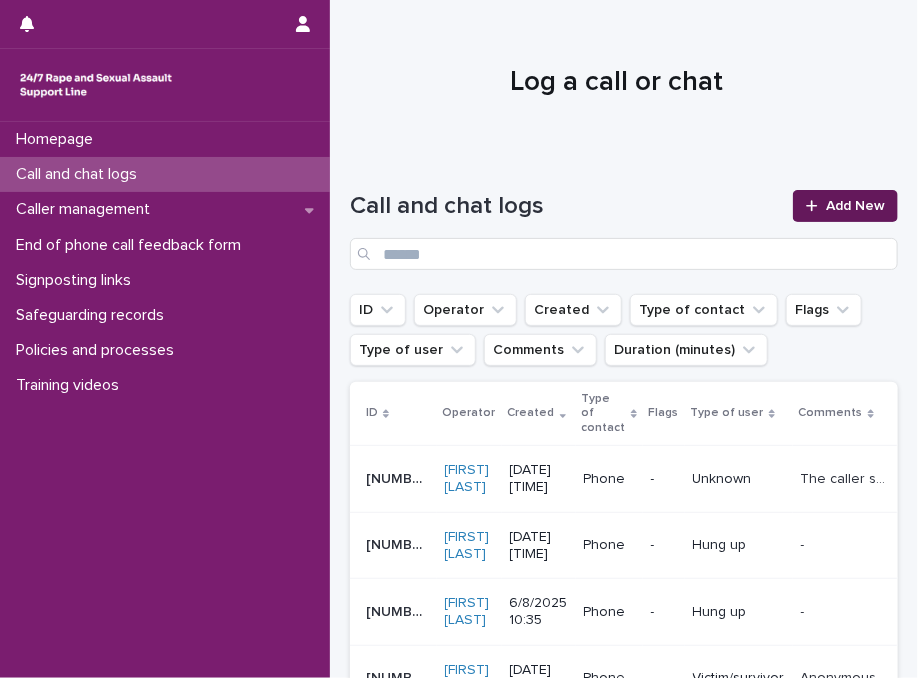 click at bounding box center [816, 206] 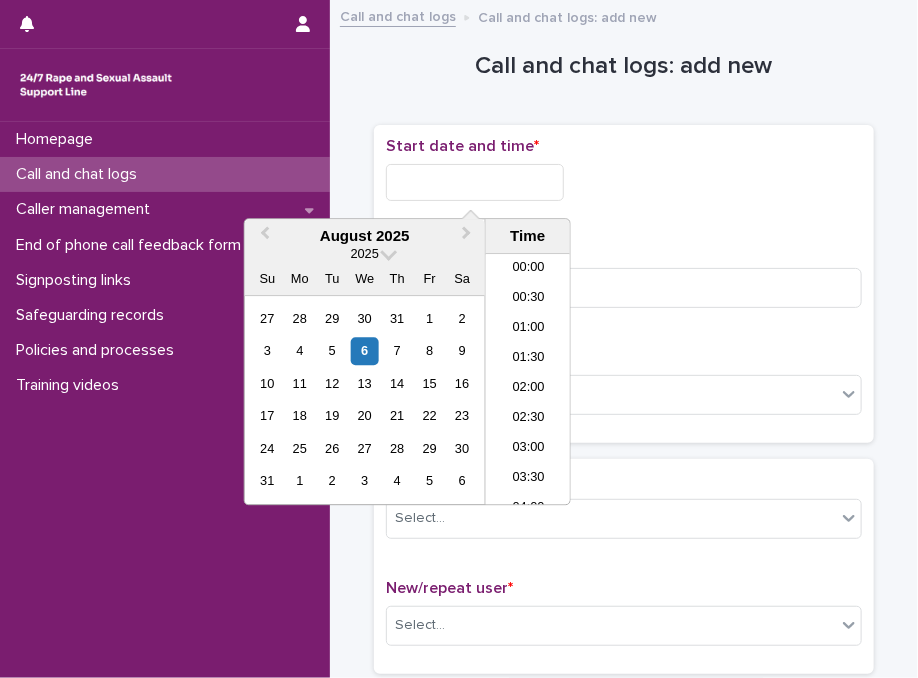 click at bounding box center [475, 182] 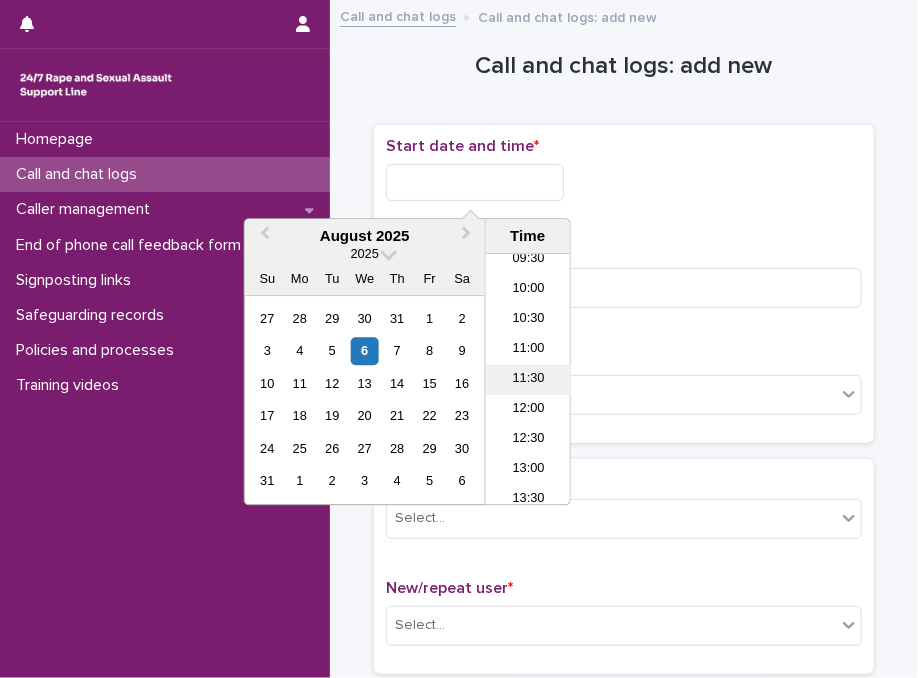click on "11:30" at bounding box center [528, 380] 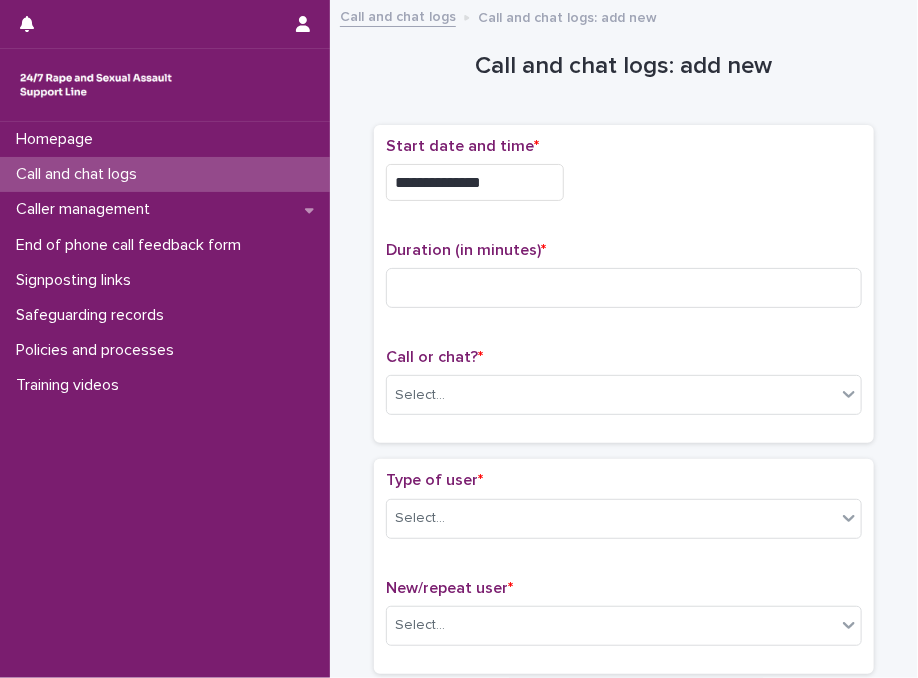 click on "**********" at bounding box center (624, 177) 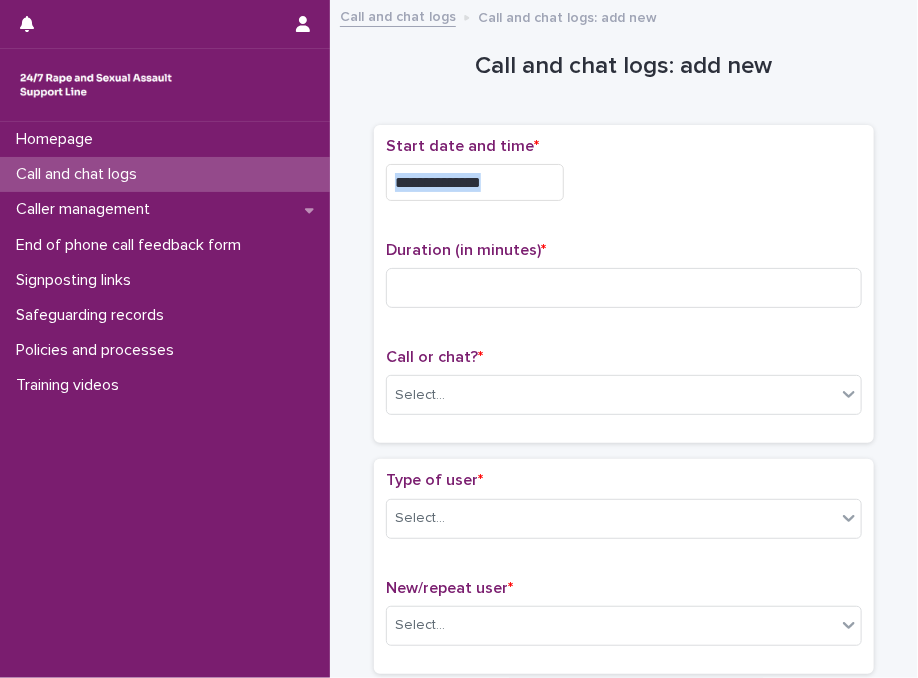 click on "**********" at bounding box center [624, 177] 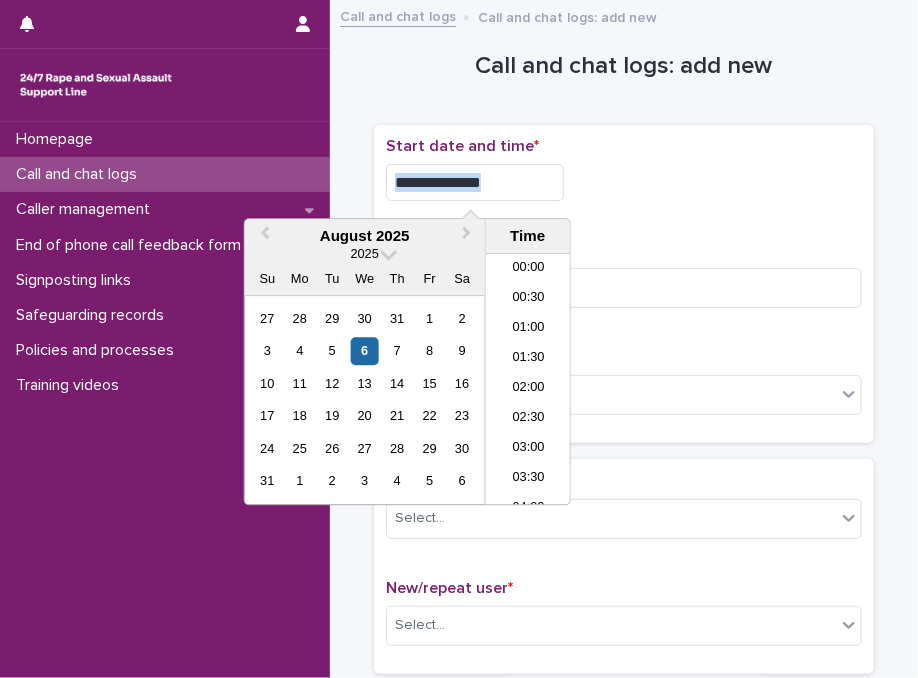 drag, startPoint x: 525, startPoint y: 198, endPoint x: 520, endPoint y: 182, distance: 16.763054 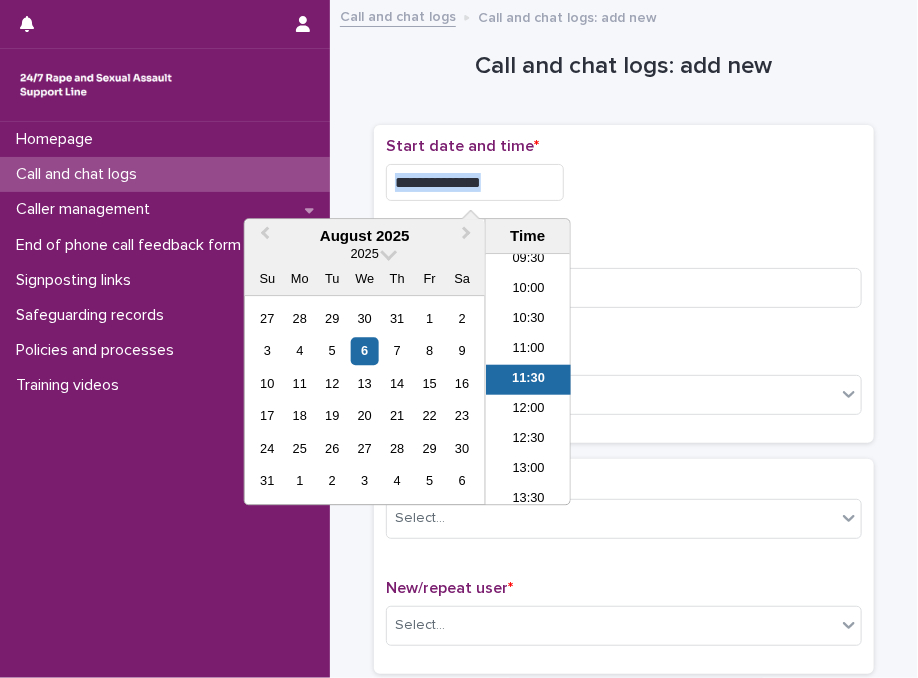 click on "**********" at bounding box center [475, 182] 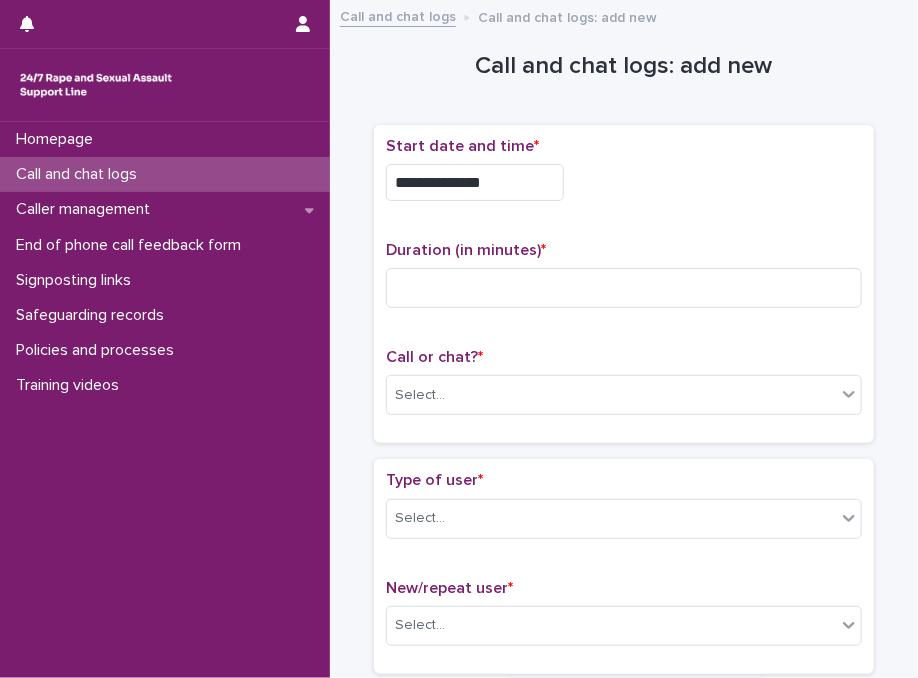 click on "**********" at bounding box center (475, 182) 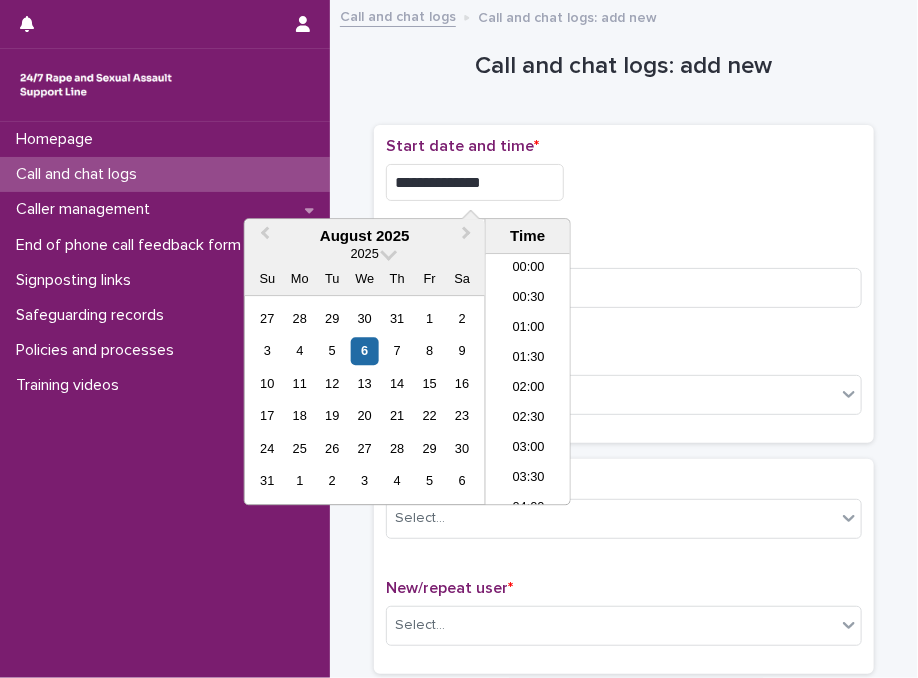 scroll, scrollTop: 580, scrollLeft: 0, axis: vertical 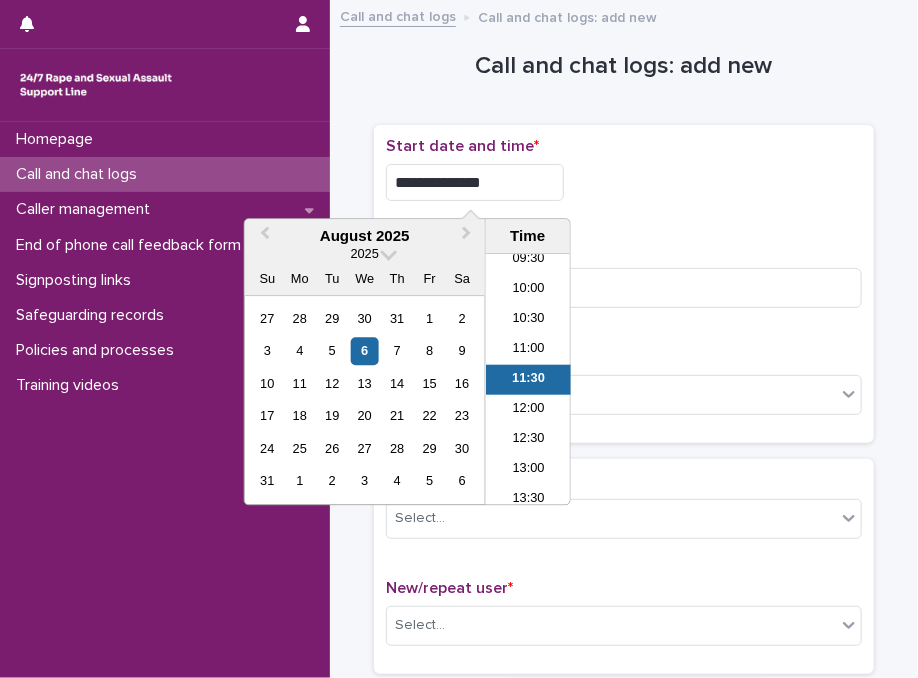 click on "**********" at bounding box center [475, 182] 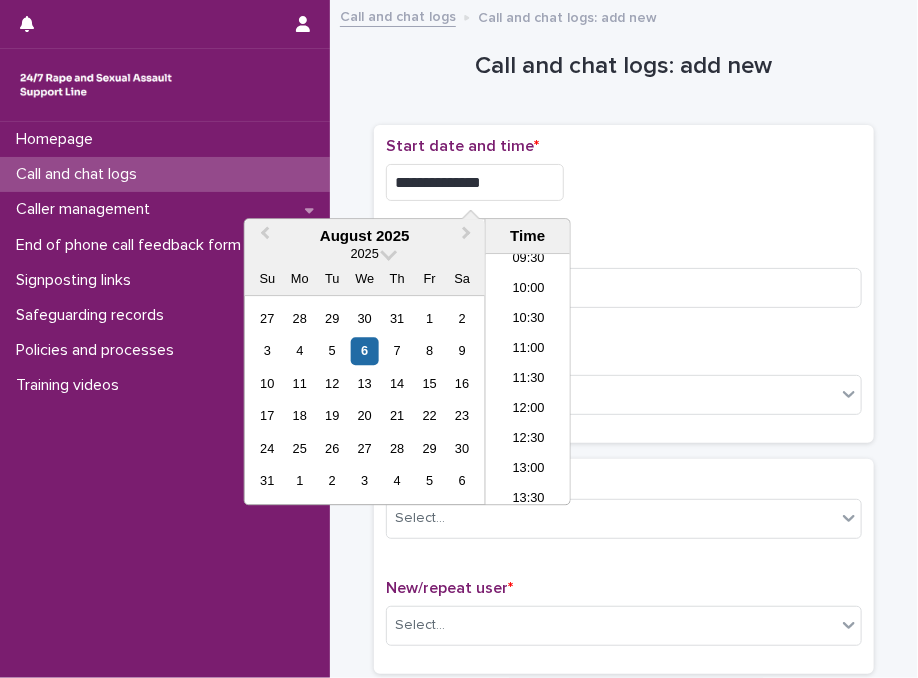 type on "**********" 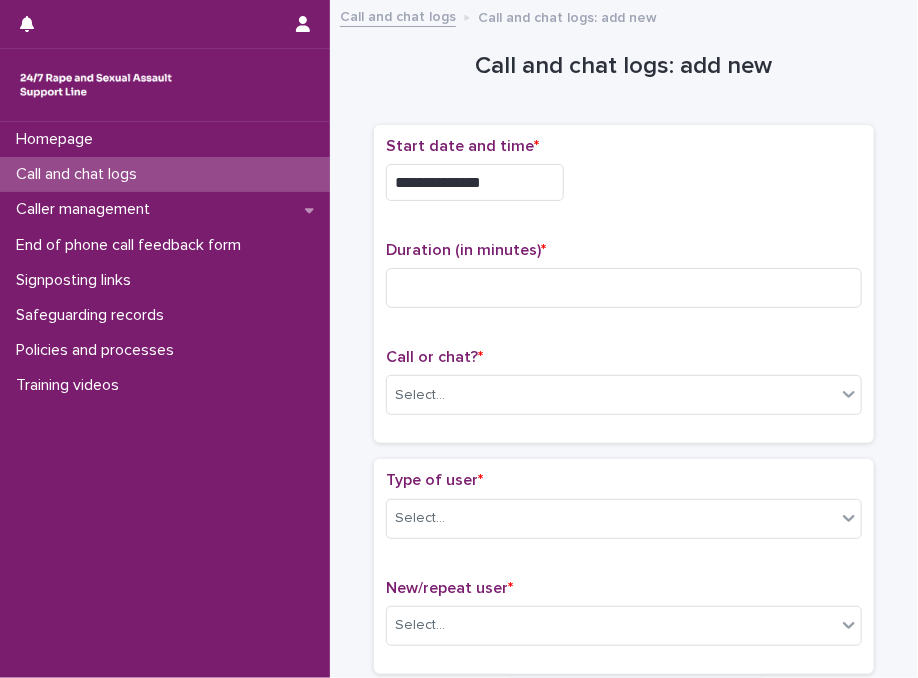 click on "**********" at bounding box center (624, 177) 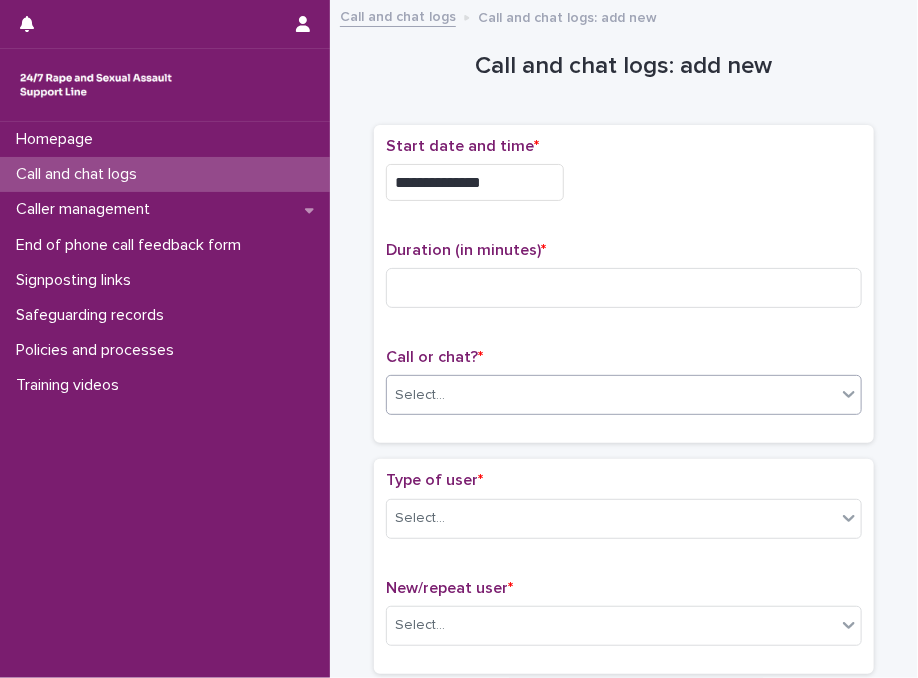 click on "Select..." at bounding box center [624, 395] 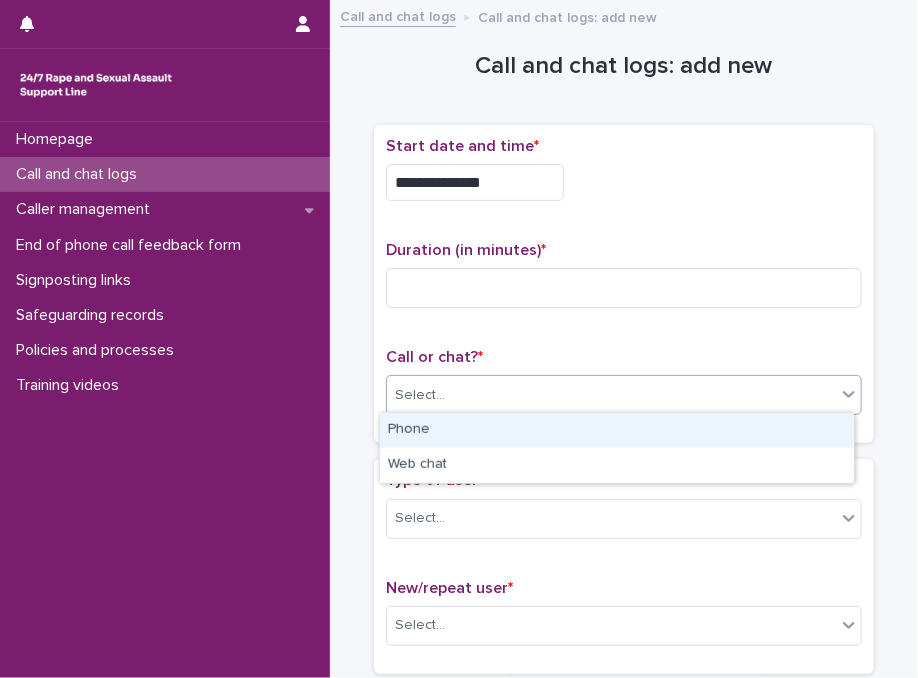 click on "Phone" at bounding box center [617, 430] 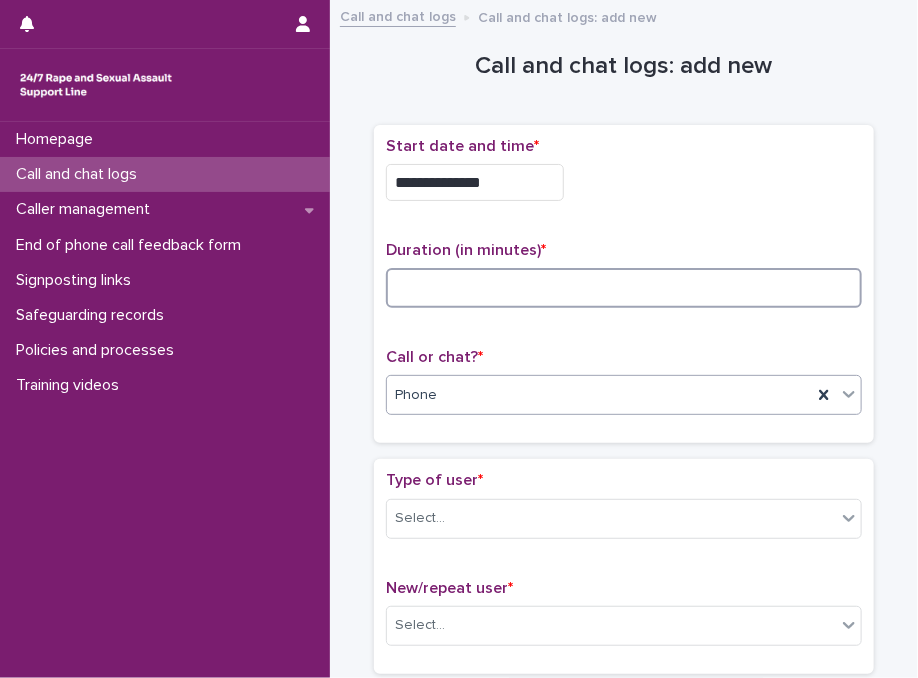click at bounding box center (624, 288) 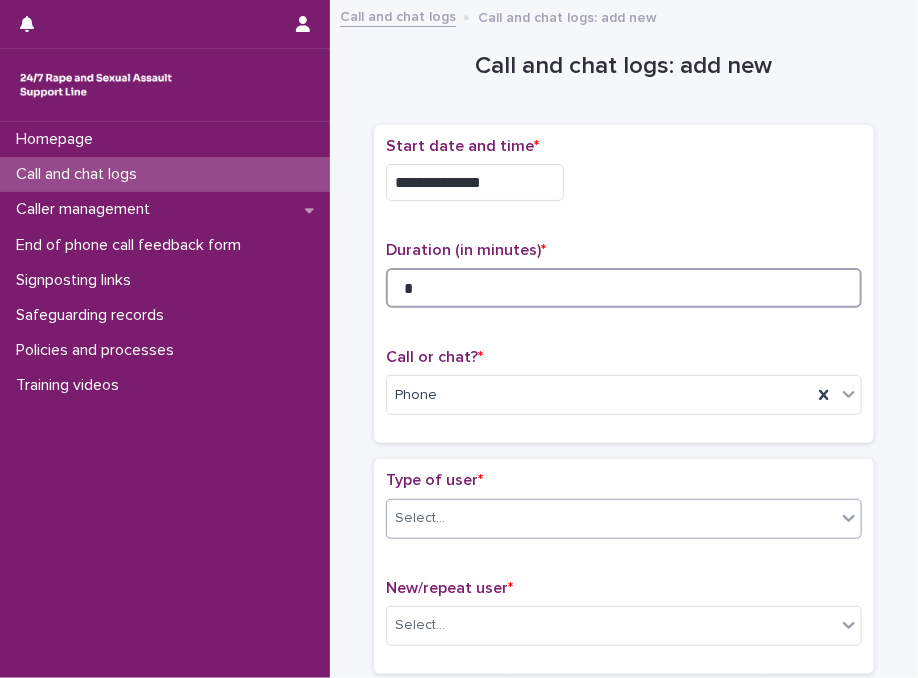 type on "*" 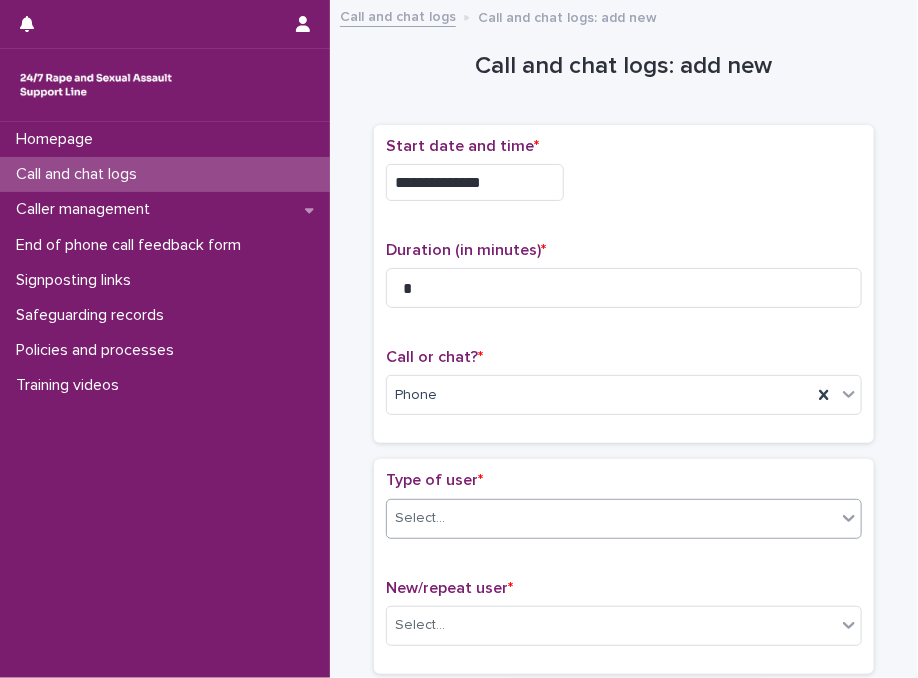 click on "Select..." at bounding box center [611, 518] 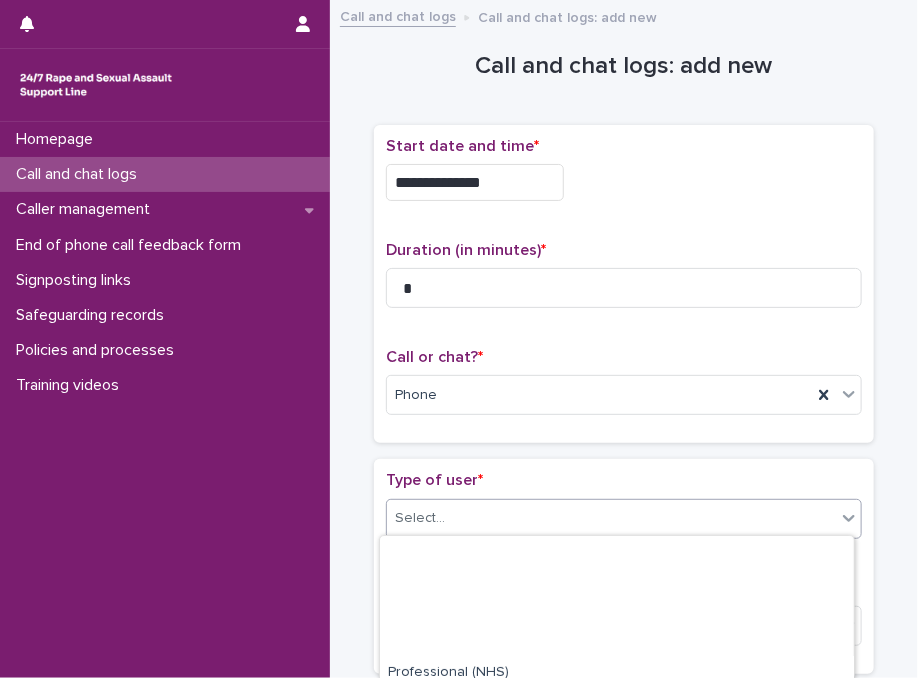 scroll, scrollTop: 376, scrollLeft: 0, axis: vertical 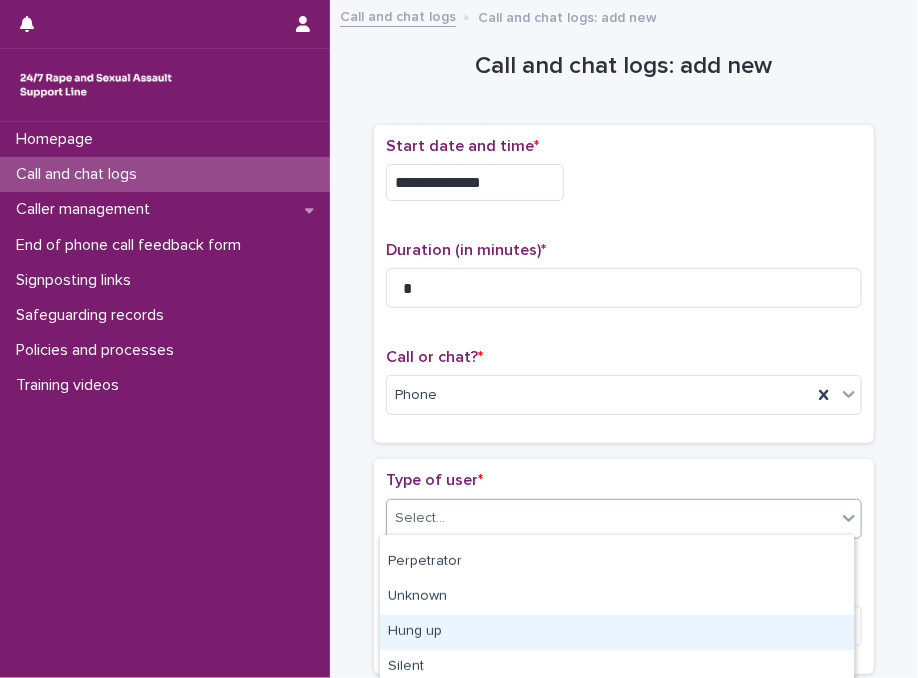 click on "Hung up" at bounding box center [617, 632] 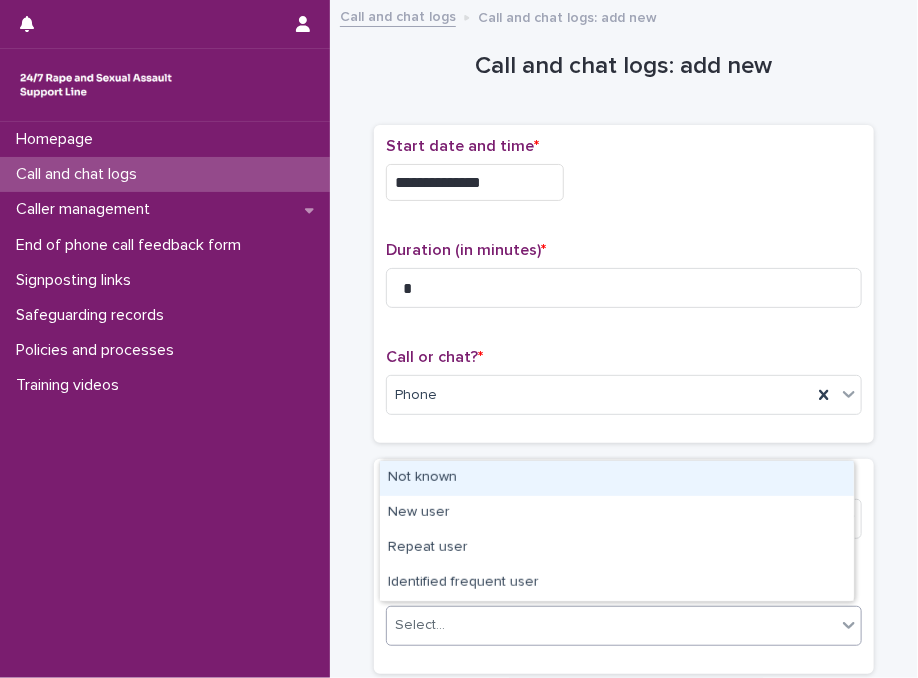 click on "Select..." at bounding box center [420, 625] 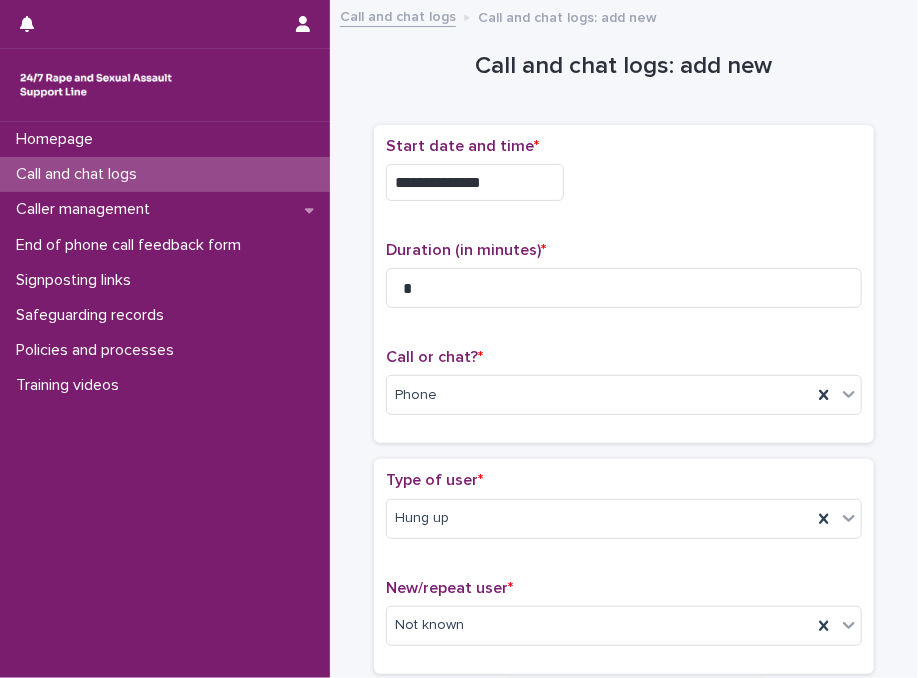 click on "Type of user *" at bounding box center (434, 480) 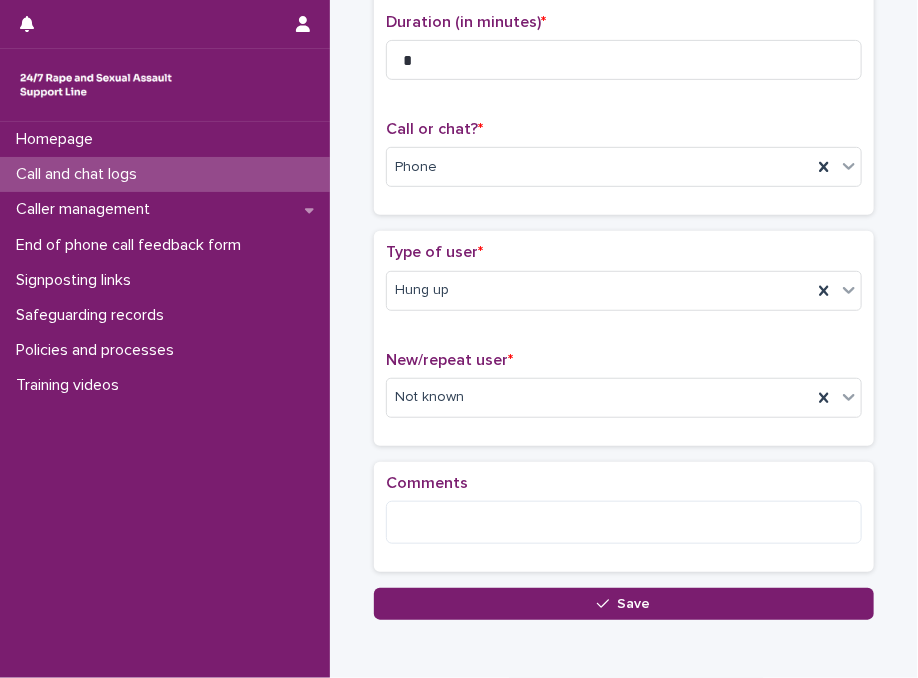 scroll, scrollTop: 240, scrollLeft: 0, axis: vertical 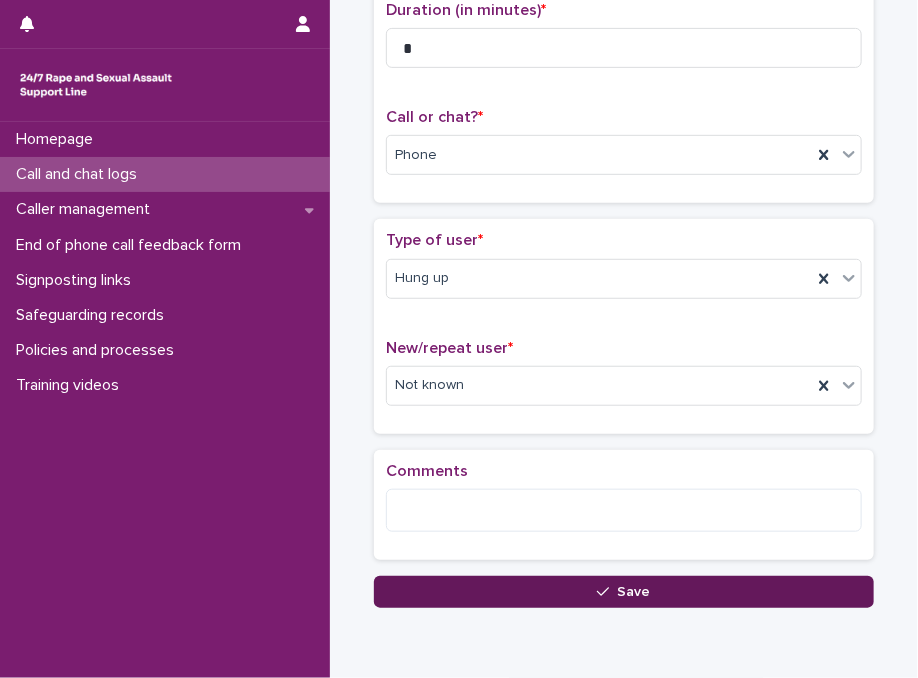 click on "Save" at bounding box center (624, 592) 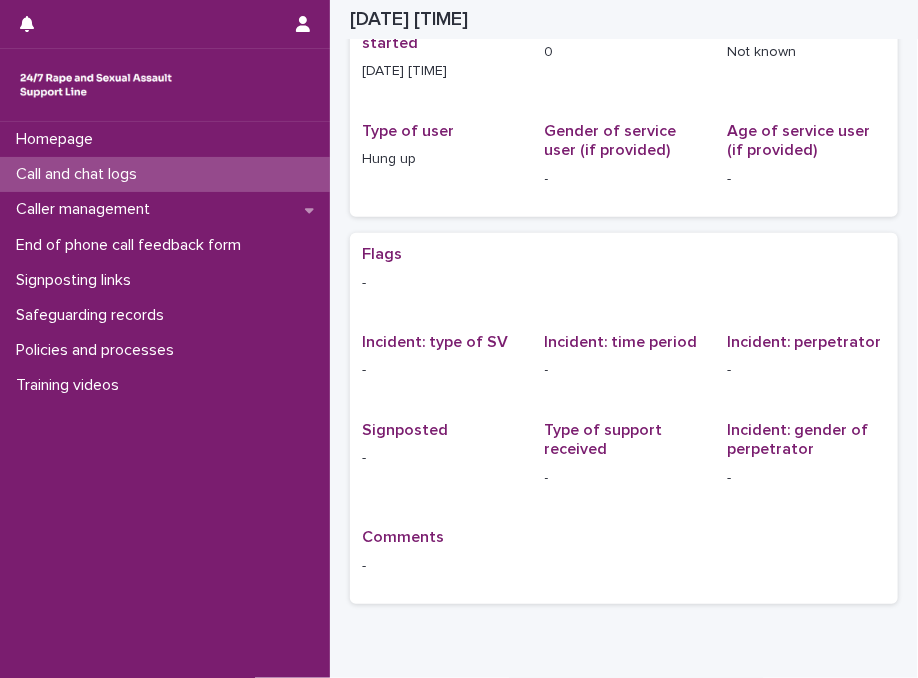 scroll, scrollTop: 0, scrollLeft: 0, axis: both 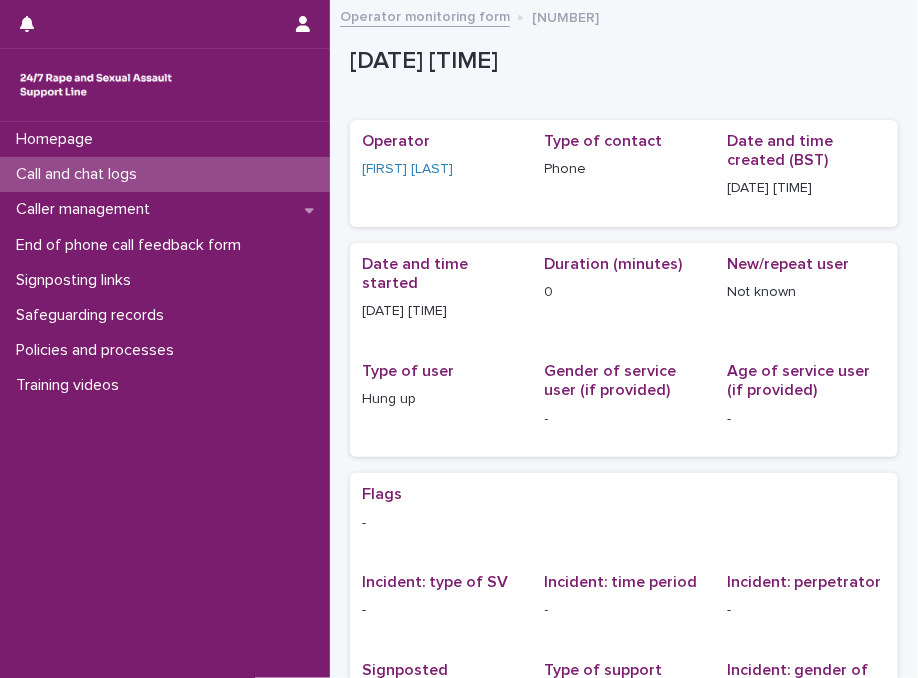 click on "Call and chat logs" at bounding box center (165, 174) 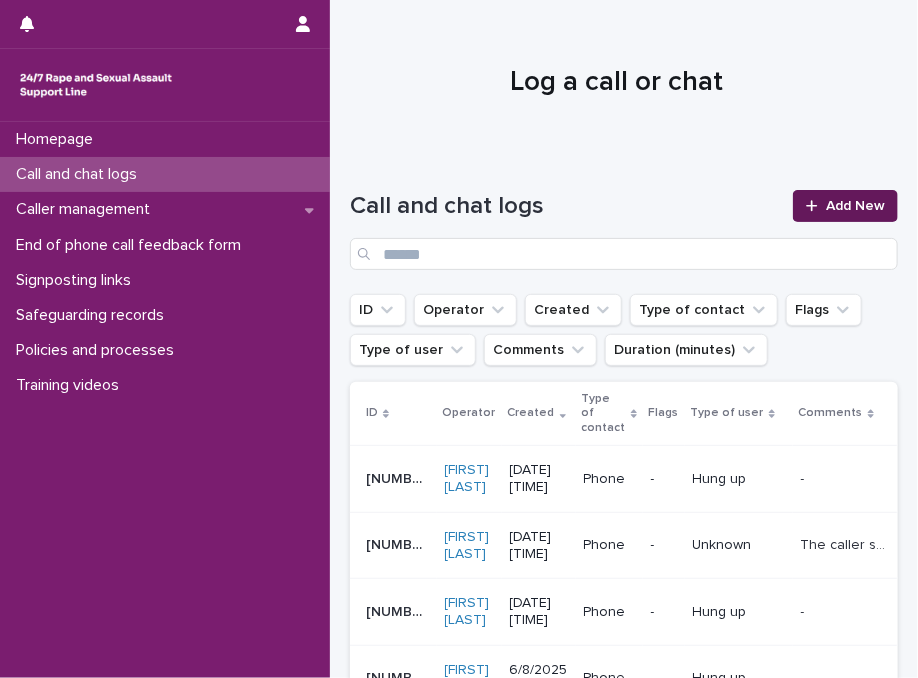 click on "Add New" at bounding box center [845, 206] 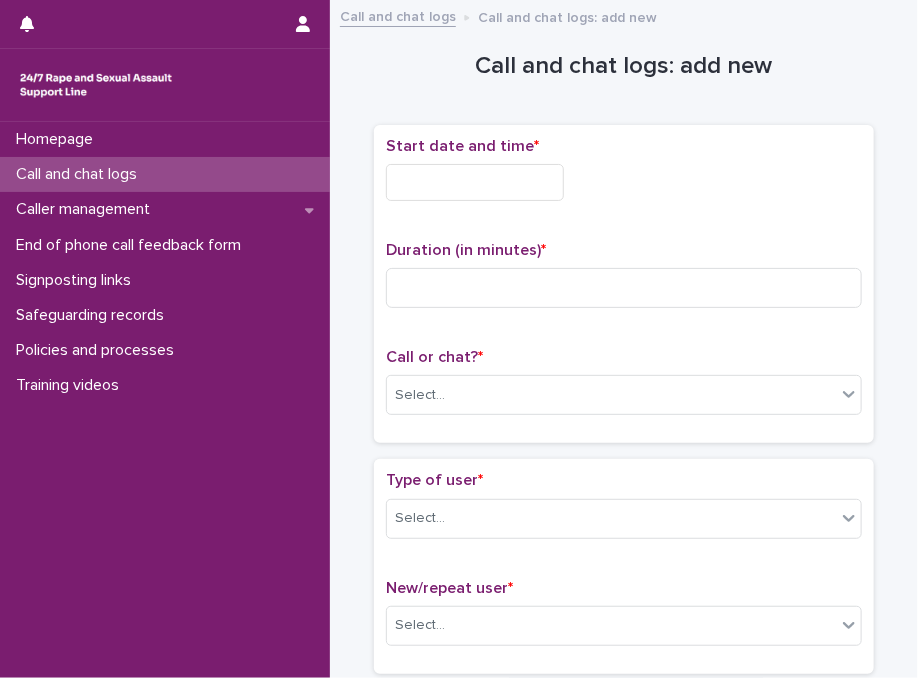 click at bounding box center [475, 182] 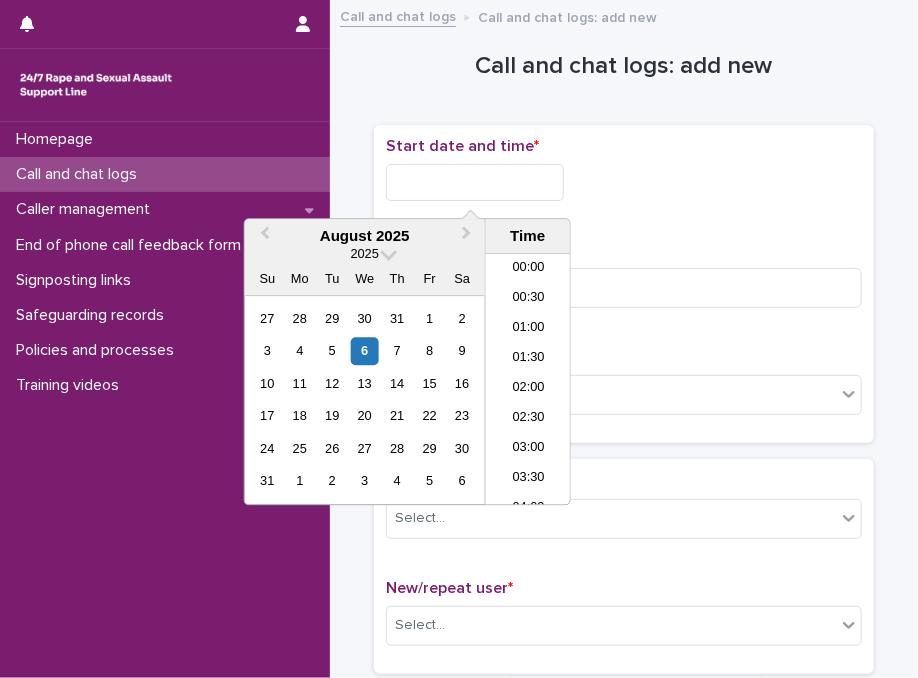 scroll, scrollTop: 610, scrollLeft: 0, axis: vertical 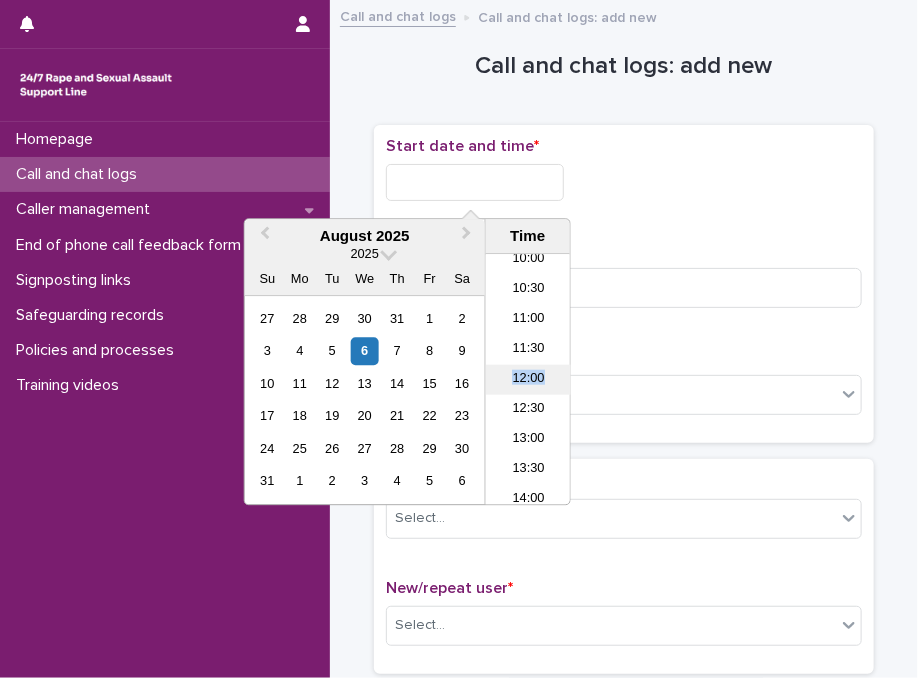 drag, startPoint x: 529, startPoint y: 361, endPoint x: 528, endPoint y: 375, distance: 14.035668 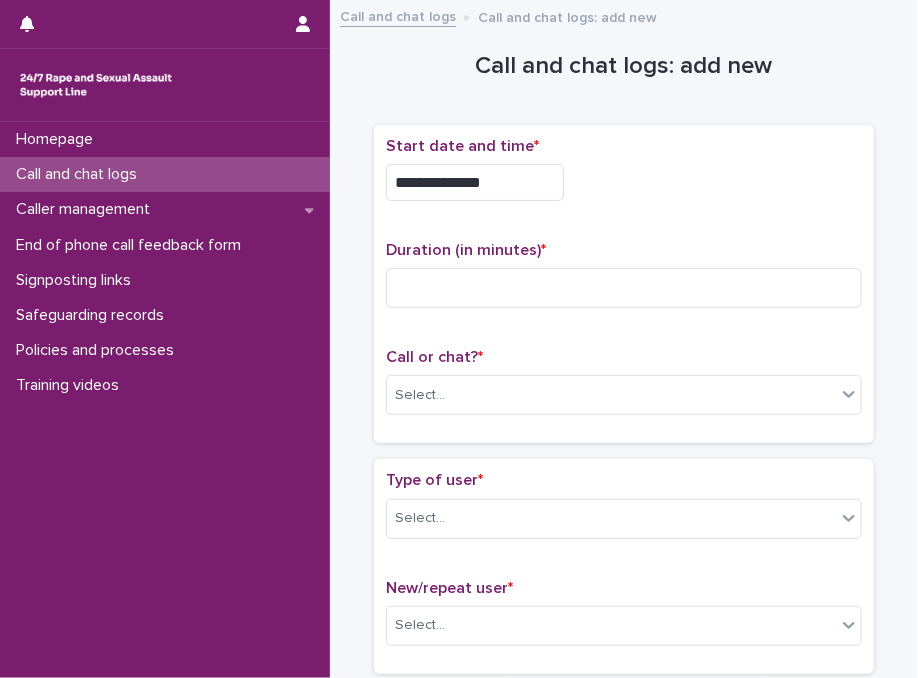 click on "**********" at bounding box center (475, 182) 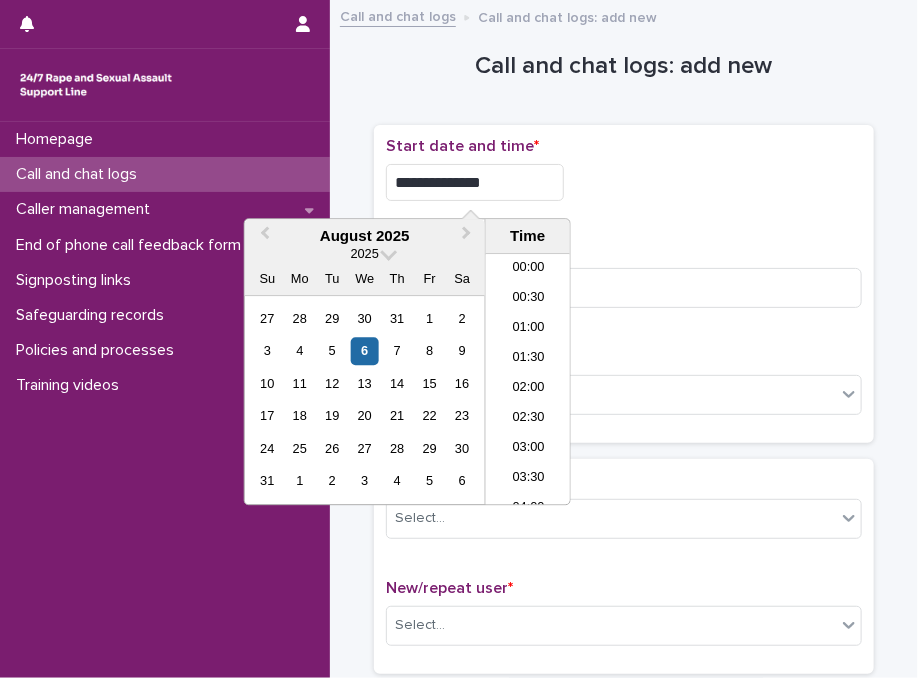 scroll, scrollTop: 610, scrollLeft: 0, axis: vertical 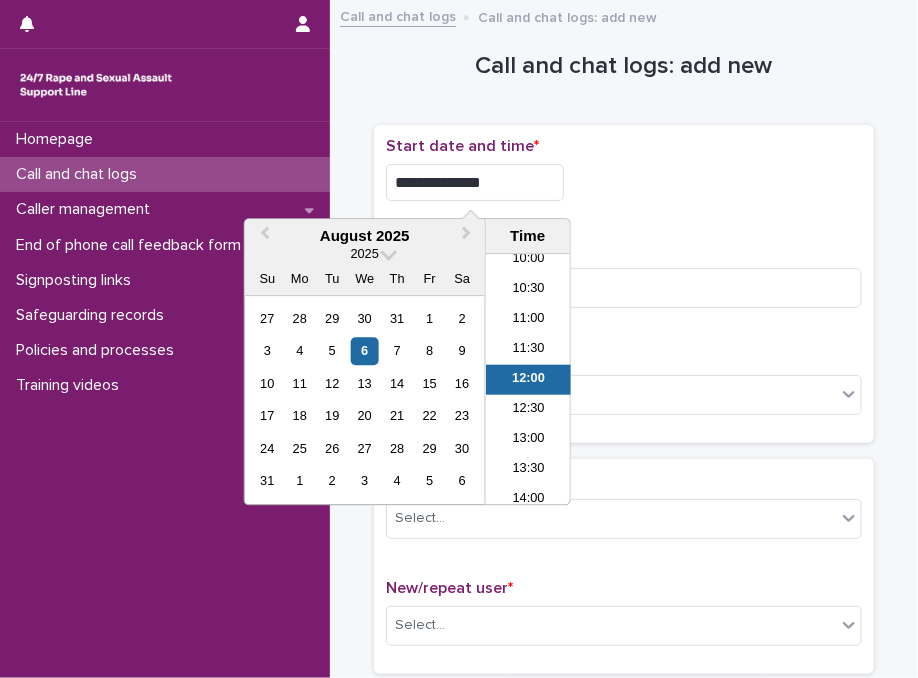 click on "**********" at bounding box center (475, 182) 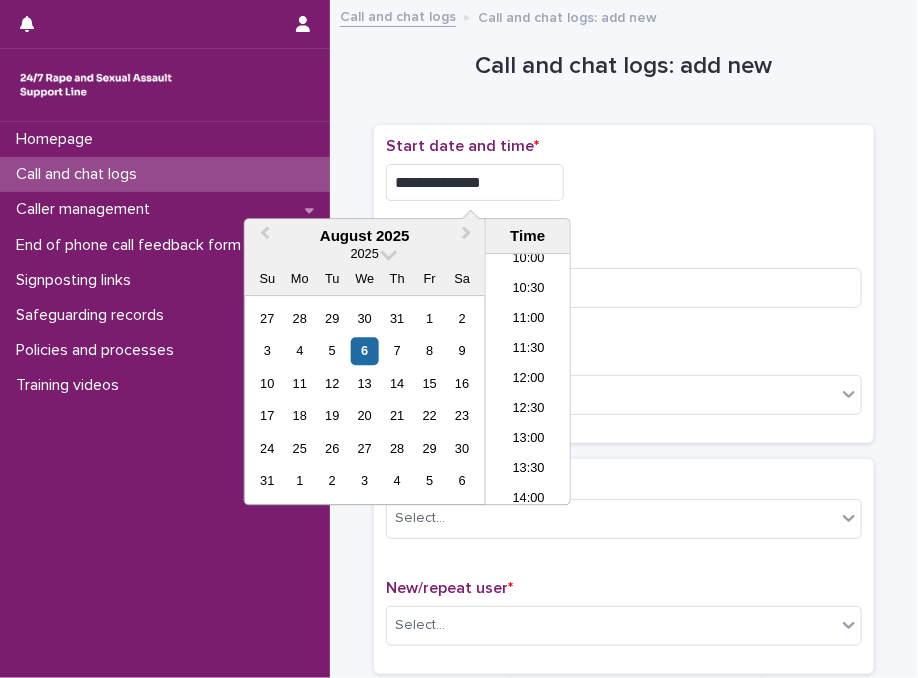 type on "**********" 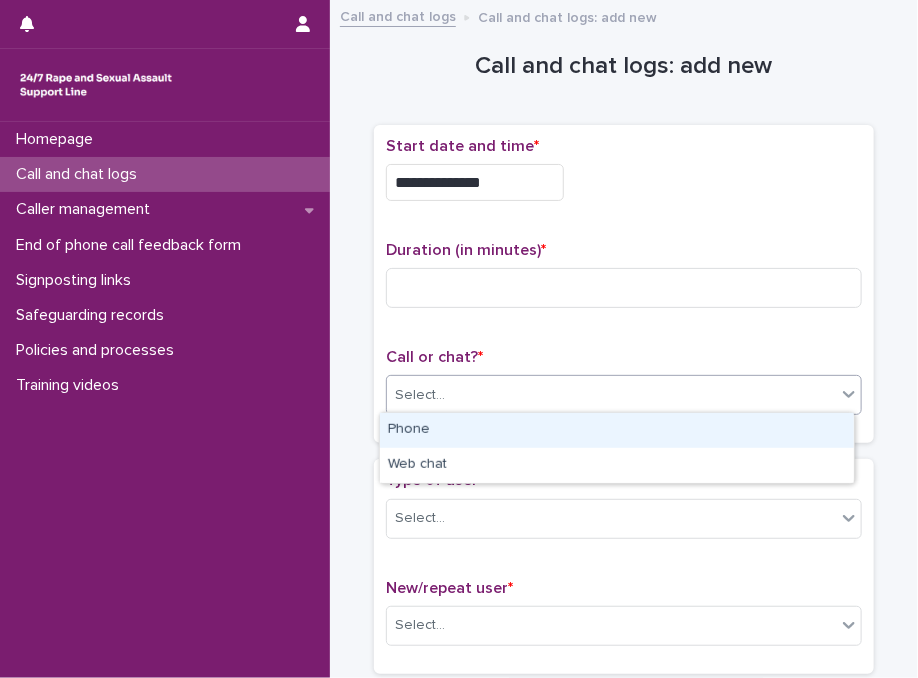 click on "Select..." at bounding box center (611, 395) 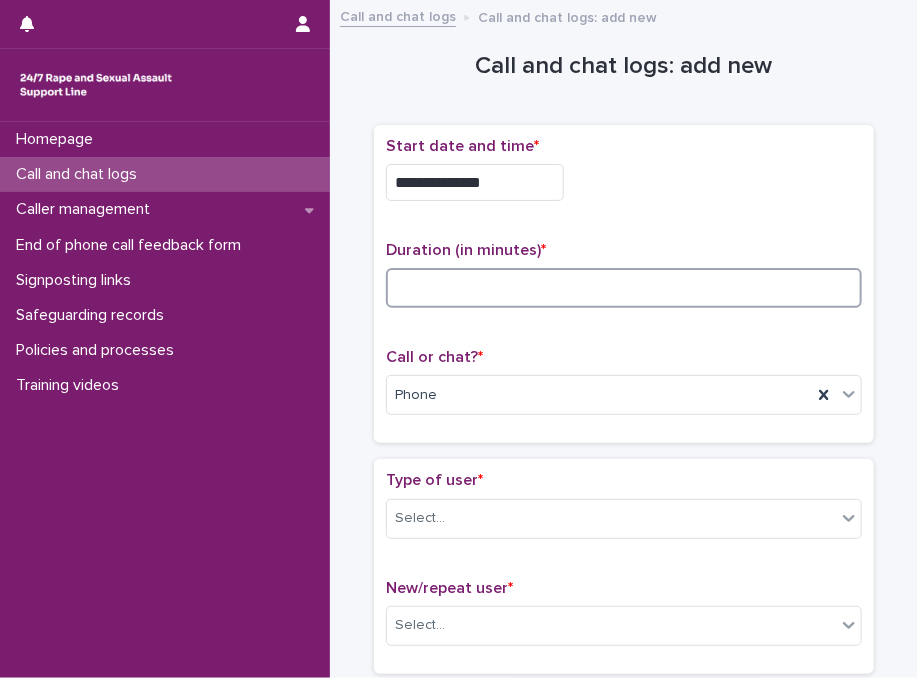 click at bounding box center (624, 288) 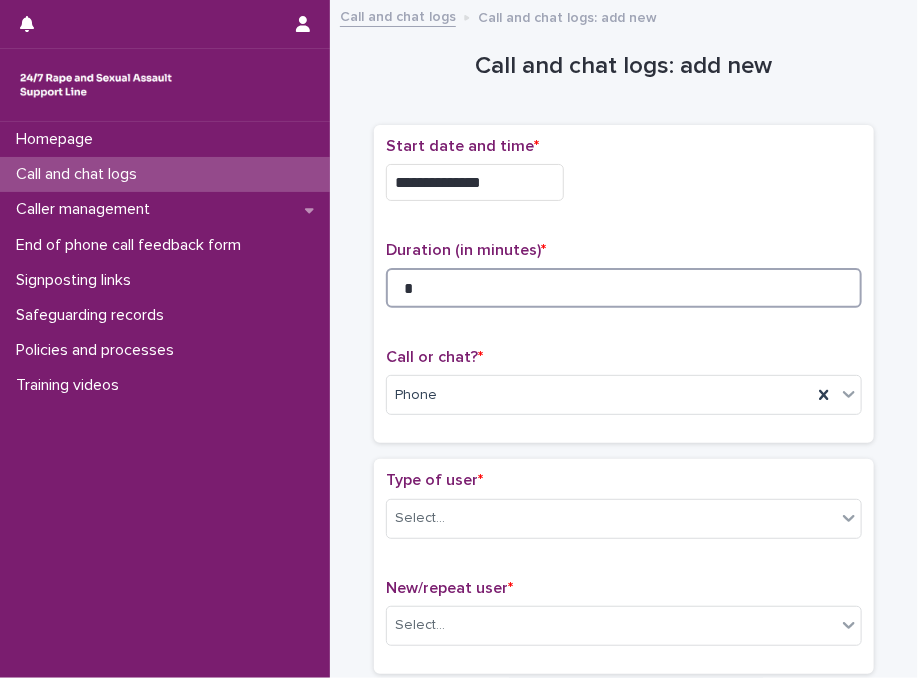type on "*" 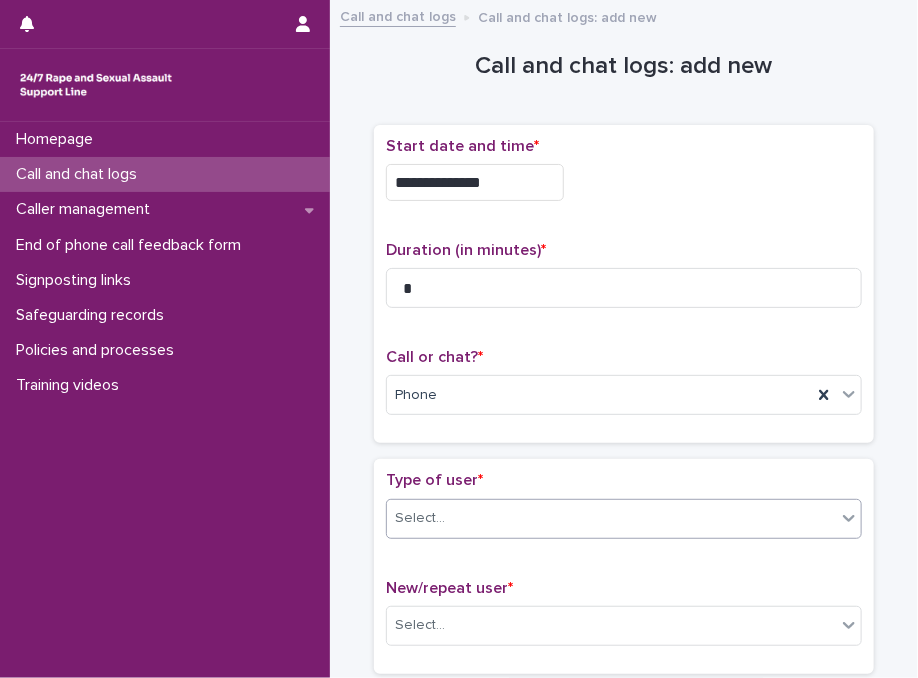 click on "Select..." at bounding box center (611, 518) 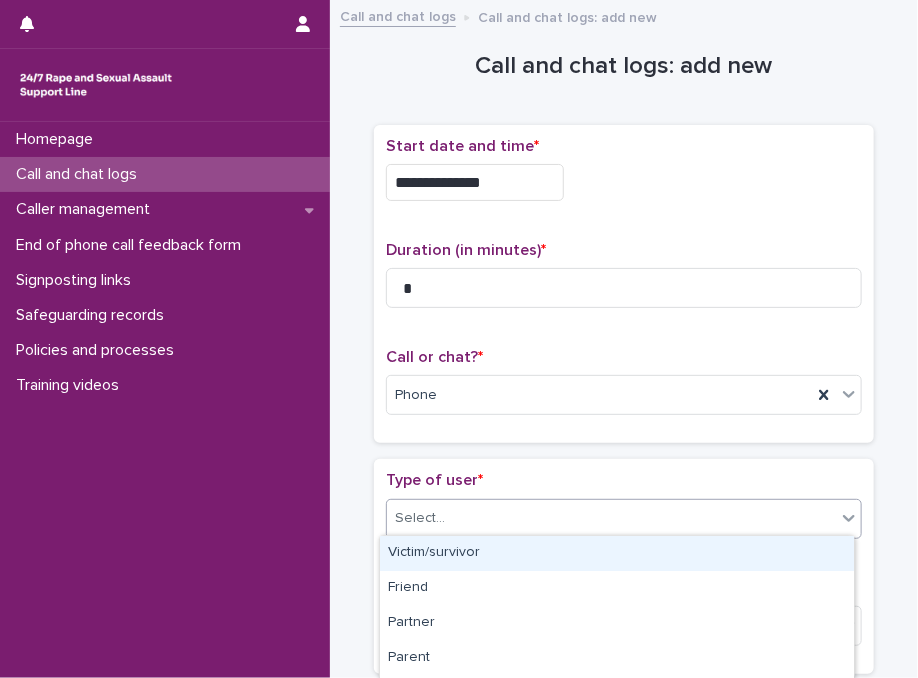 click on "Victim/survivor" at bounding box center [617, 553] 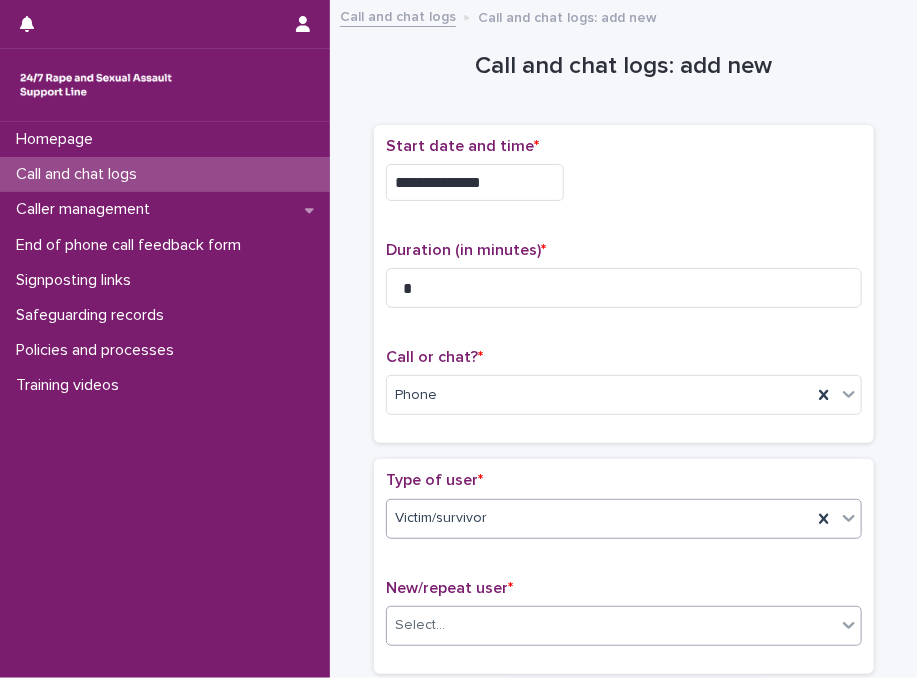 click on "Select..." at bounding box center [611, 625] 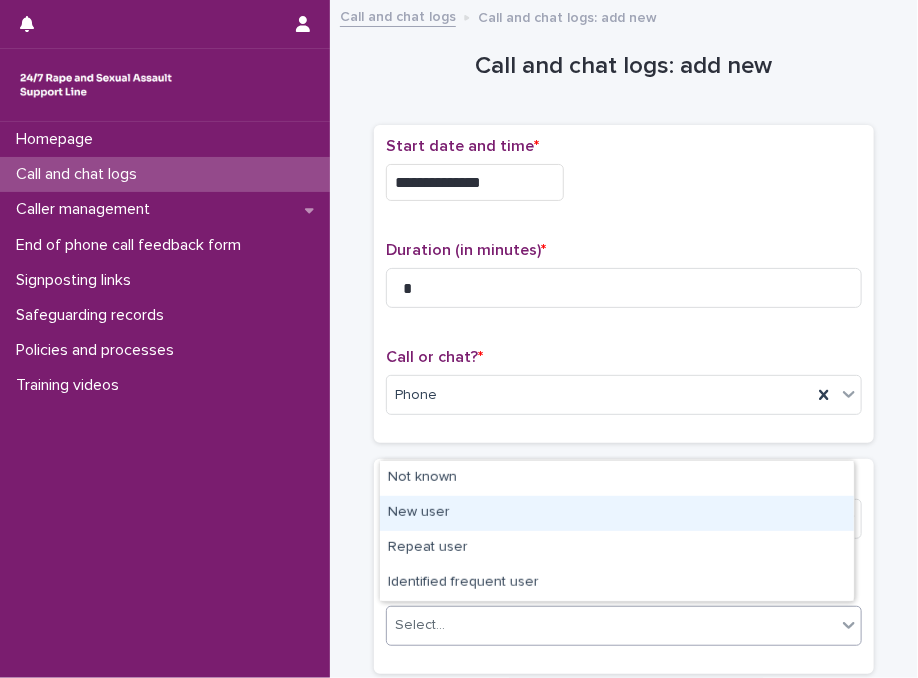 click on "New user" at bounding box center (617, 513) 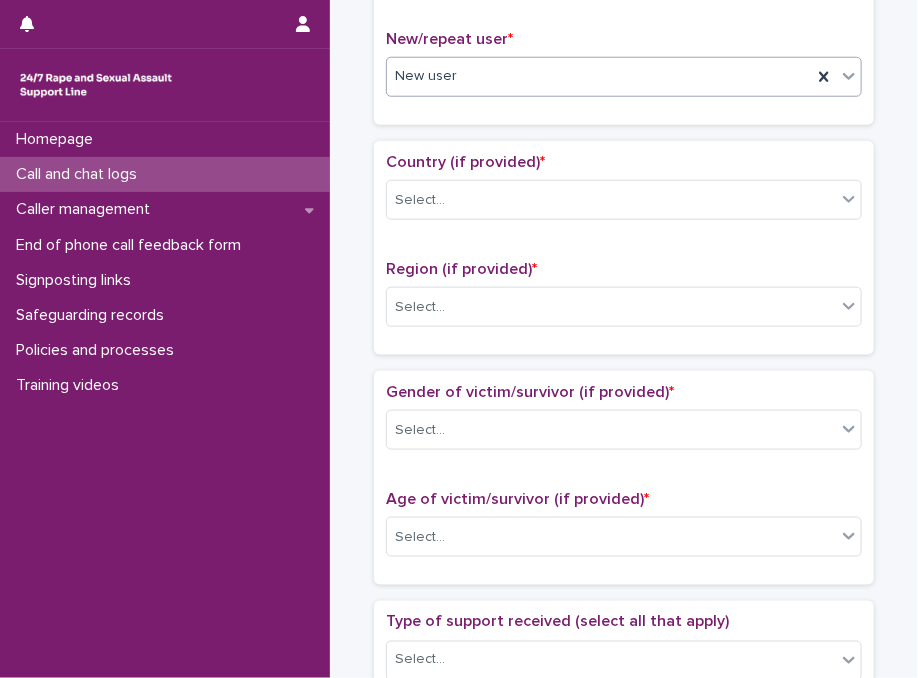 scroll, scrollTop: 575, scrollLeft: 0, axis: vertical 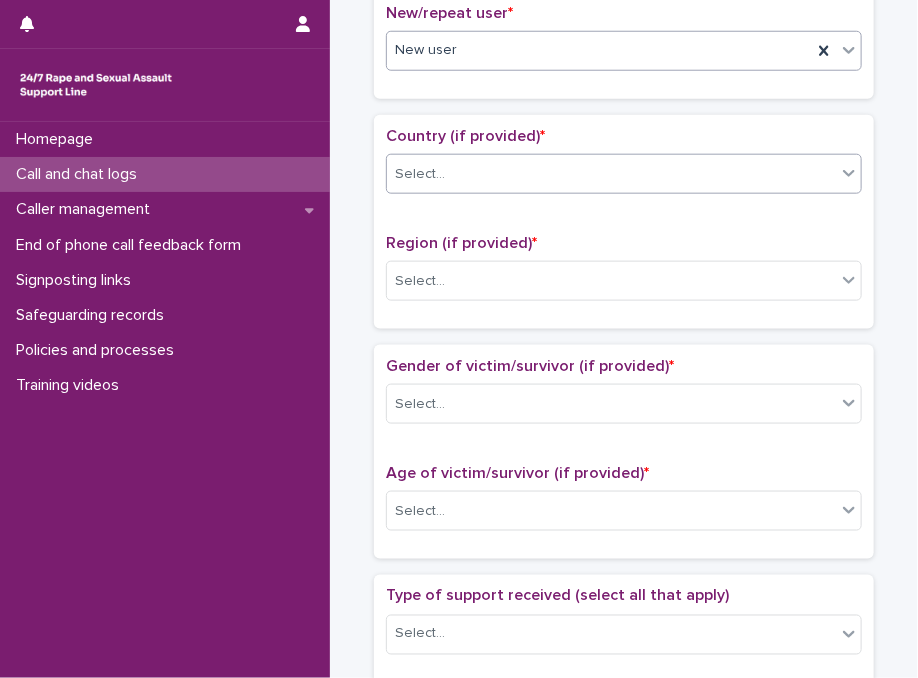 click on "Select..." at bounding box center [611, 174] 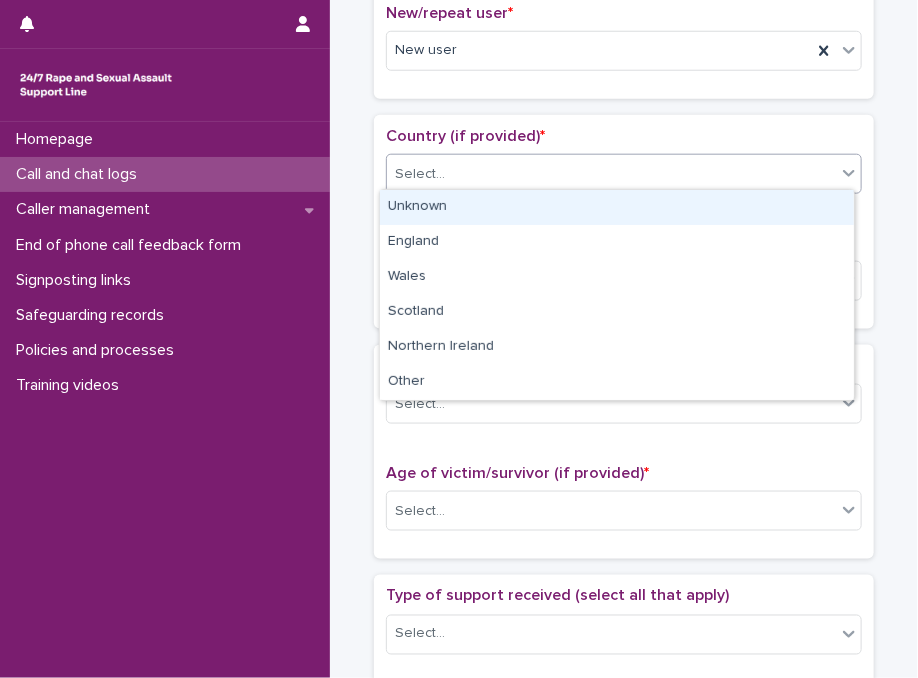 click on "Unknown" at bounding box center (617, 207) 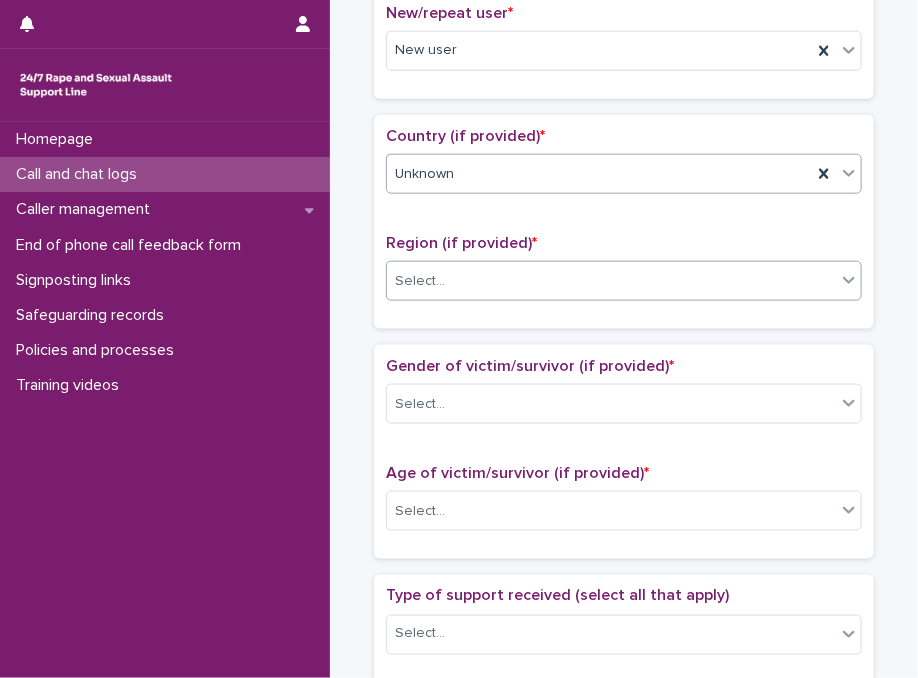 click on "Select..." at bounding box center [611, 281] 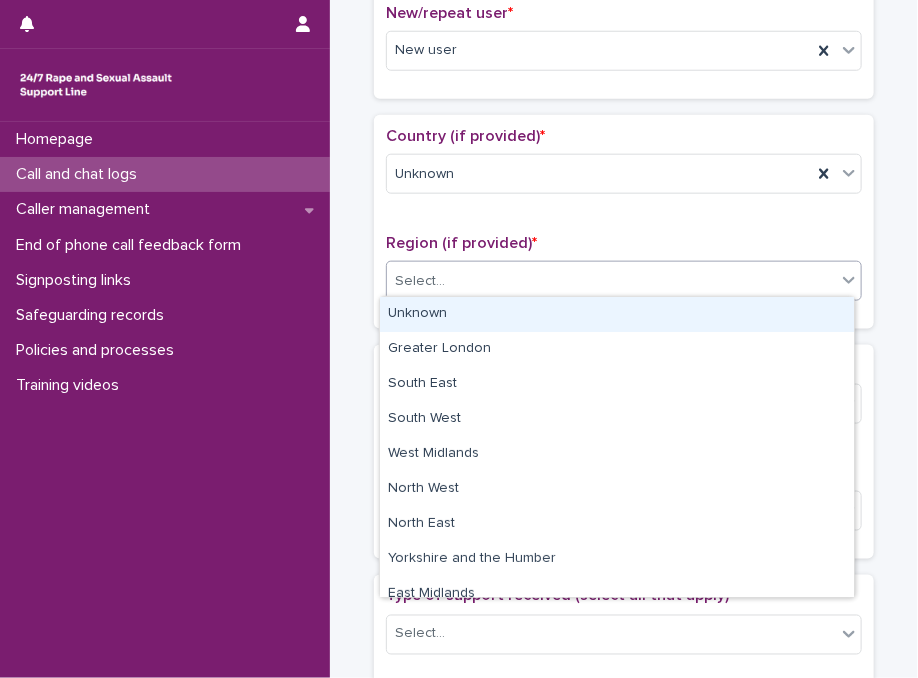 click on "Unknown" at bounding box center [617, 314] 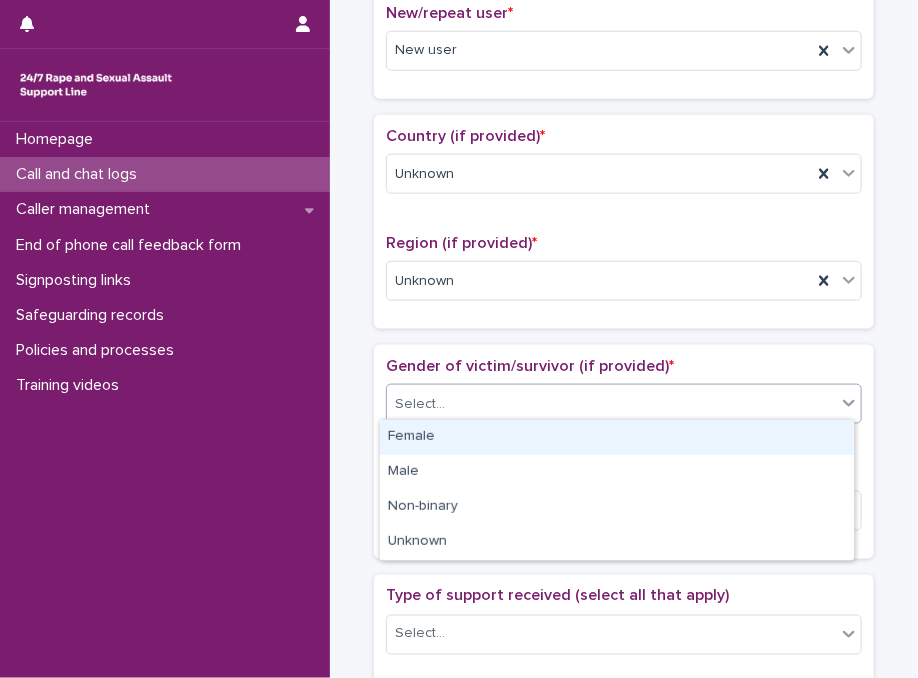 click on "**********" at bounding box center (459, 339) 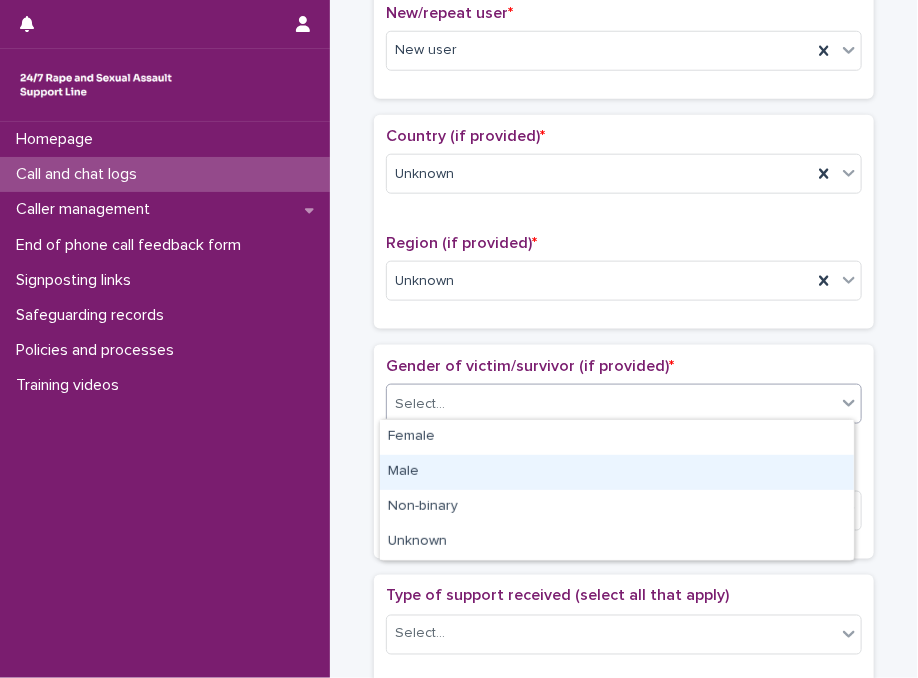 click on "Male" at bounding box center (617, 472) 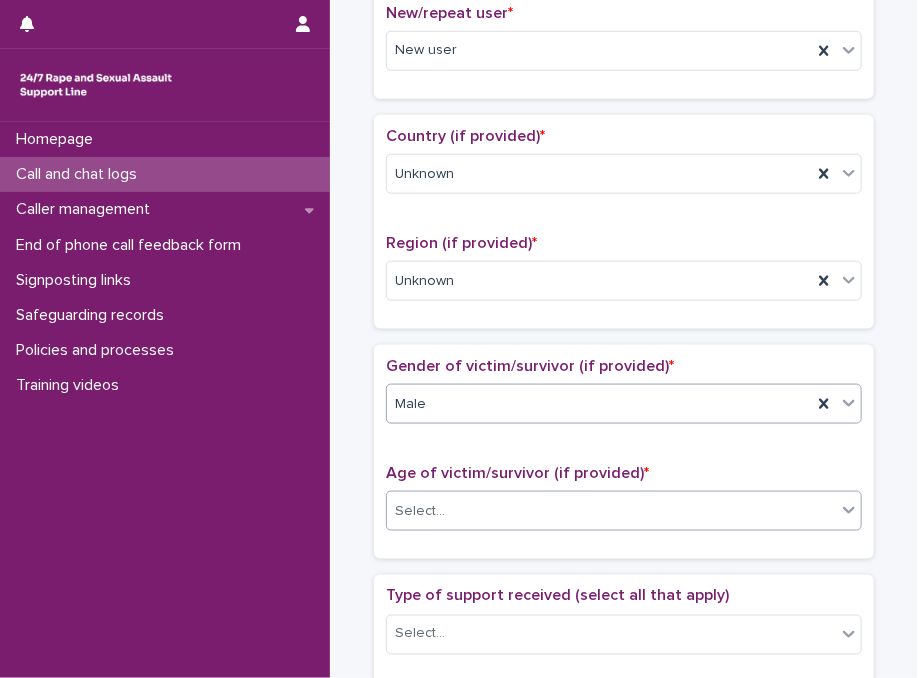 click on "Select..." at bounding box center [611, 511] 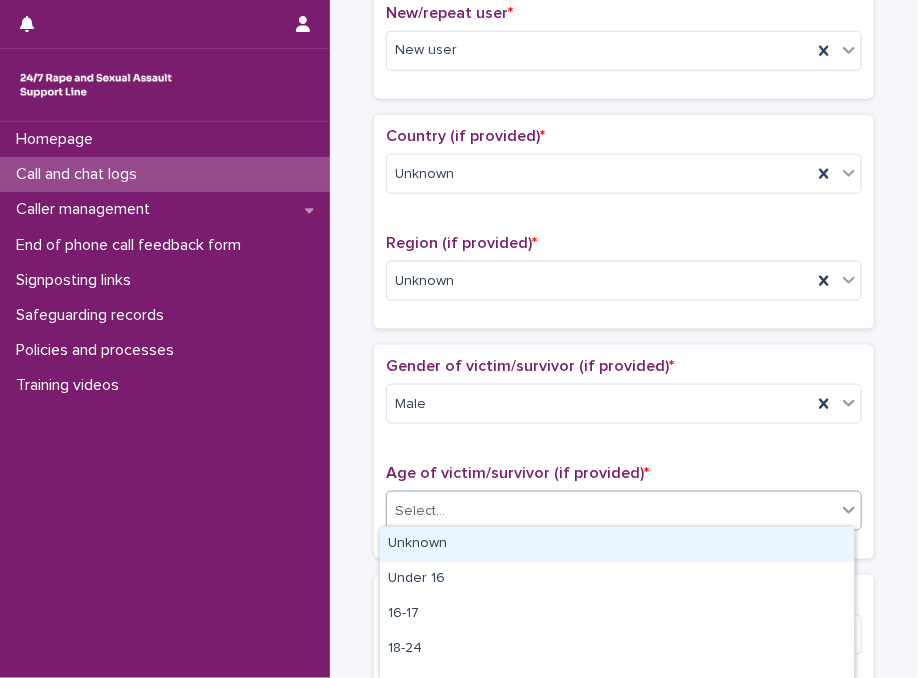 click on "Unknown" at bounding box center (617, 544) 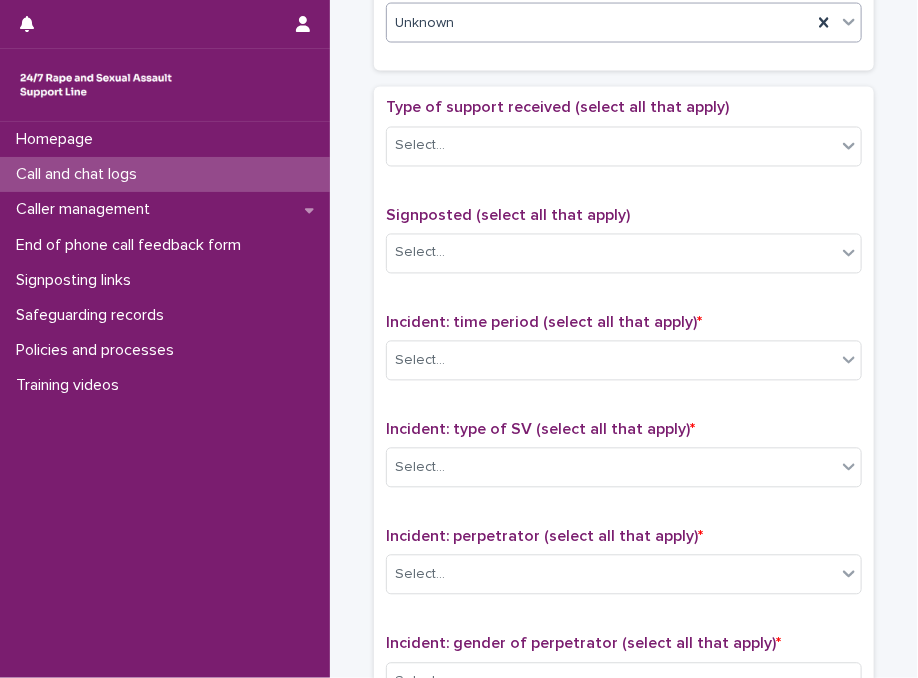 scroll, scrollTop: 1091, scrollLeft: 0, axis: vertical 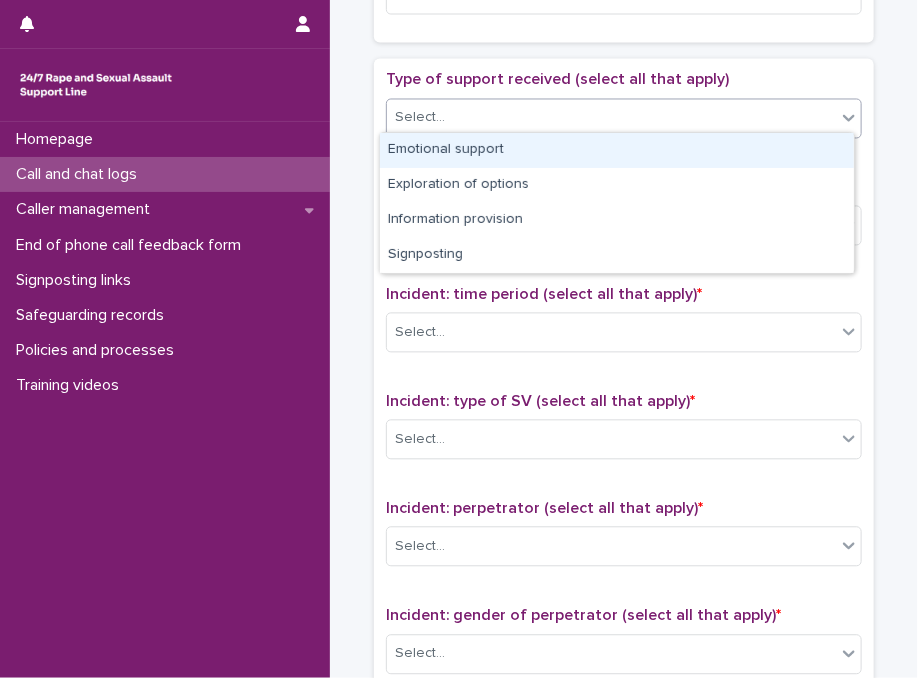 click on "Select..." at bounding box center [611, 118] 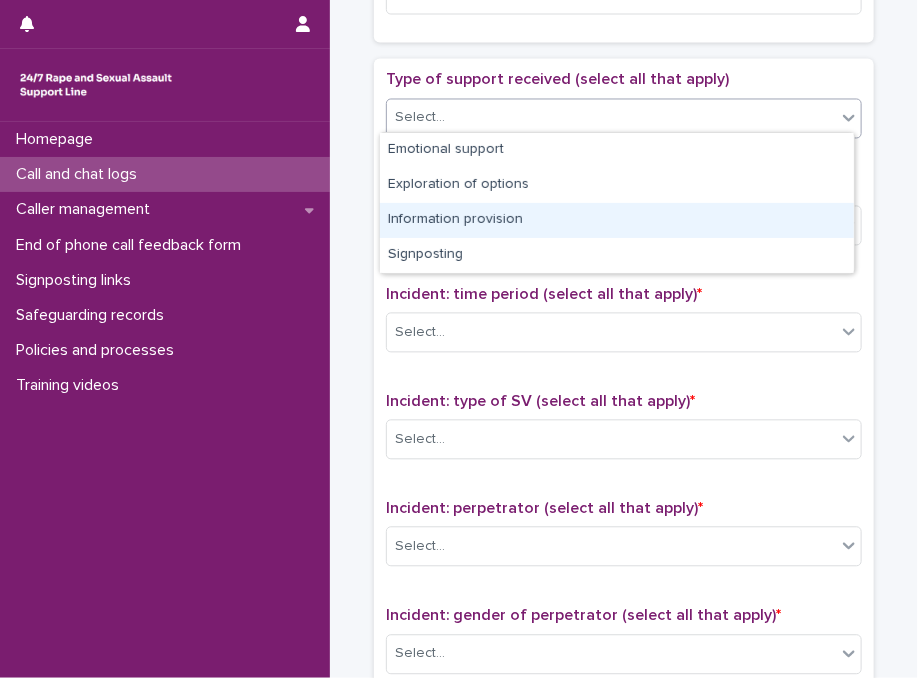 click on "Information provision" at bounding box center (617, 220) 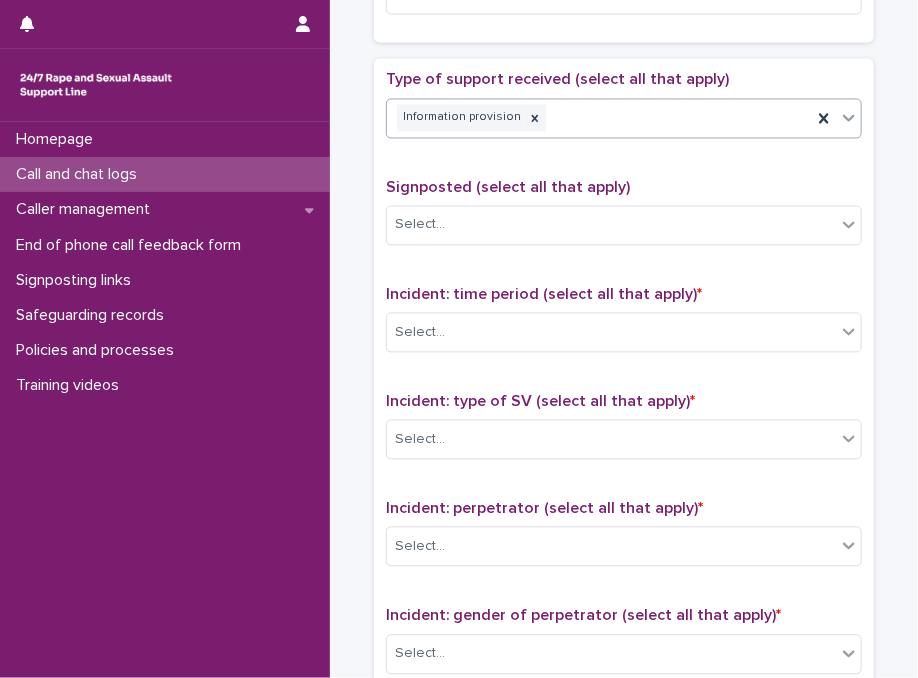 click on "Information provision" at bounding box center (599, 118) 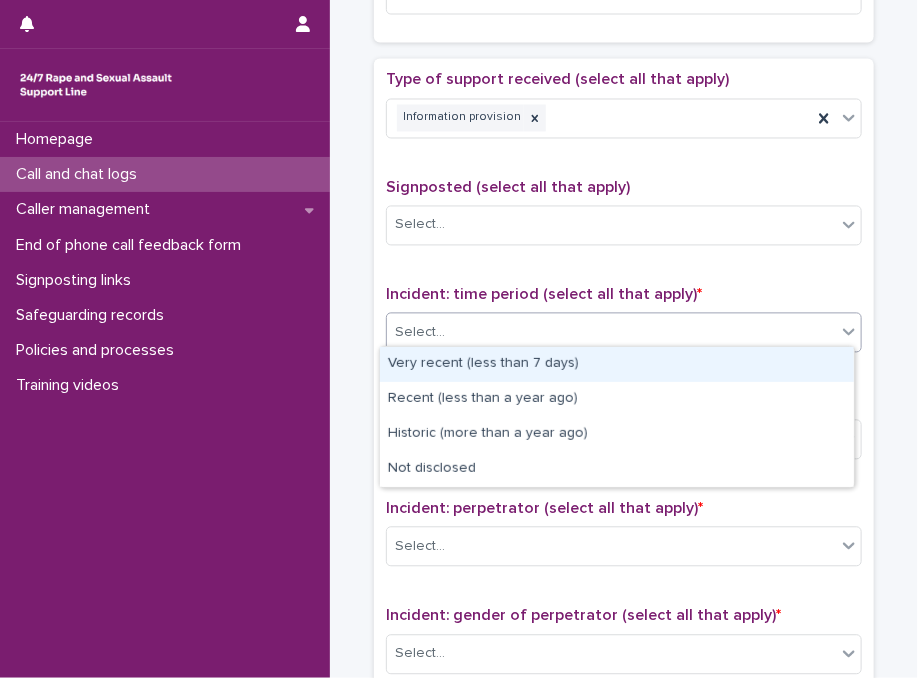 click on "Select..." at bounding box center (624, 333) 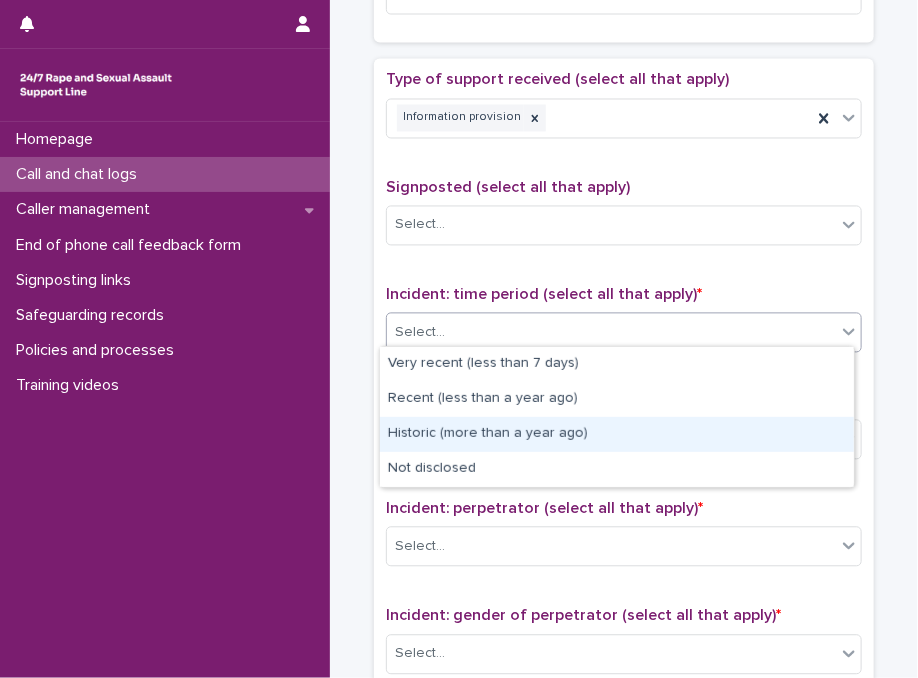 click on "Historic (more than a year ago)" at bounding box center [617, 434] 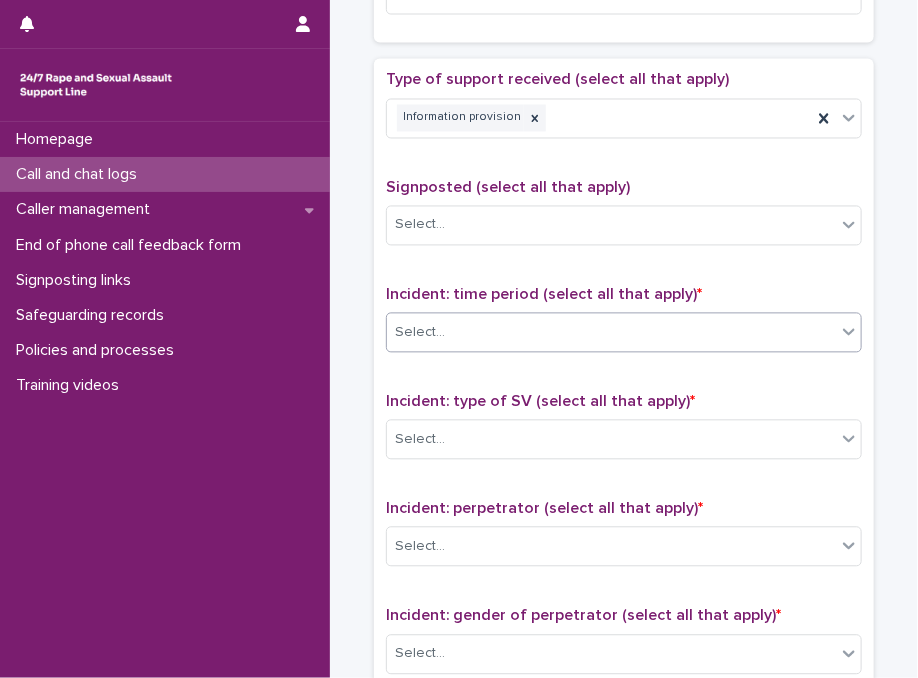 click on "Select..." at bounding box center [611, 440] 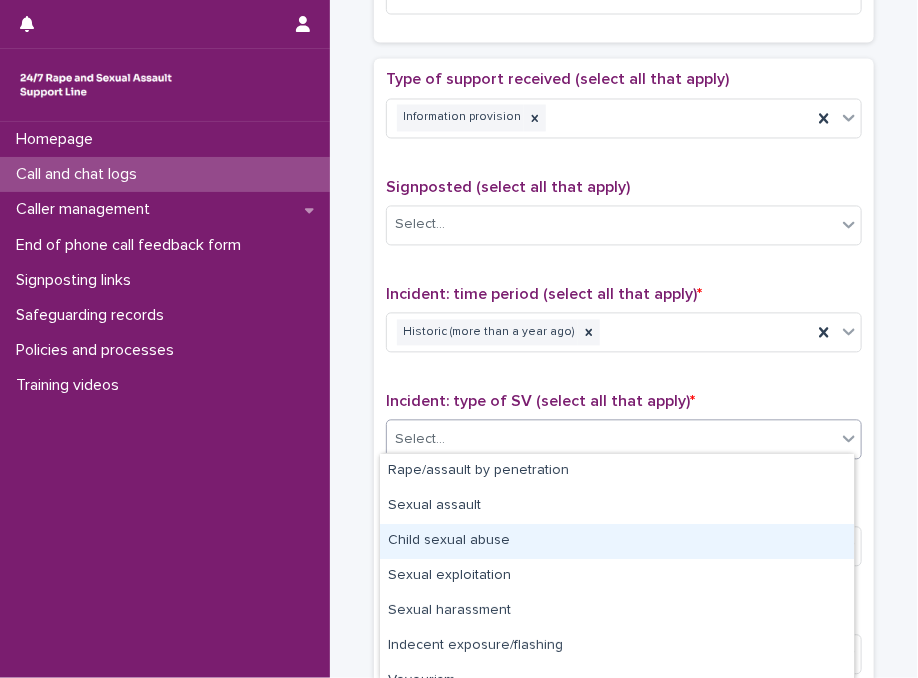click on "Child sexual abuse" at bounding box center (617, 541) 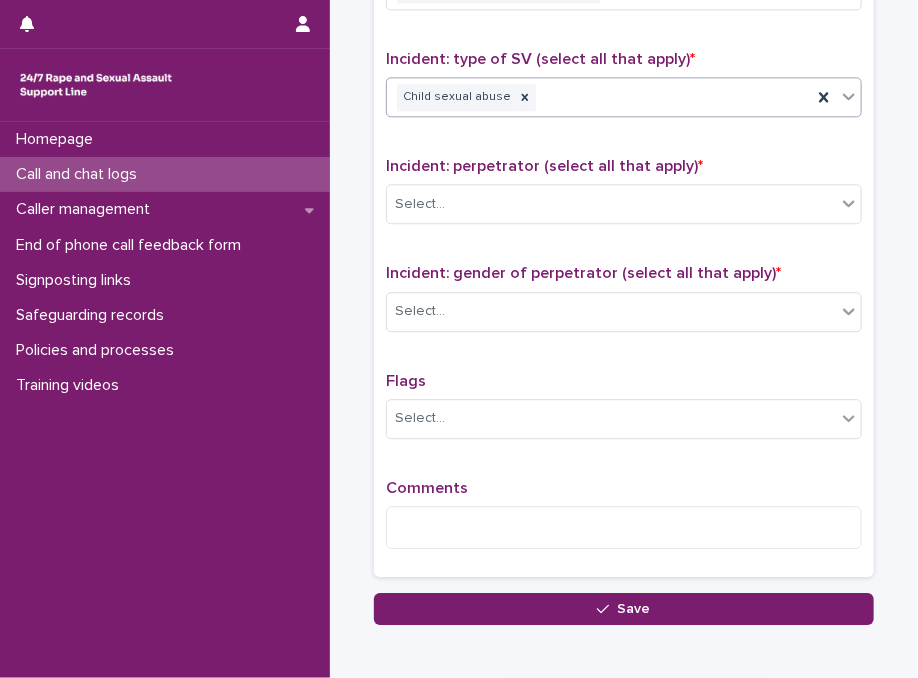 scroll, scrollTop: 1479, scrollLeft: 0, axis: vertical 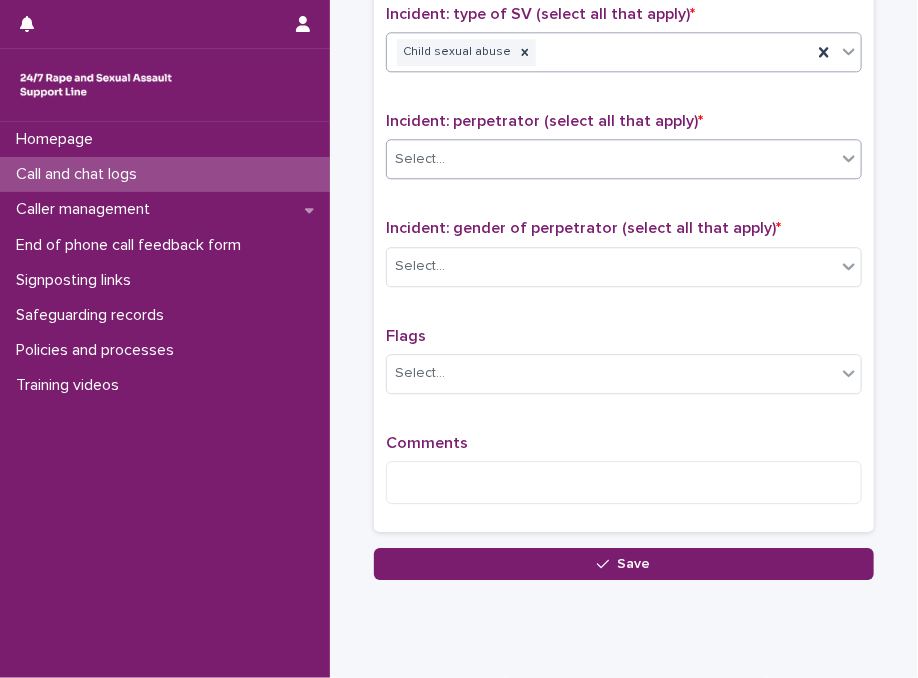 click on "Select..." at bounding box center (611, 159) 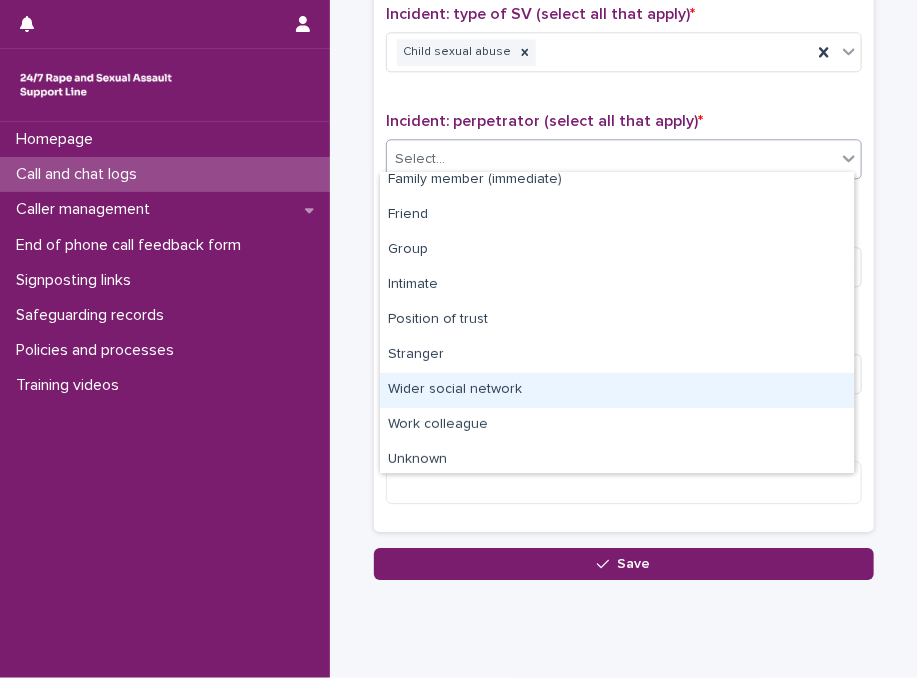 scroll, scrollTop: 84, scrollLeft: 0, axis: vertical 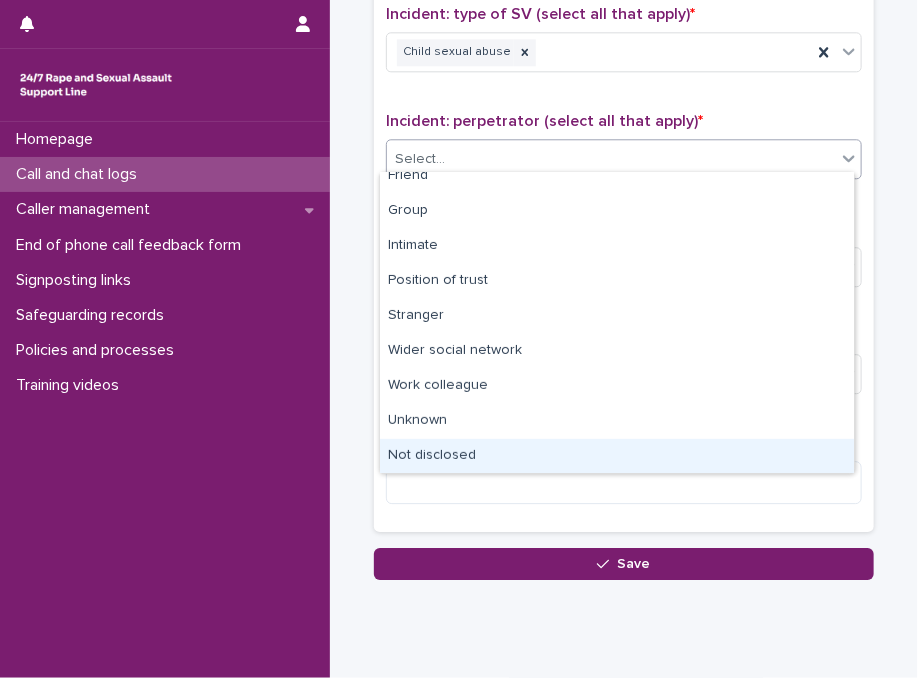 drag, startPoint x: 784, startPoint y: 435, endPoint x: 780, endPoint y: 450, distance: 15.524175 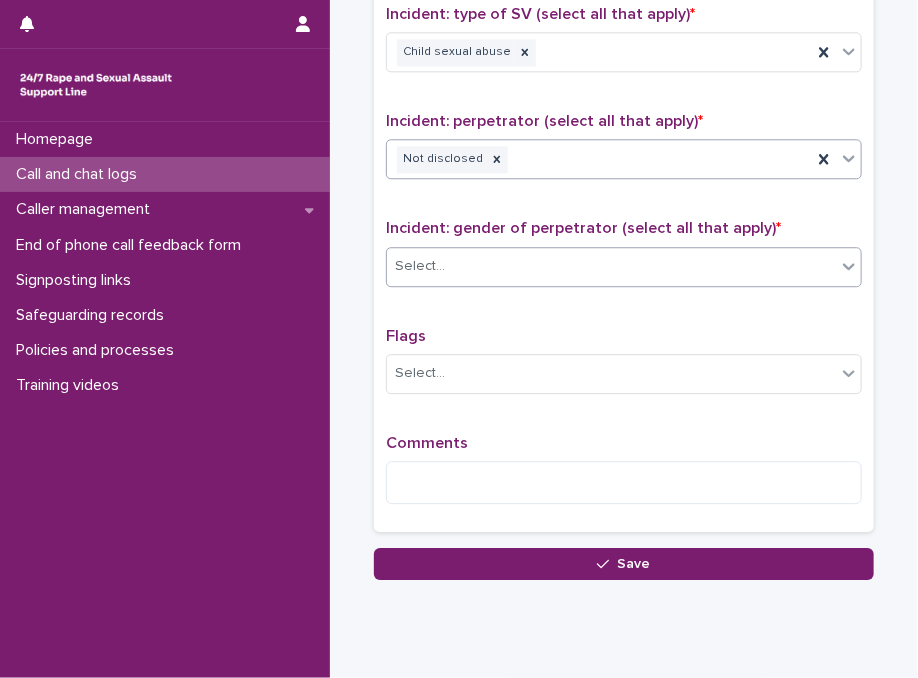 click on "Select..." at bounding box center [611, 266] 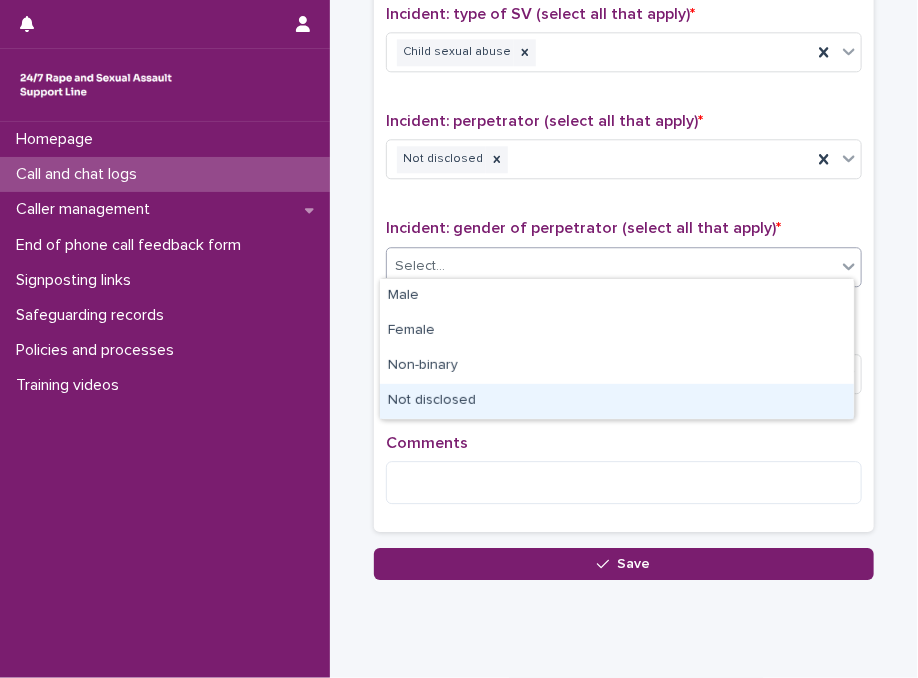 click on "Not disclosed" at bounding box center (617, 401) 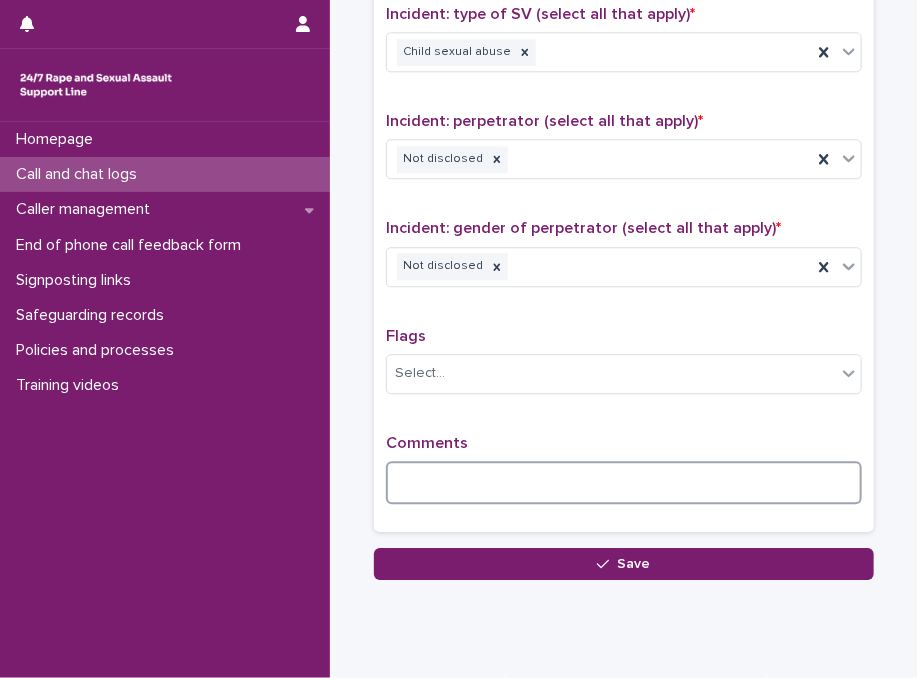 click at bounding box center [624, 482] 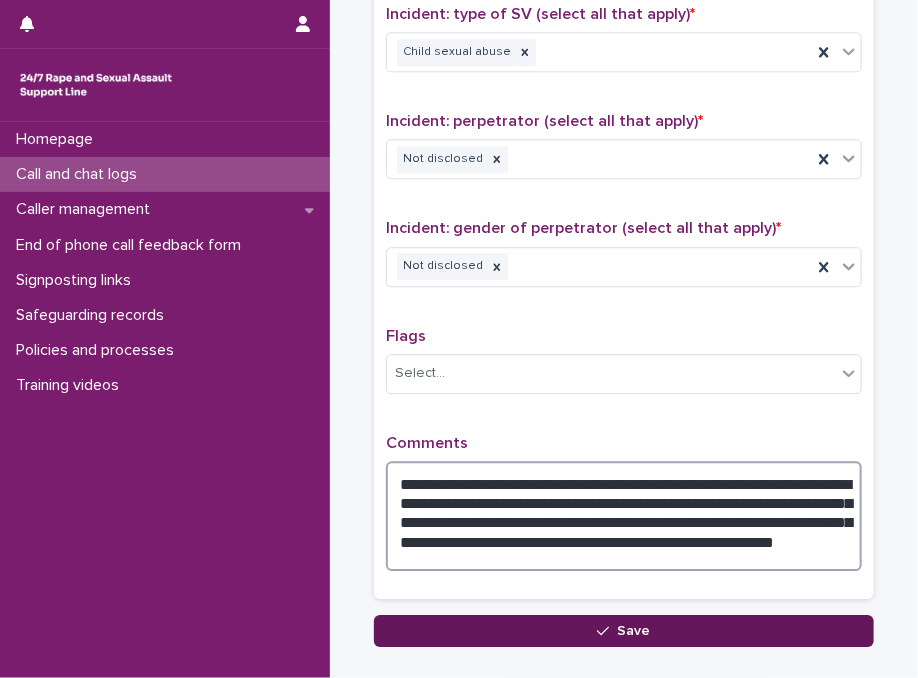type on "**********" 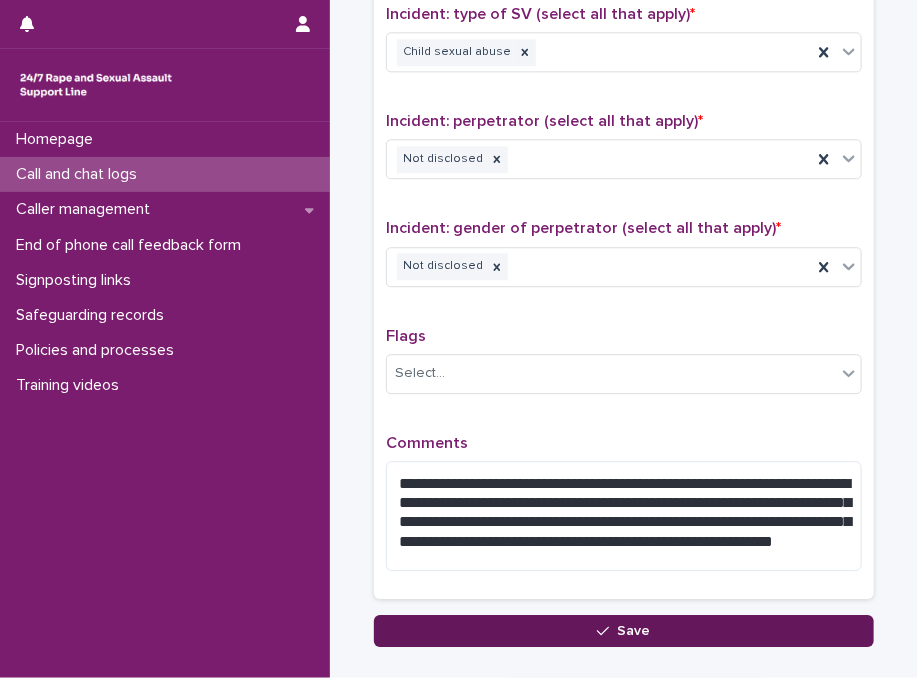 click on "Save" at bounding box center (624, 631) 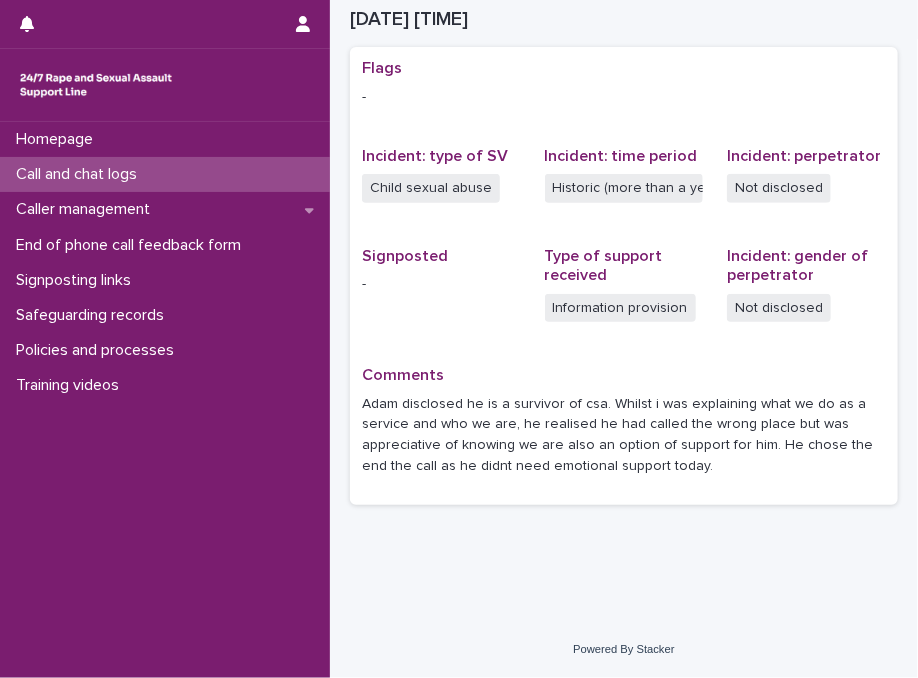 scroll, scrollTop: 425, scrollLeft: 0, axis: vertical 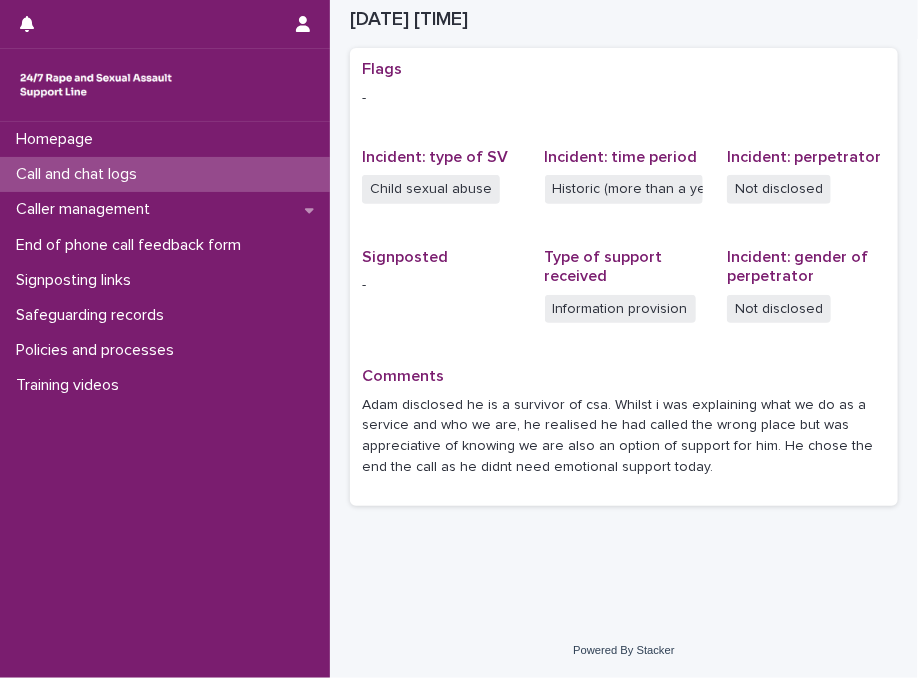 drag, startPoint x: 276, startPoint y: 130, endPoint x: 258, endPoint y: 177, distance: 50.32892 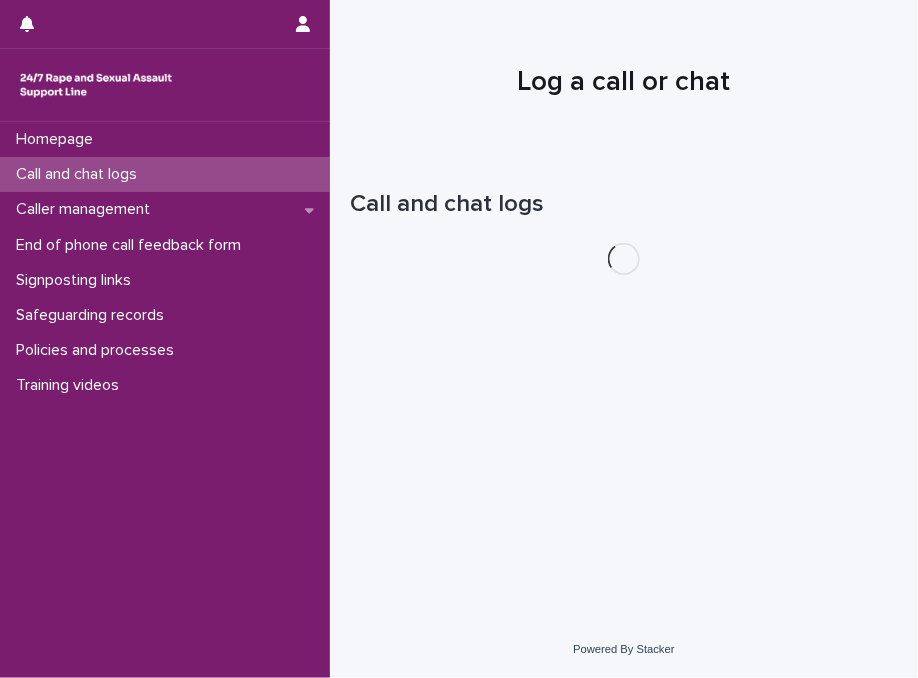scroll, scrollTop: 0, scrollLeft: 0, axis: both 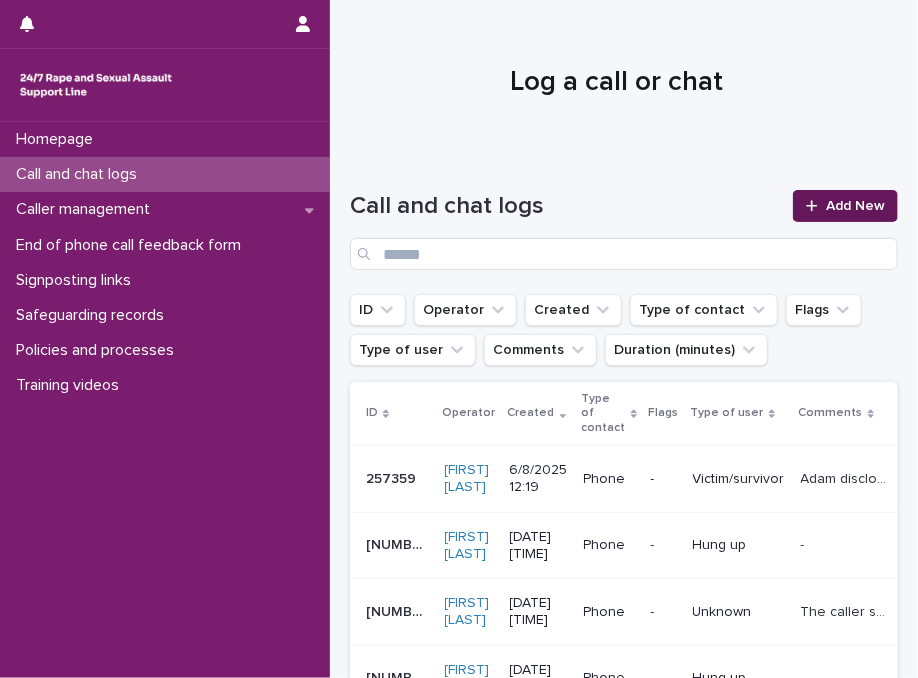 click on "Add New" at bounding box center [855, 206] 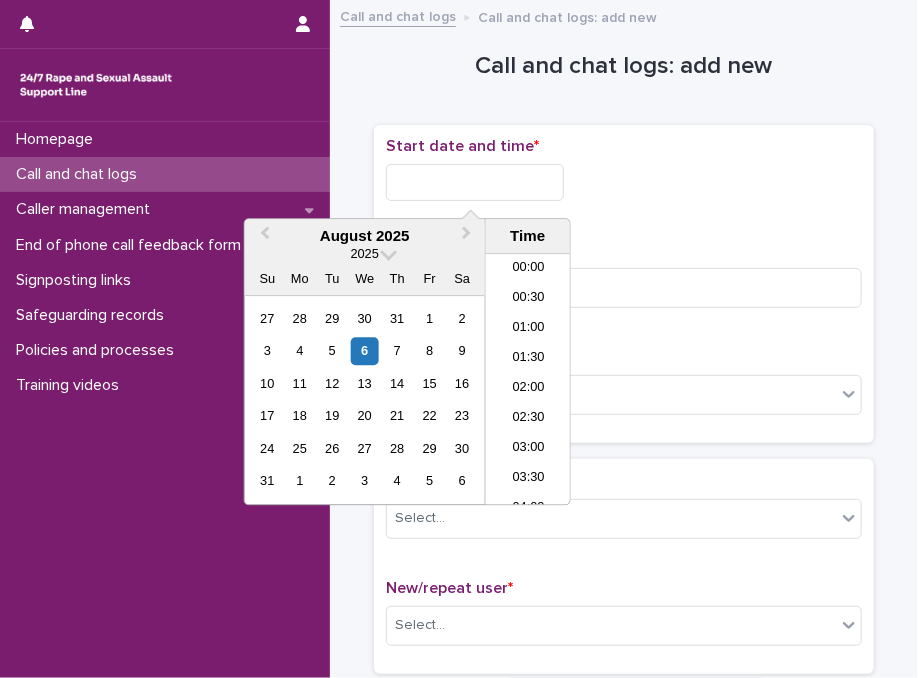 click at bounding box center (475, 182) 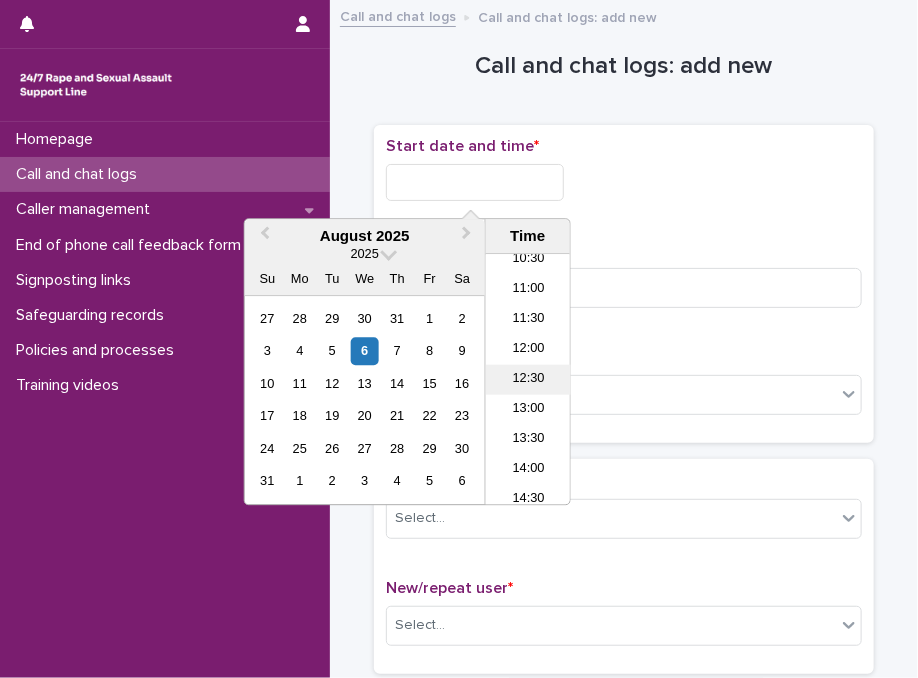 click on "12:30" at bounding box center [528, 380] 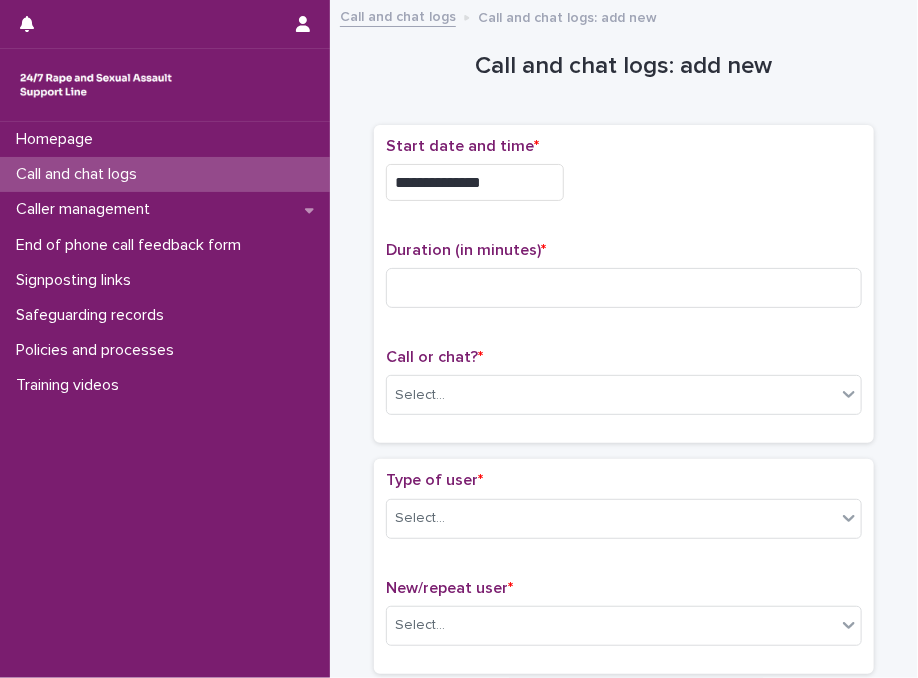 click on "Start date and time *" at bounding box center (624, 146) 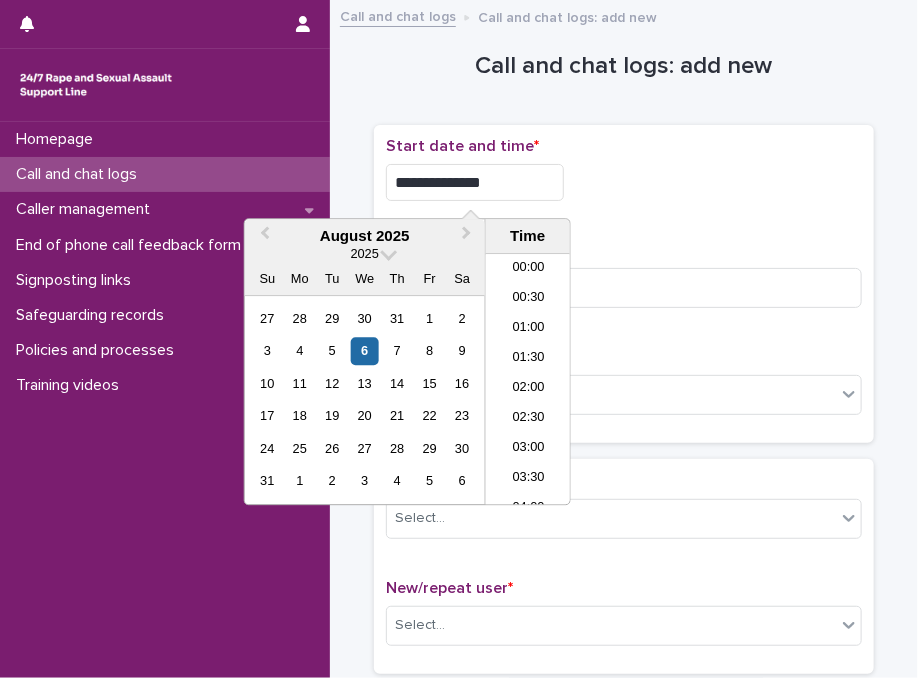 click on "**********" at bounding box center (475, 182) 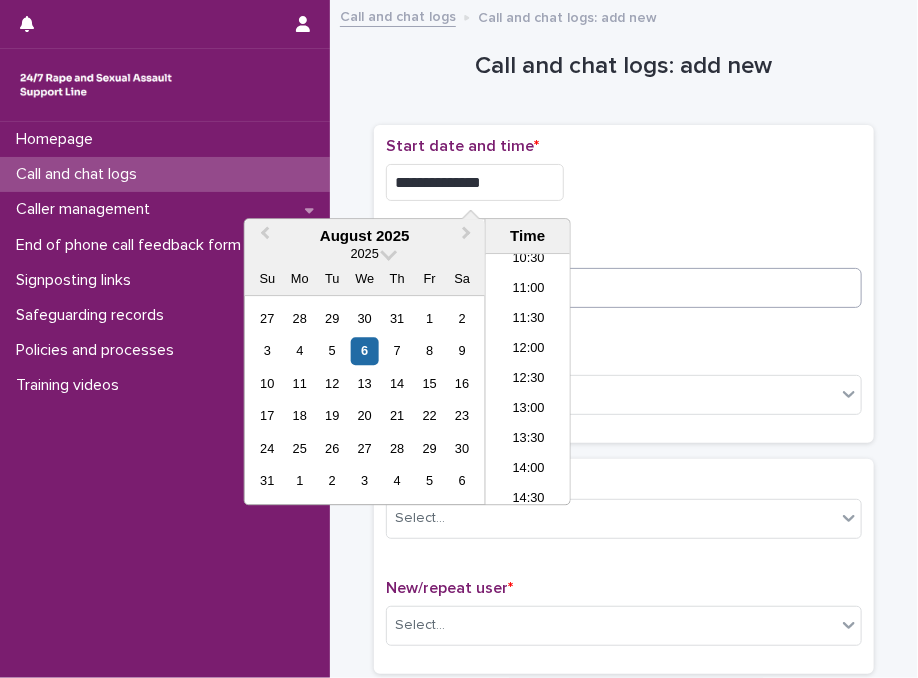 type on "**********" 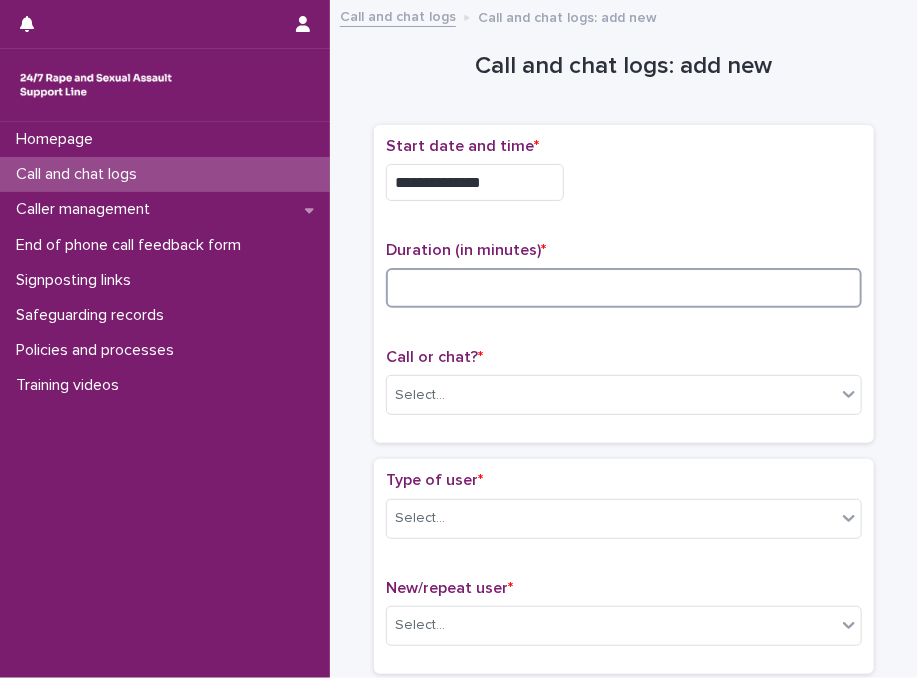click at bounding box center (624, 288) 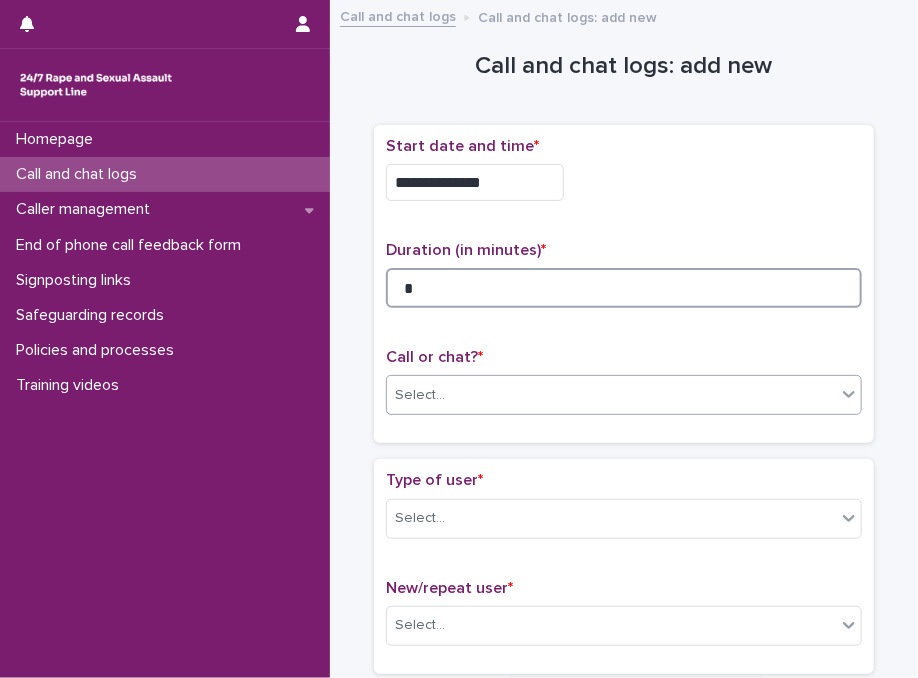 type on "*" 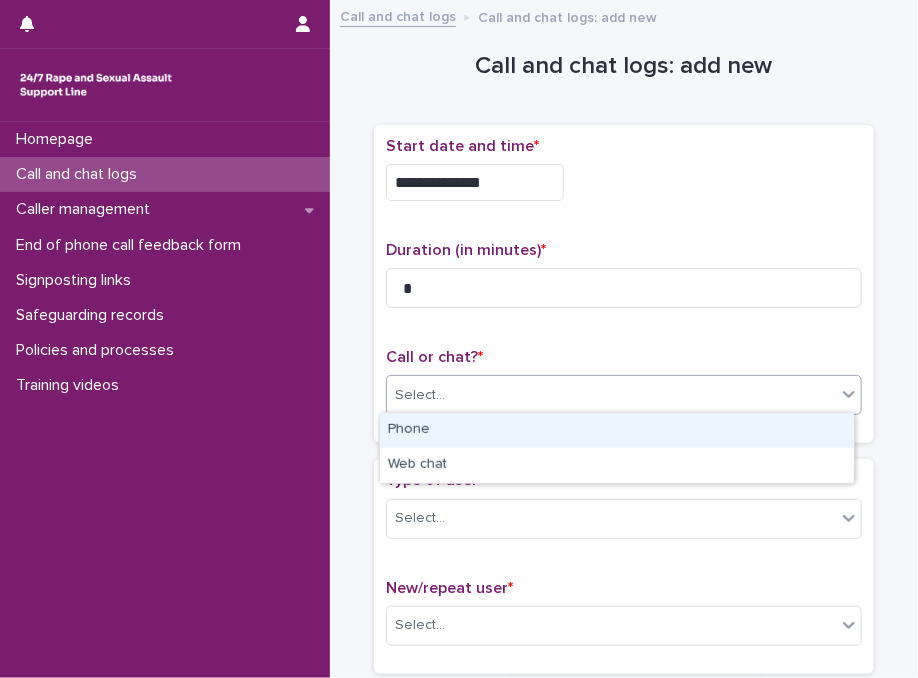 click on "Select..." at bounding box center (611, 395) 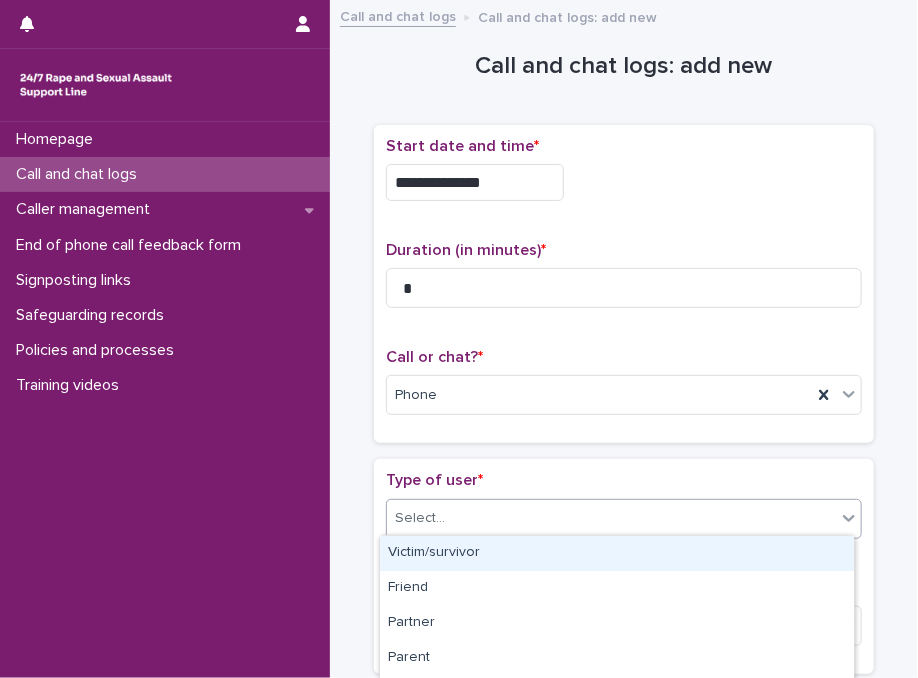 click on "Select..." at bounding box center (611, 518) 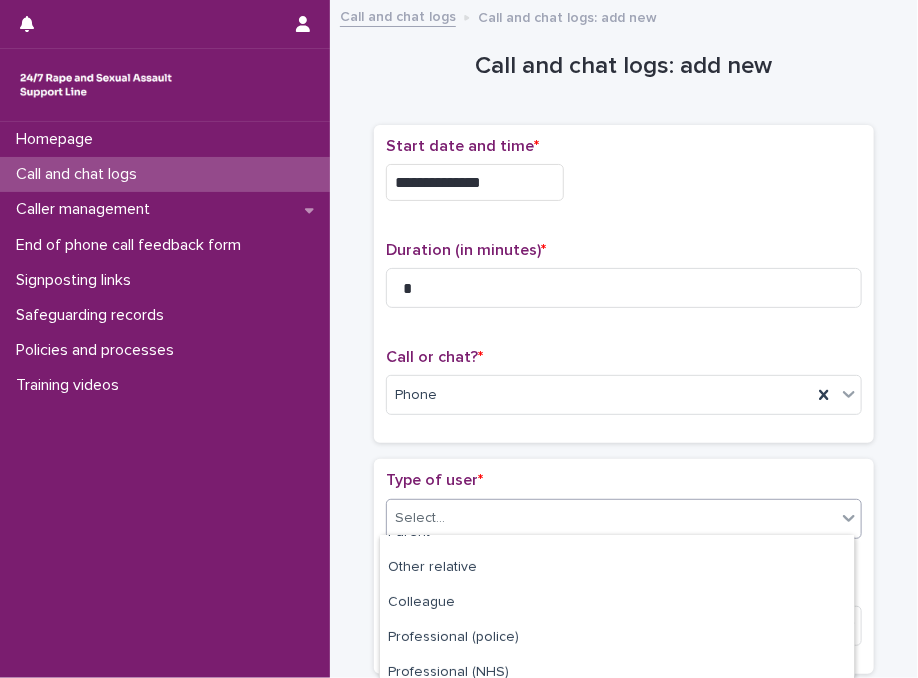 scroll, scrollTop: 376, scrollLeft: 0, axis: vertical 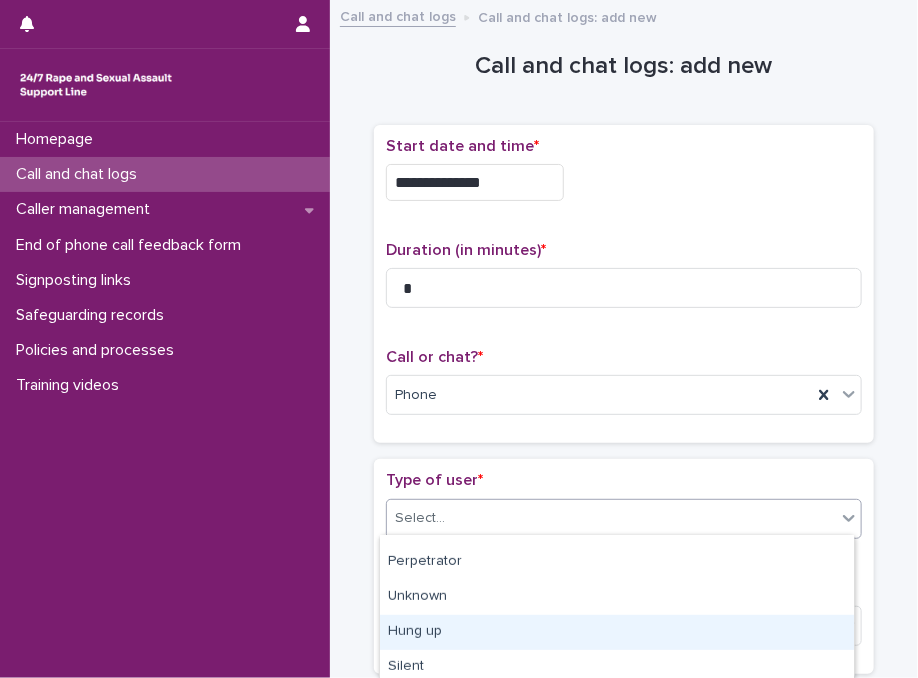 click on "Hung up" at bounding box center [617, 632] 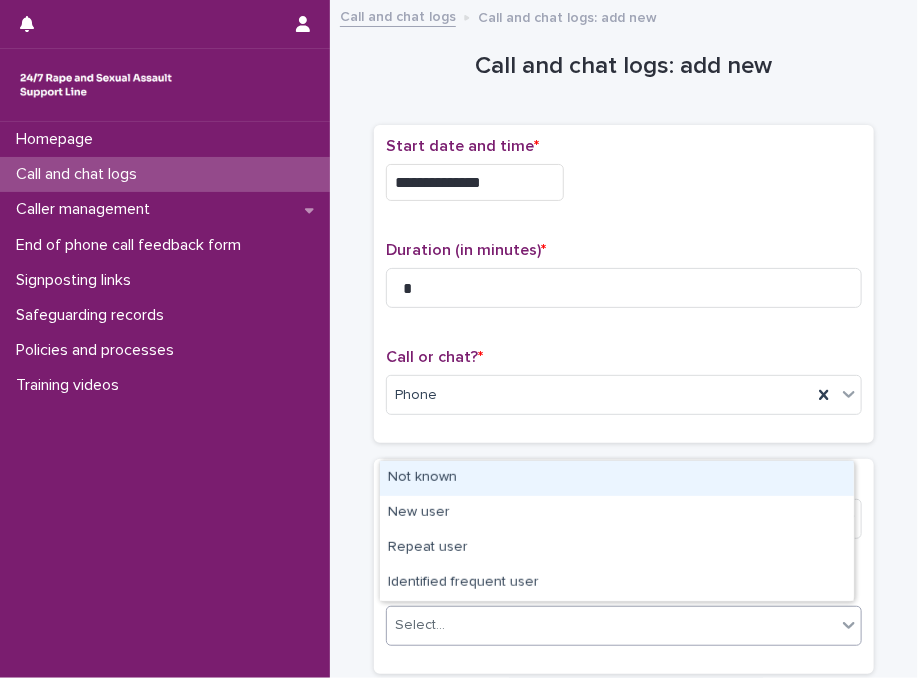 click on "Select..." at bounding box center [611, 625] 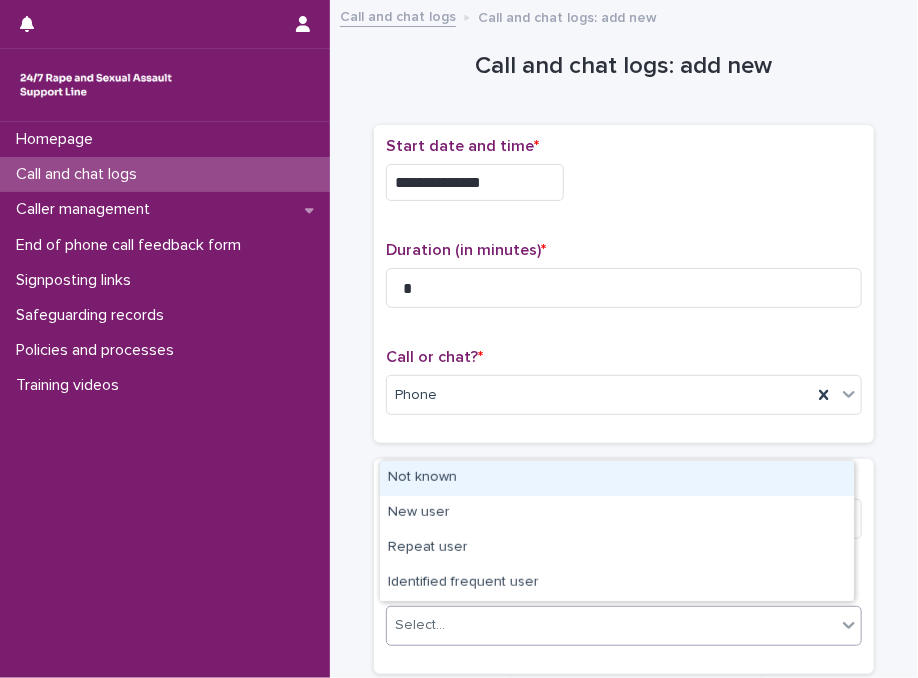 click on "Not known" at bounding box center (617, 478) 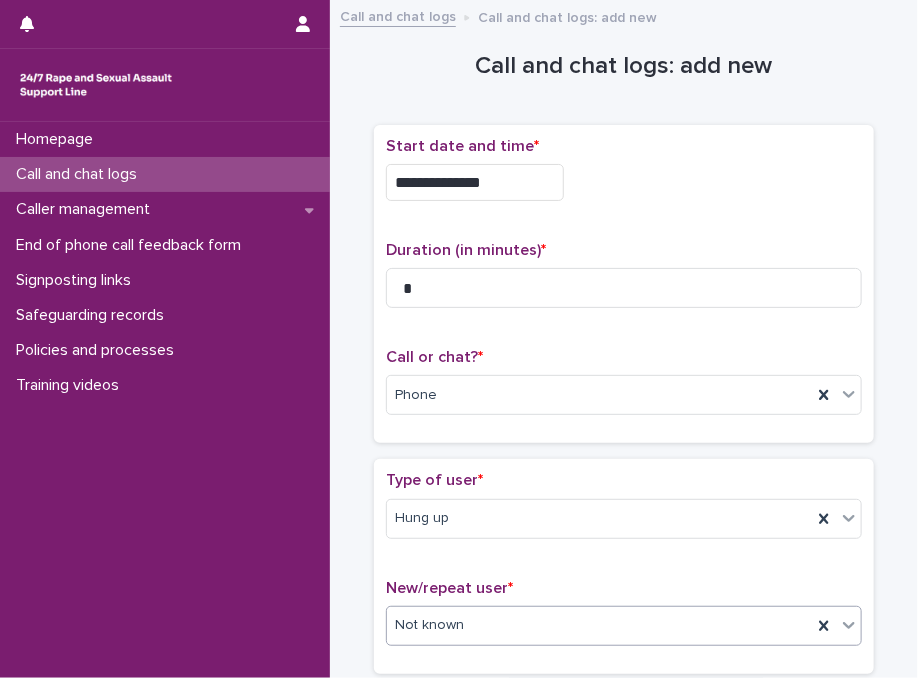 click on "Type of user *" at bounding box center (624, 480) 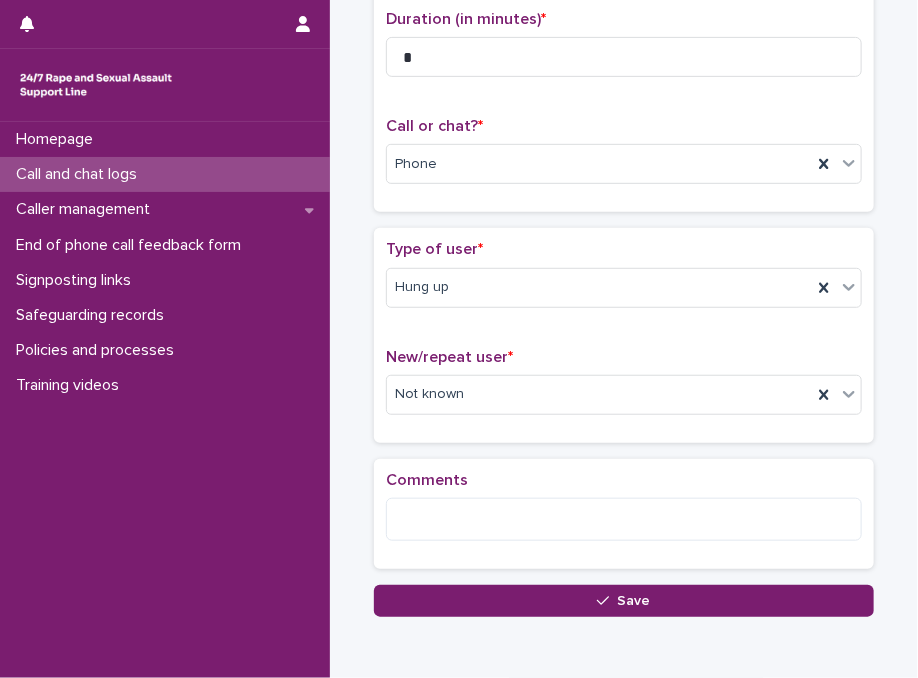 scroll, scrollTop: 240, scrollLeft: 0, axis: vertical 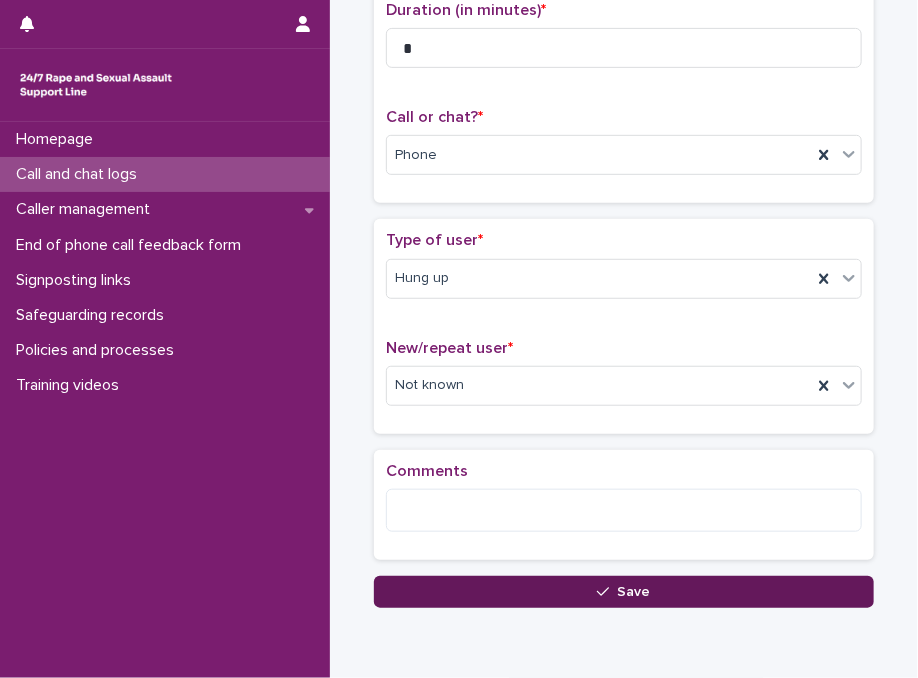 click on "Save" at bounding box center (624, 592) 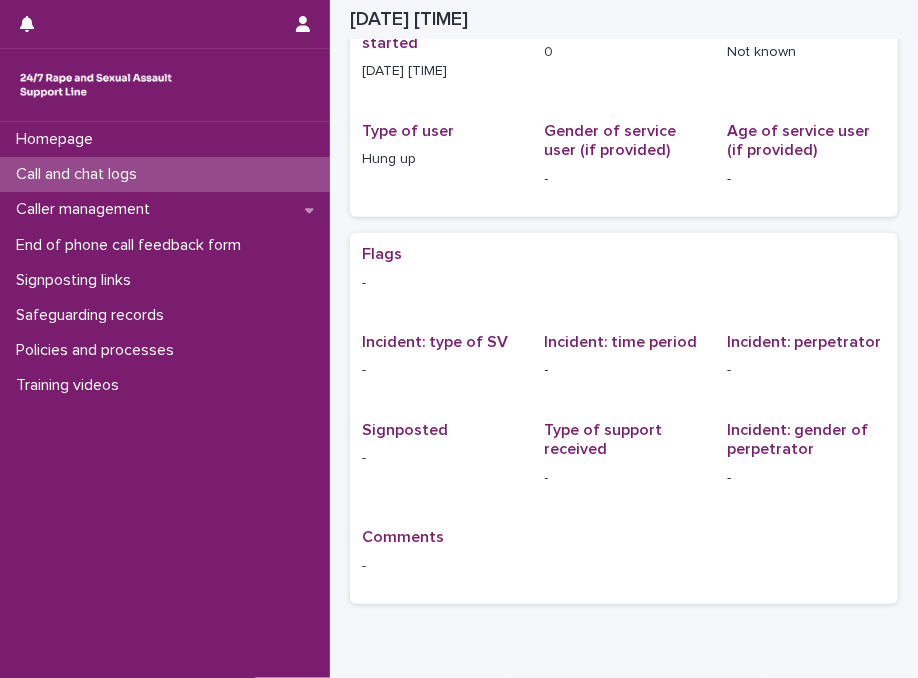 scroll, scrollTop: 0, scrollLeft: 0, axis: both 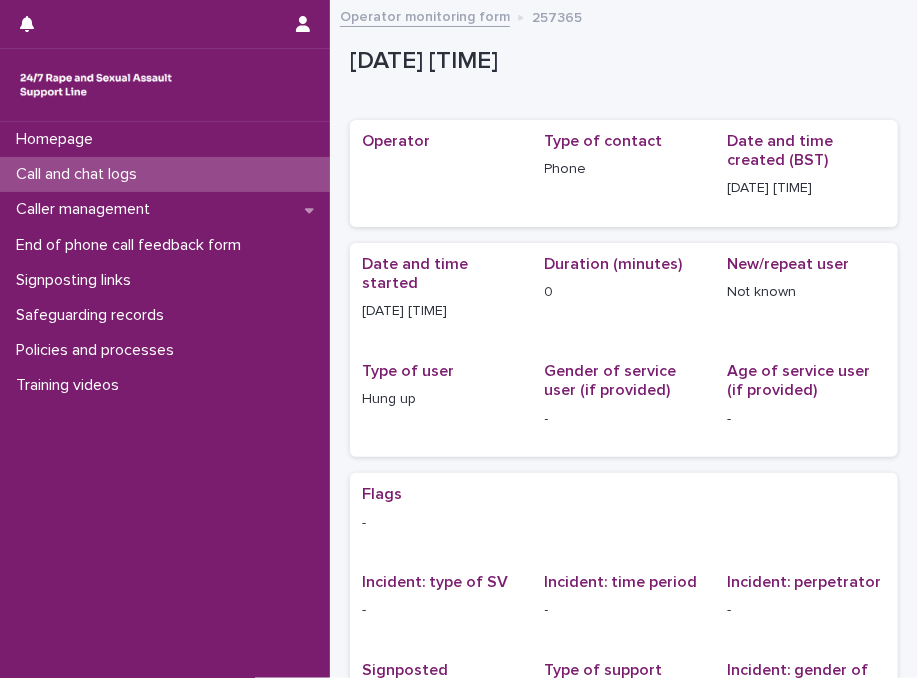 click on "Call and chat logs" at bounding box center (165, 174) 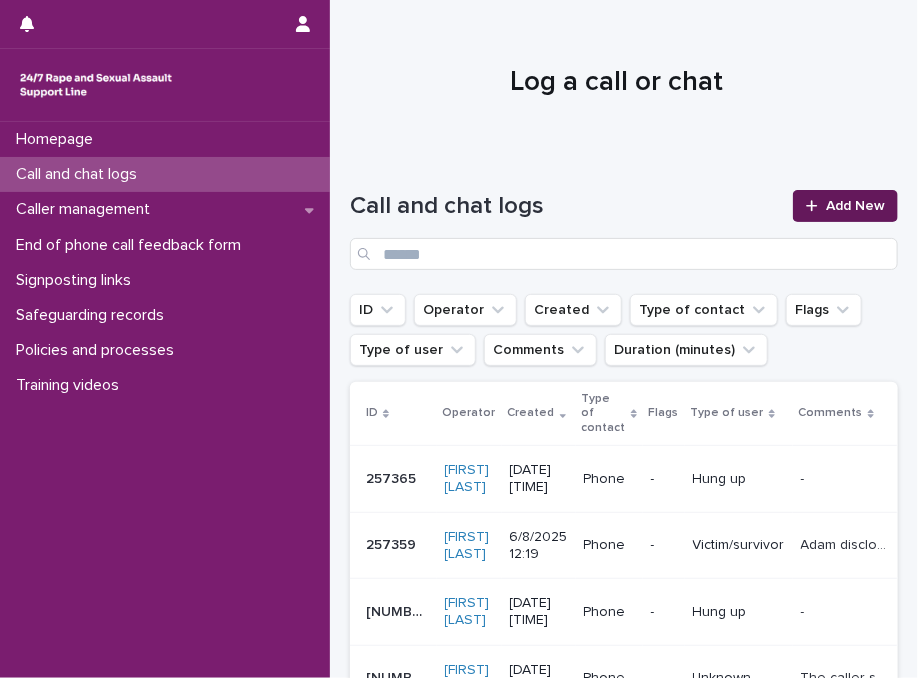 click on "Add New" at bounding box center (855, 206) 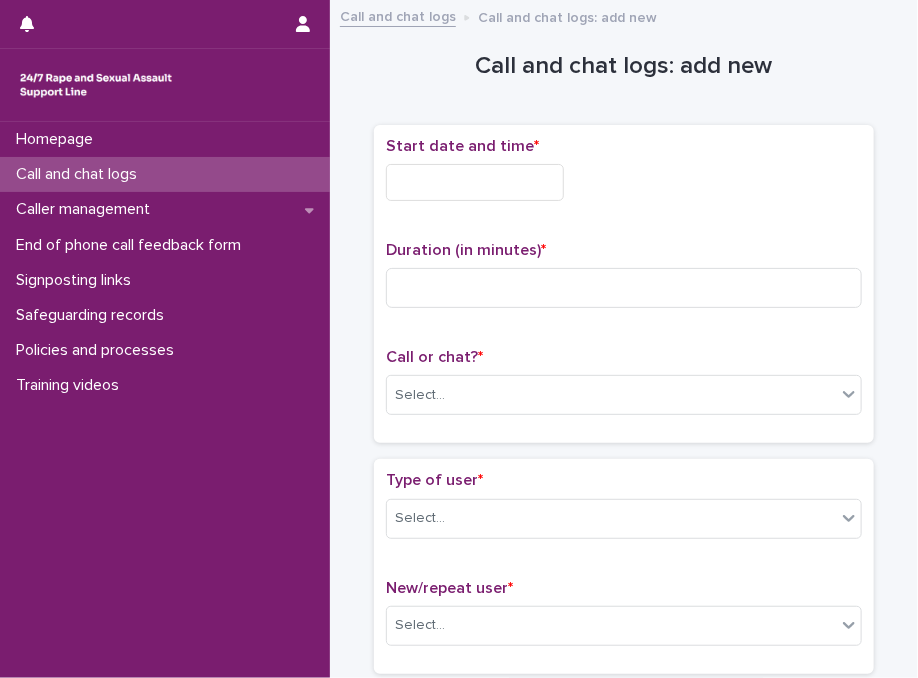 drag, startPoint x: 504, startPoint y: 199, endPoint x: 488, endPoint y: 178, distance: 26.400757 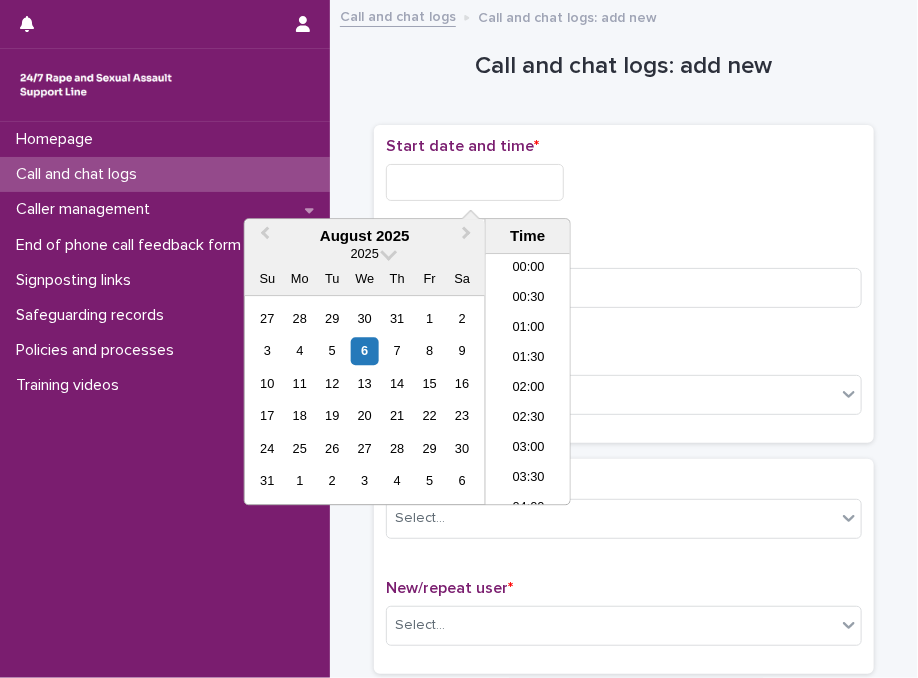 click at bounding box center (475, 182) 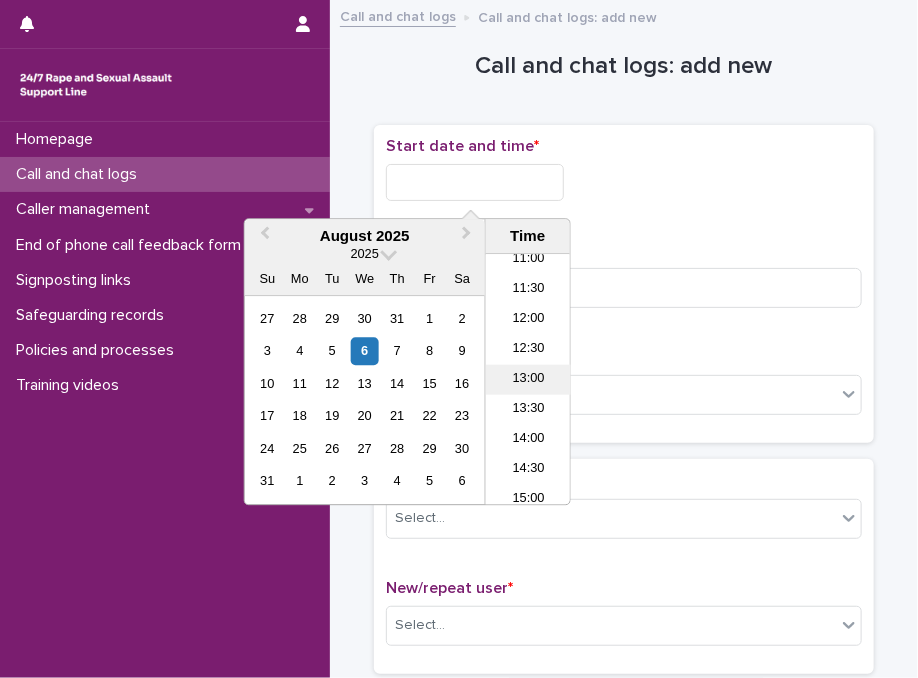 click on "13:00" at bounding box center [528, 380] 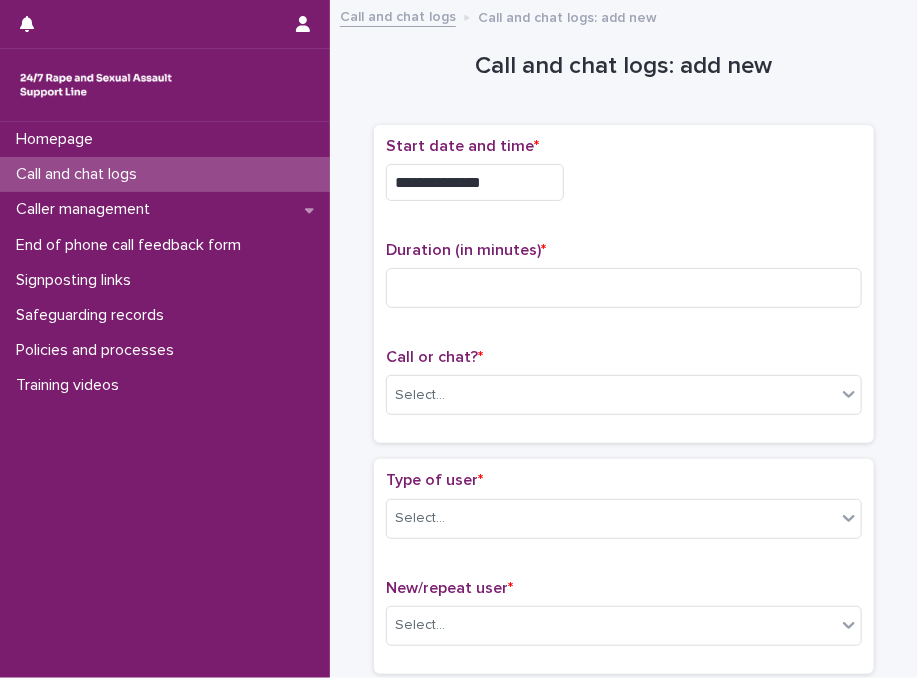 click on "**********" at bounding box center (475, 182) 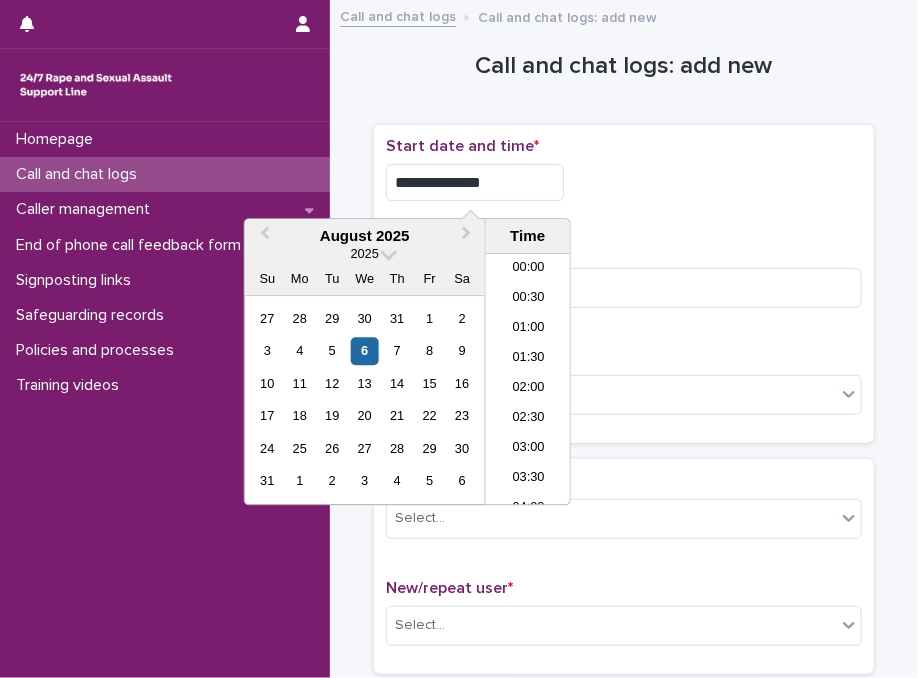 scroll, scrollTop: 670, scrollLeft: 0, axis: vertical 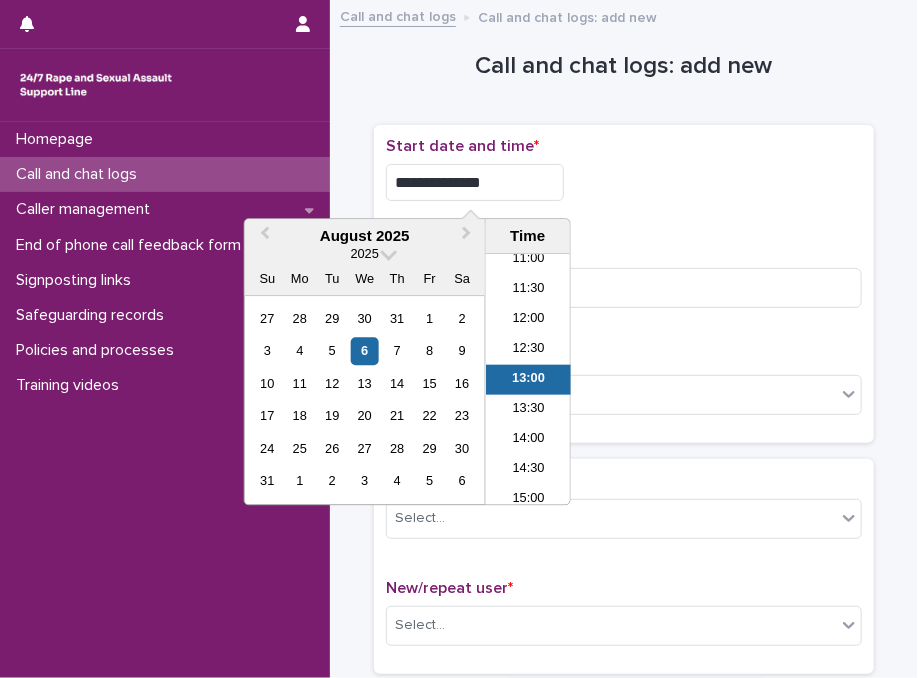 click on "**********" at bounding box center [475, 182] 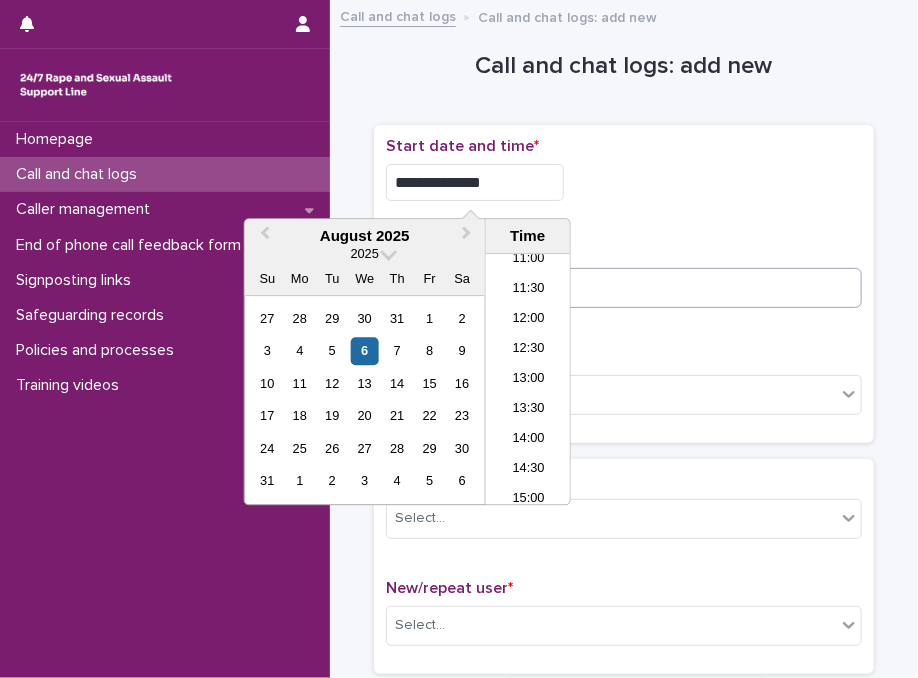 type on "**********" 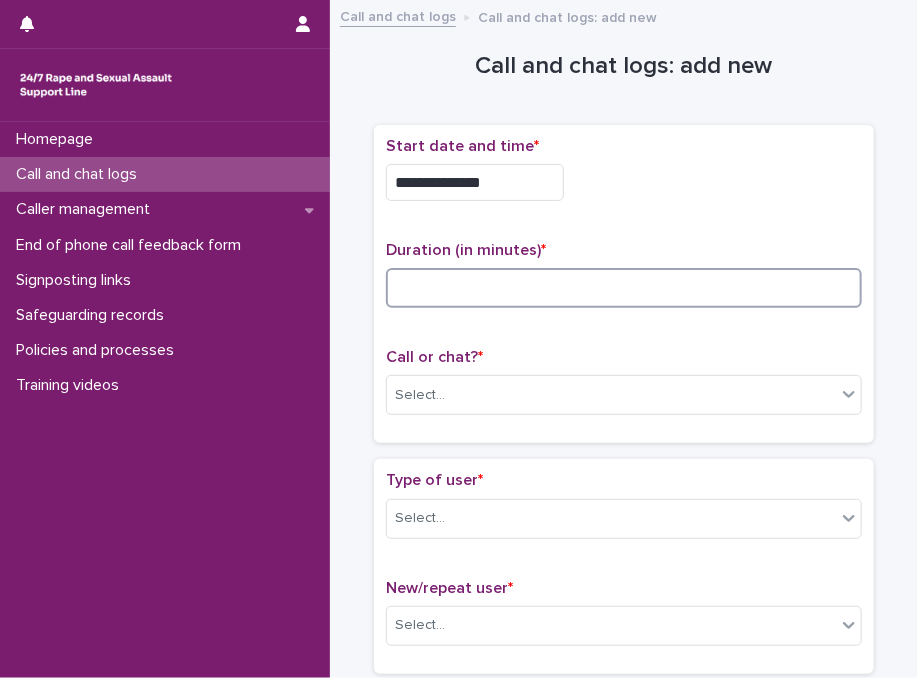 click at bounding box center [624, 288] 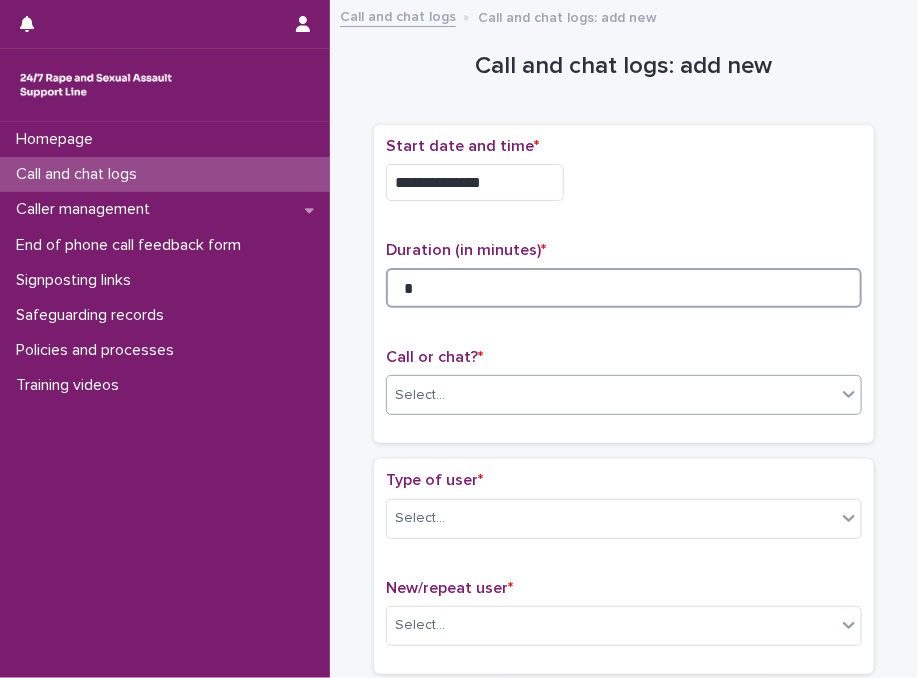 type on "*" 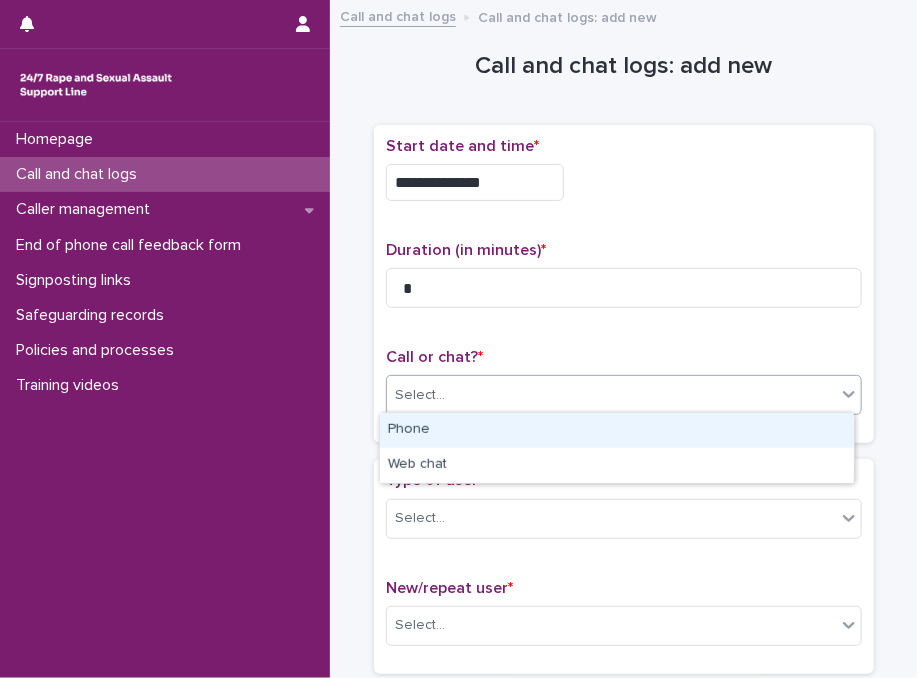 drag, startPoint x: 548, startPoint y: 401, endPoint x: 544, endPoint y: 424, distance: 23.345236 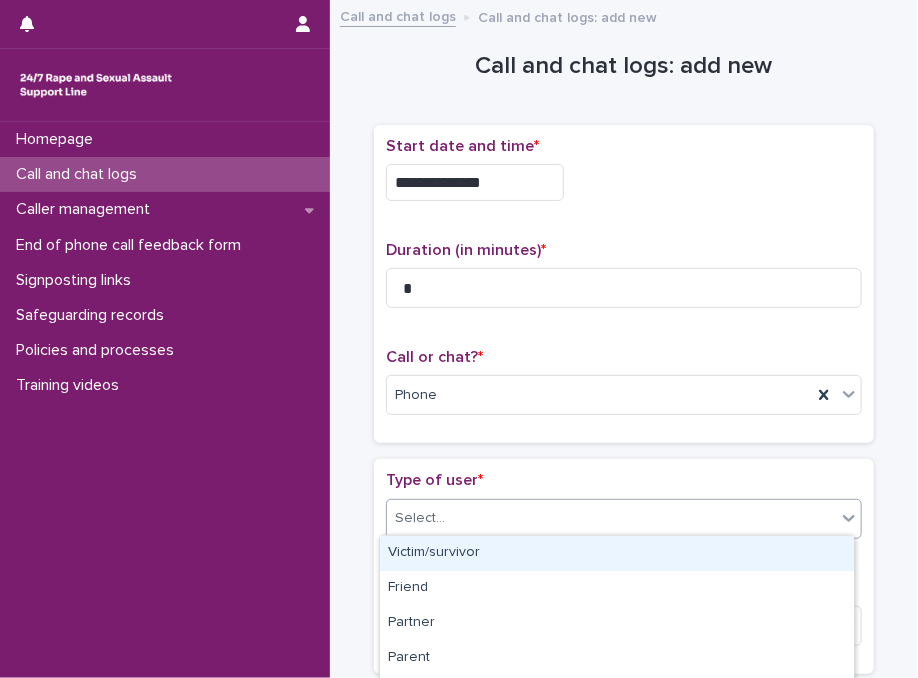 click on "Select..." at bounding box center (611, 518) 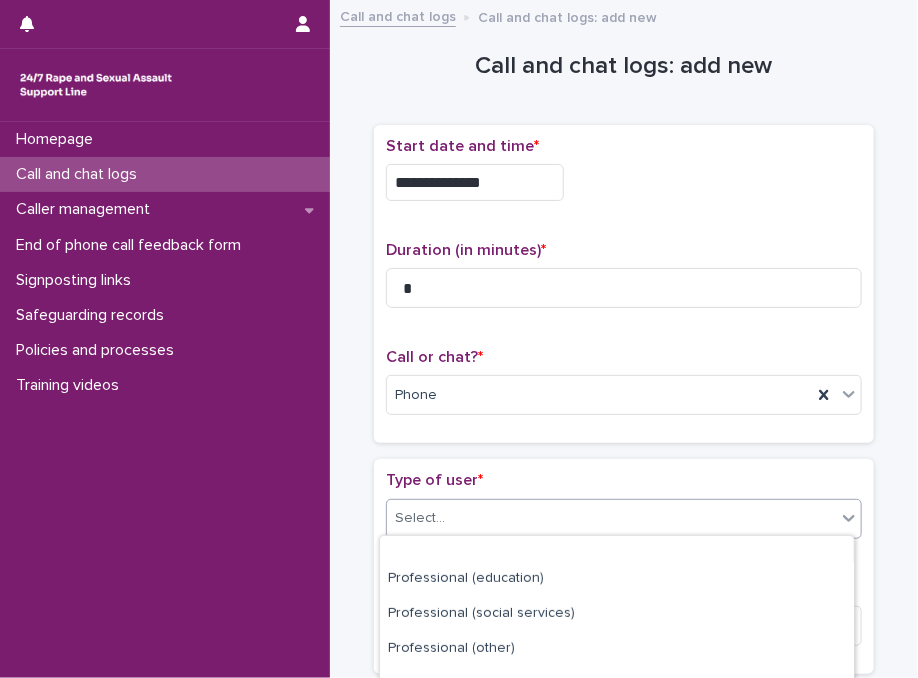 scroll, scrollTop: 367, scrollLeft: 0, axis: vertical 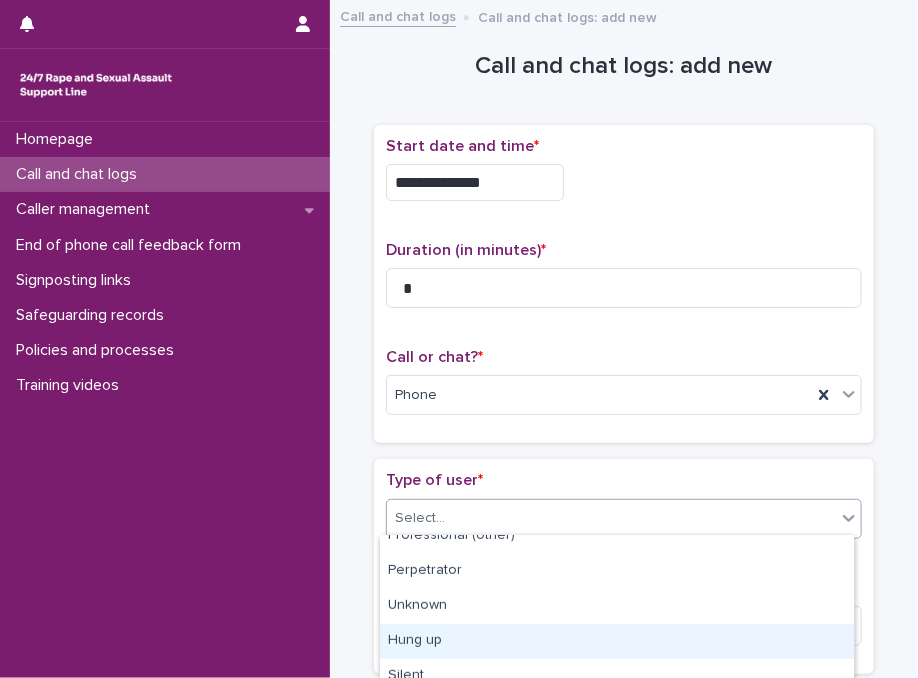 click on "Hung up" at bounding box center [617, 641] 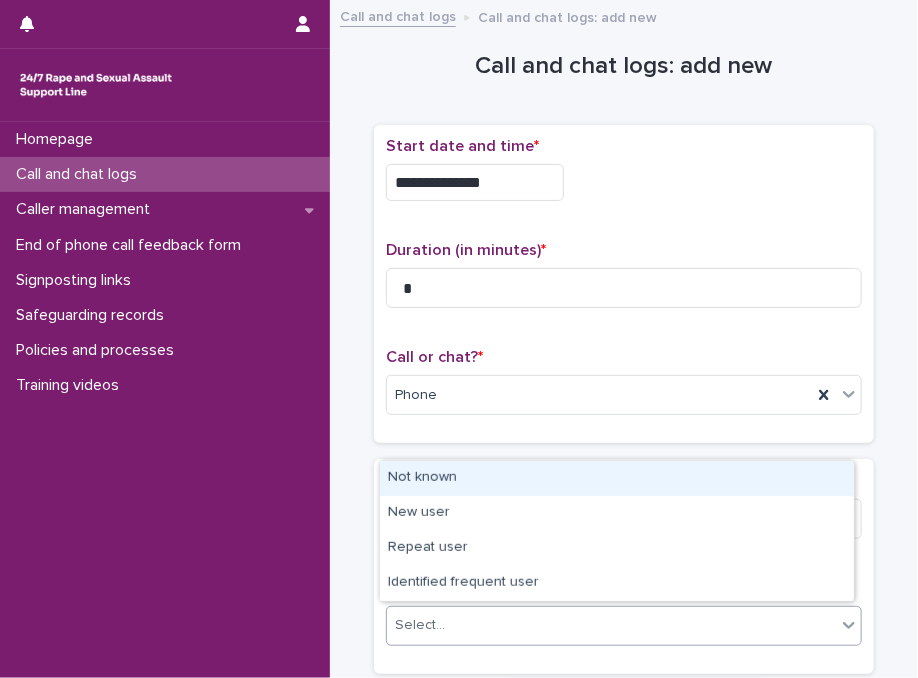 click on "Select..." at bounding box center [611, 625] 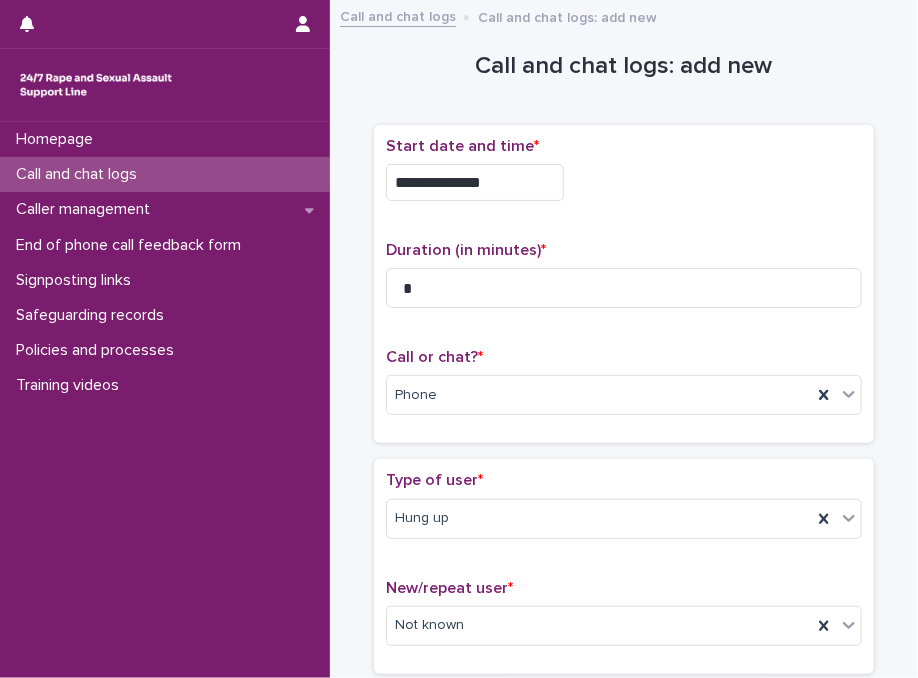 click on "Type of user *" at bounding box center (624, 480) 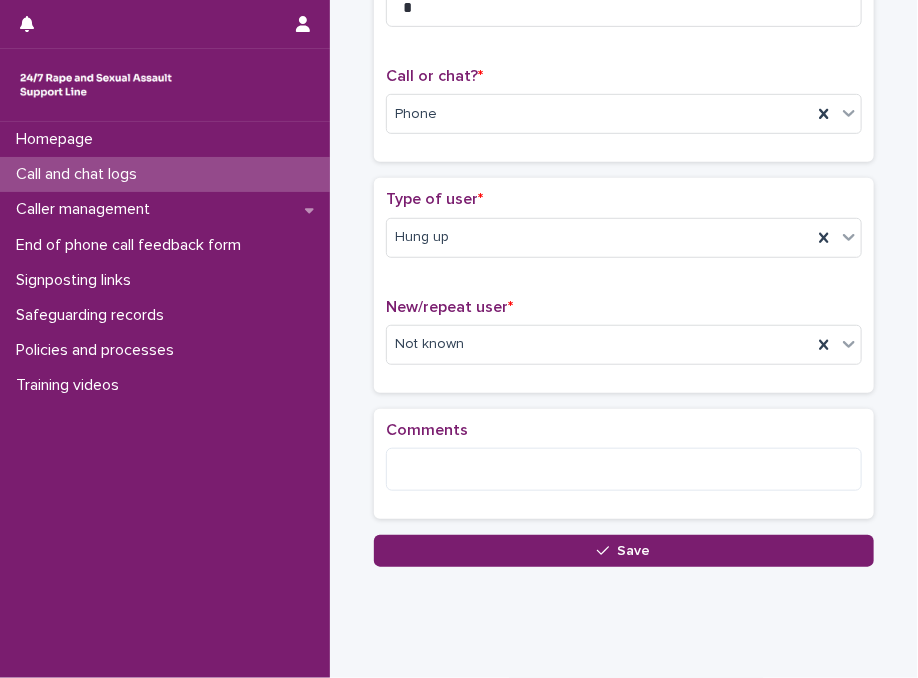scroll, scrollTop: 321, scrollLeft: 0, axis: vertical 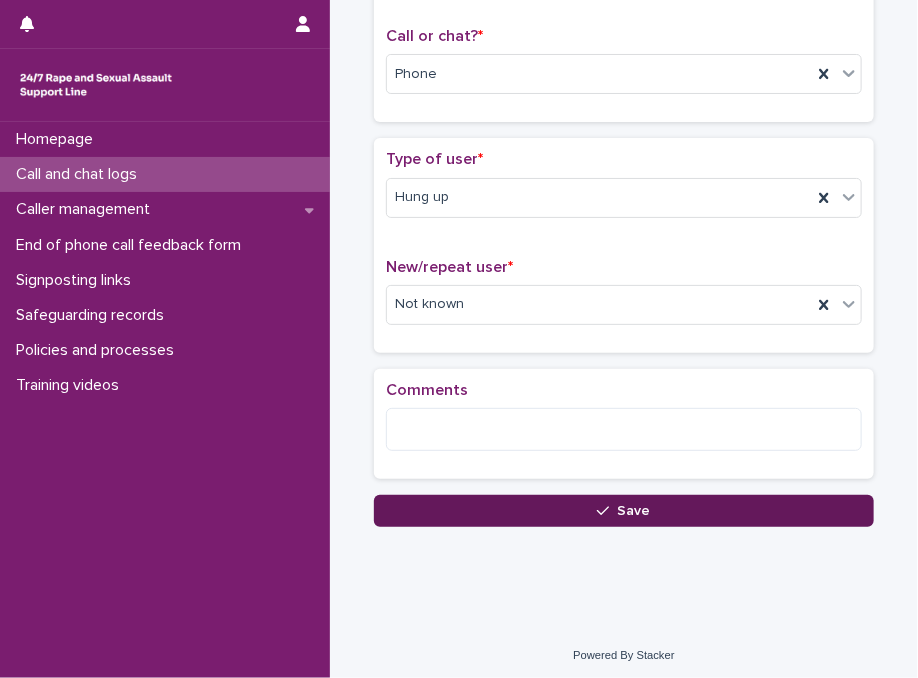 click on "Save" at bounding box center [624, 511] 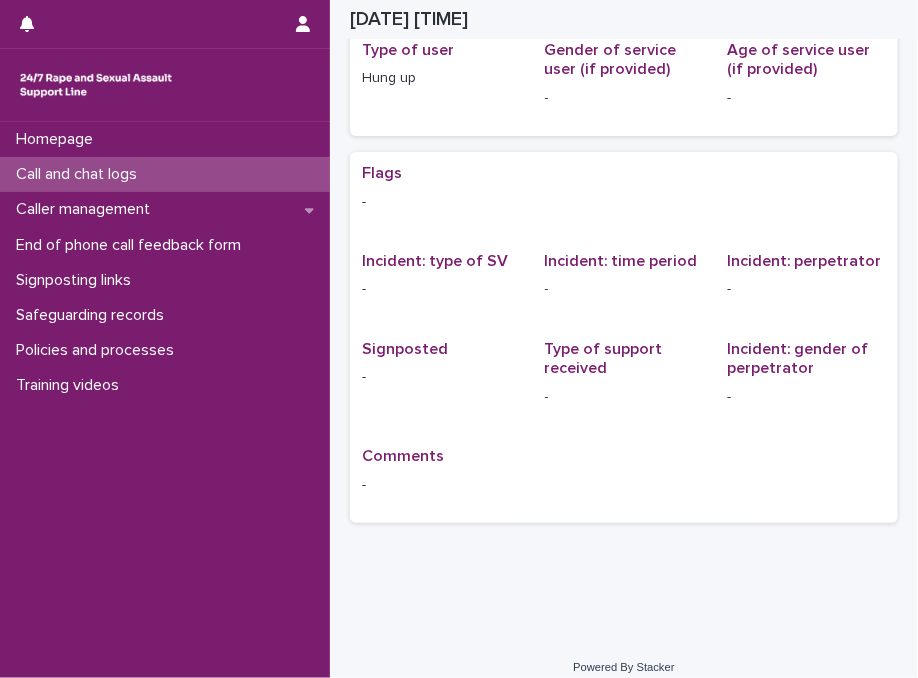 scroll, scrollTop: 0, scrollLeft: 0, axis: both 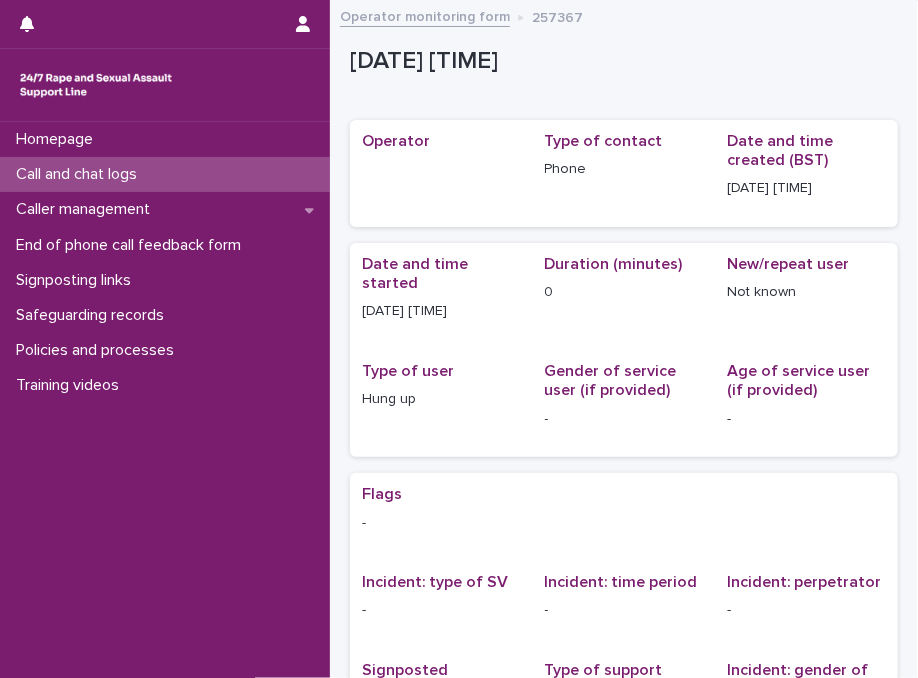 click on "Call and chat logs" at bounding box center (165, 174) 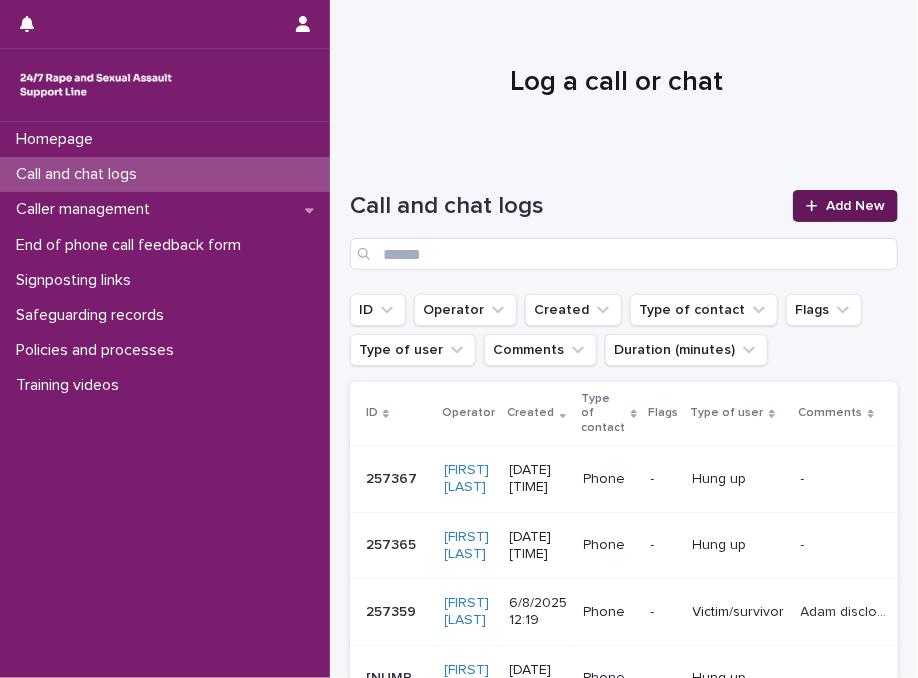 click on "Add New" at bounding box center [855, 206] 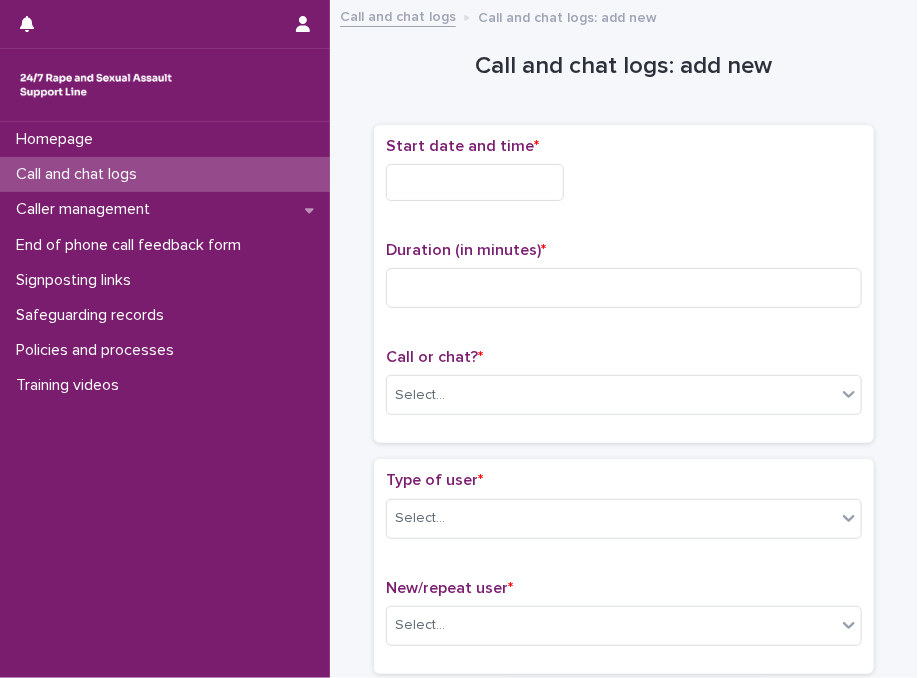 click at bounding box center (475, 182) 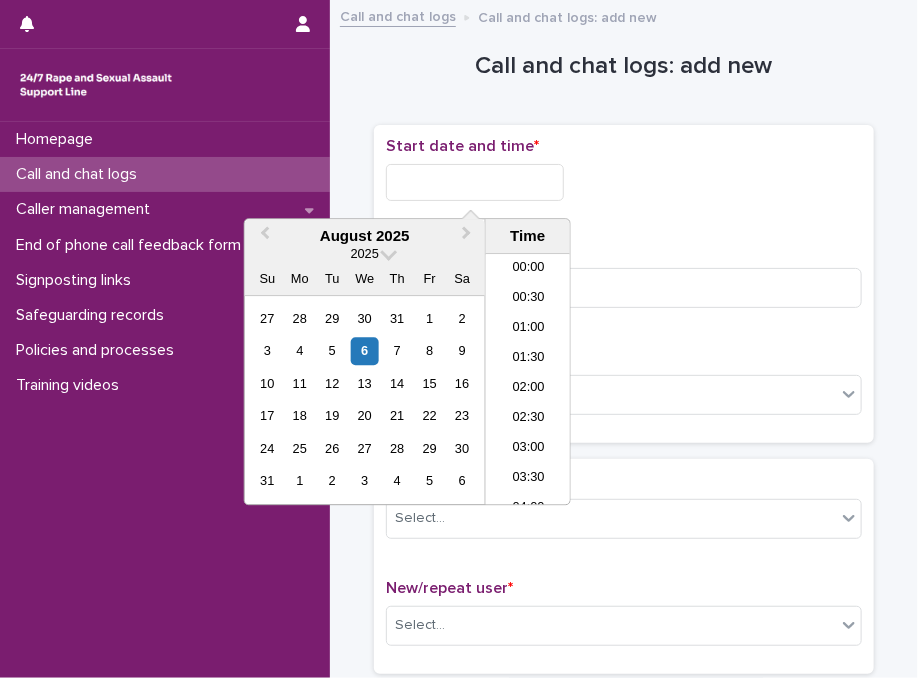 scroll, scrollTop: 700, scrollLeft: 0, axis: vertical 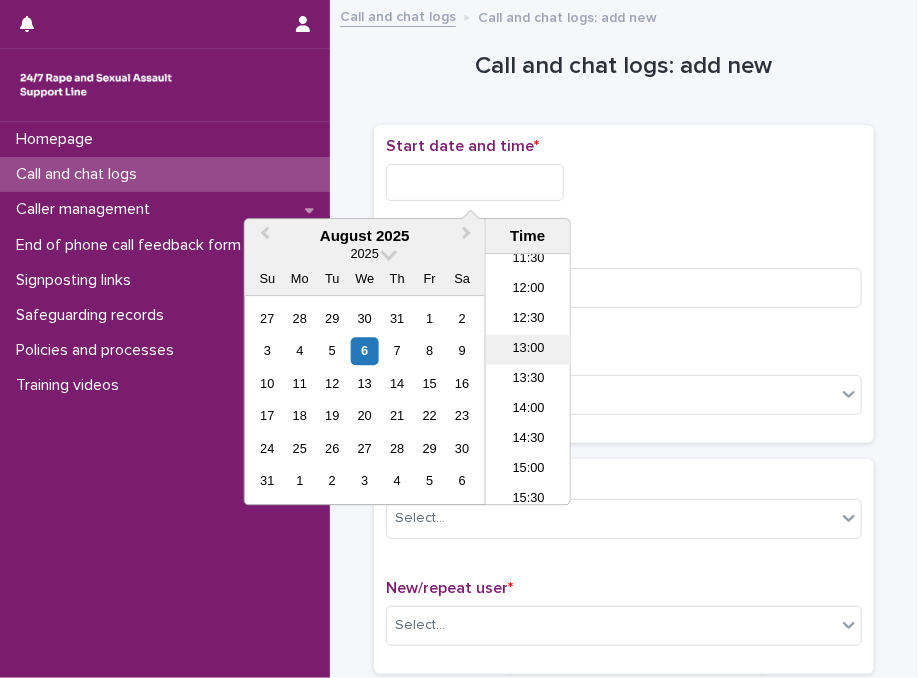 click on "13:00" at bounding box center [528, 350] 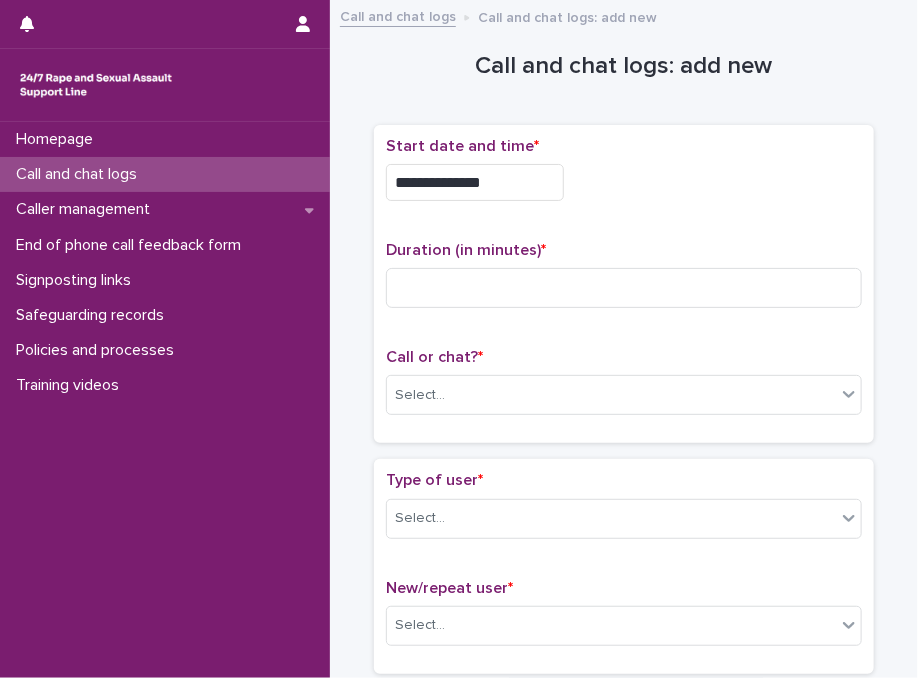 click on "**********" at bounding box center (475, 182) 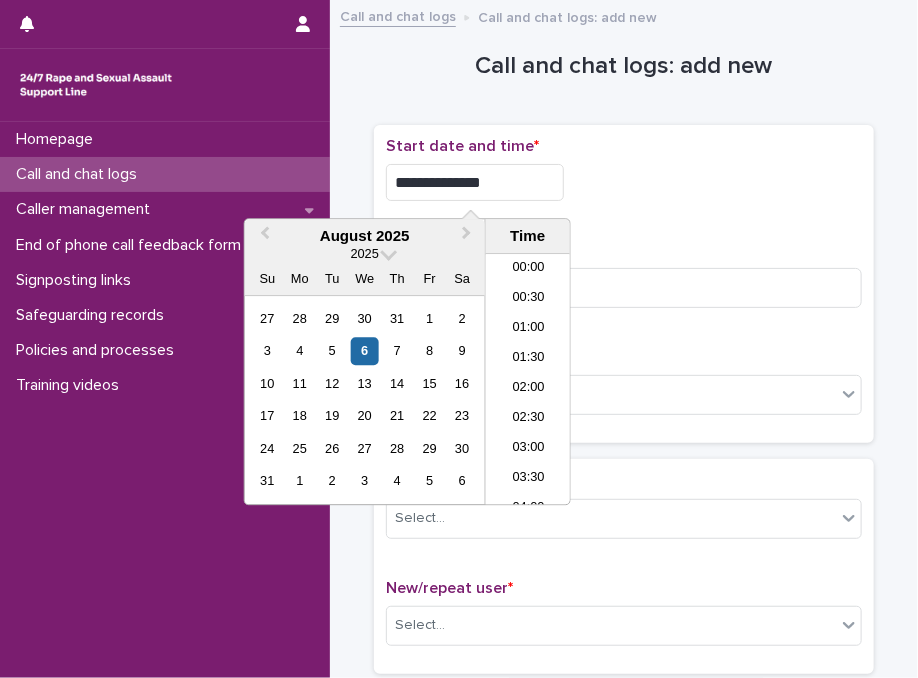 click on "**********" at bounding box center (475, 182) 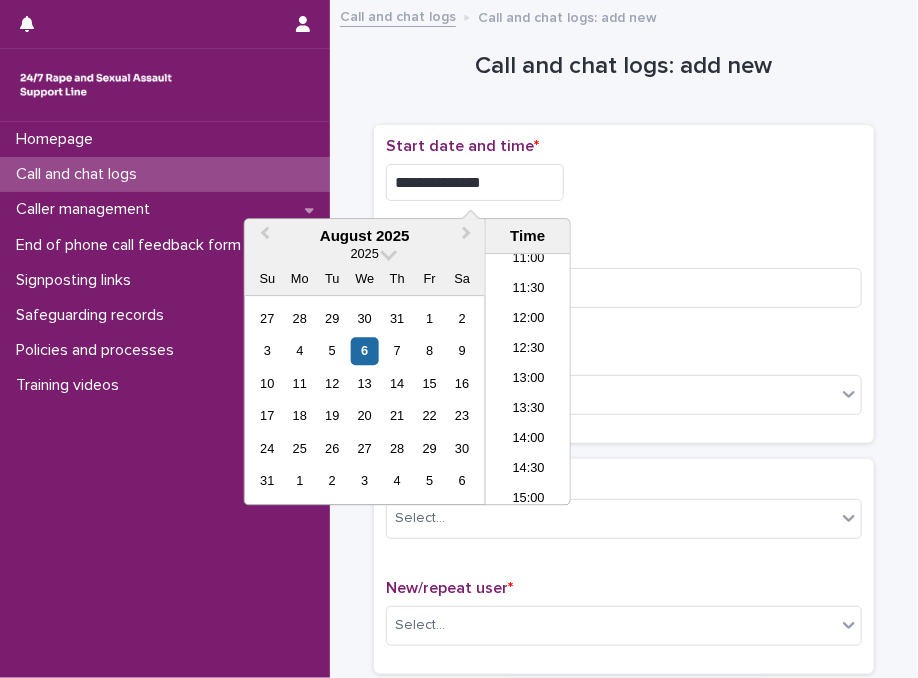 type on "**********" 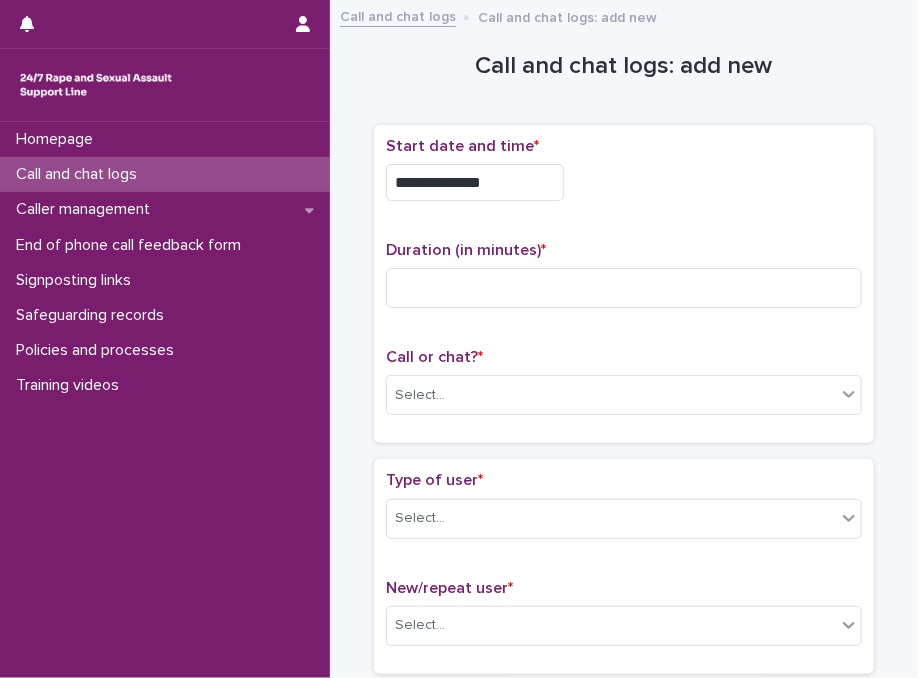 click on "Duration (in minutes) *" at bounding box center [624, 282] 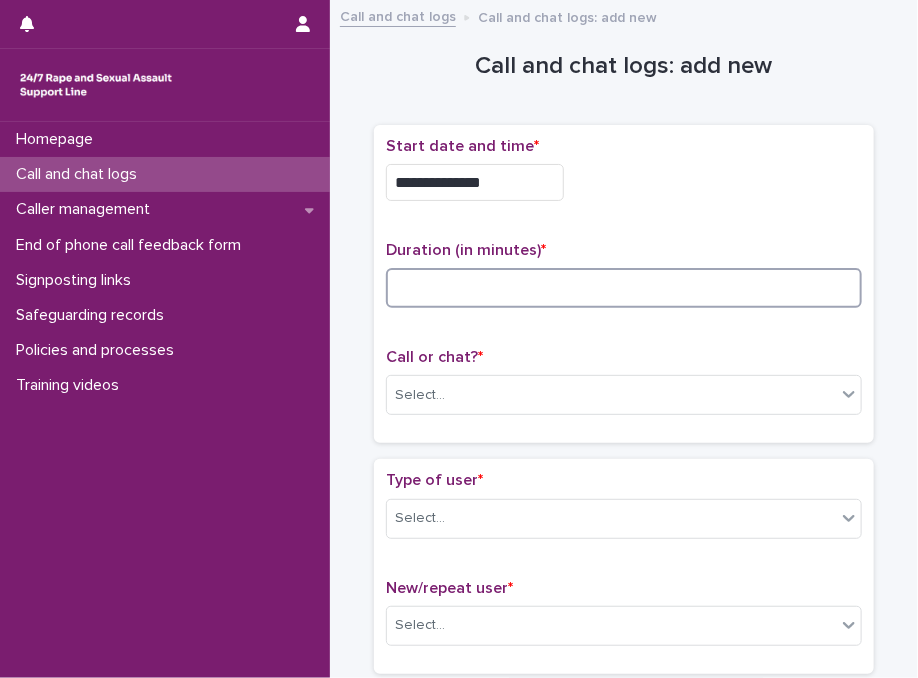 click at bounding box center (624, 288) 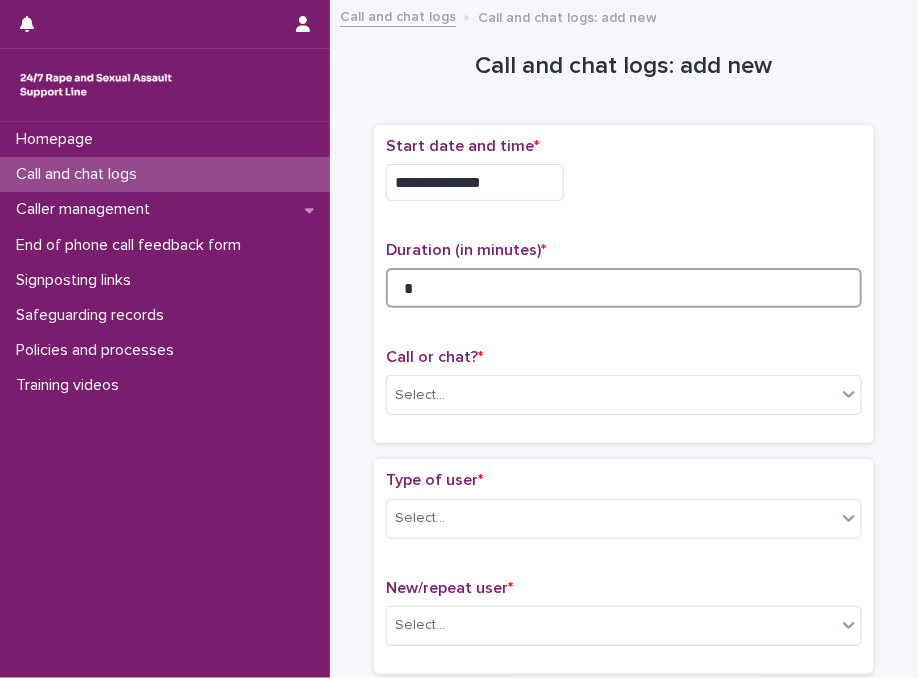type on "*" 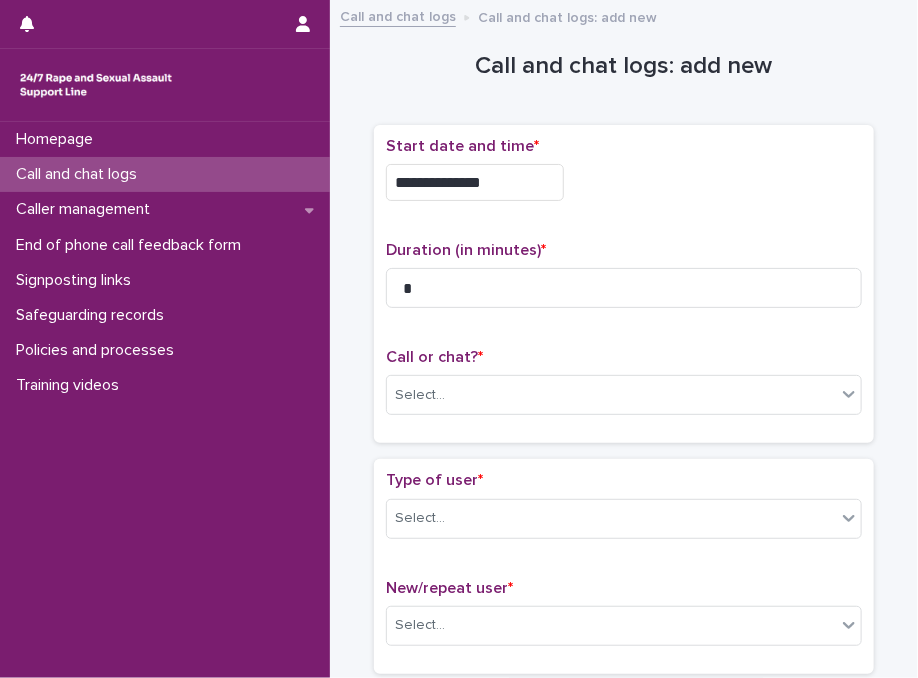click on "Call or chat? * Select..." at bounding box center [624, 389] 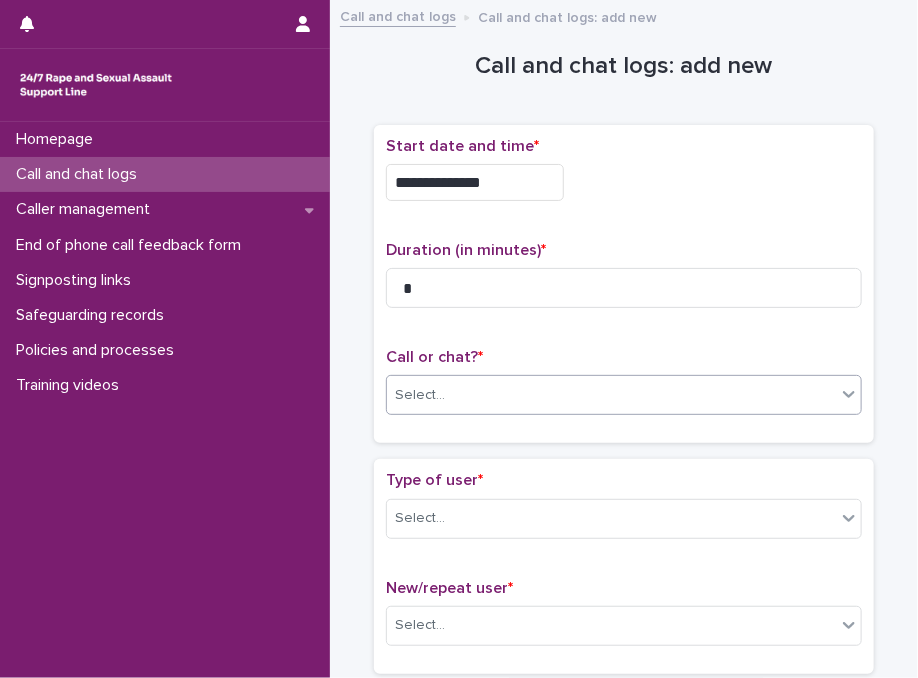 click on "Select..." at bounding box center [611, 395] 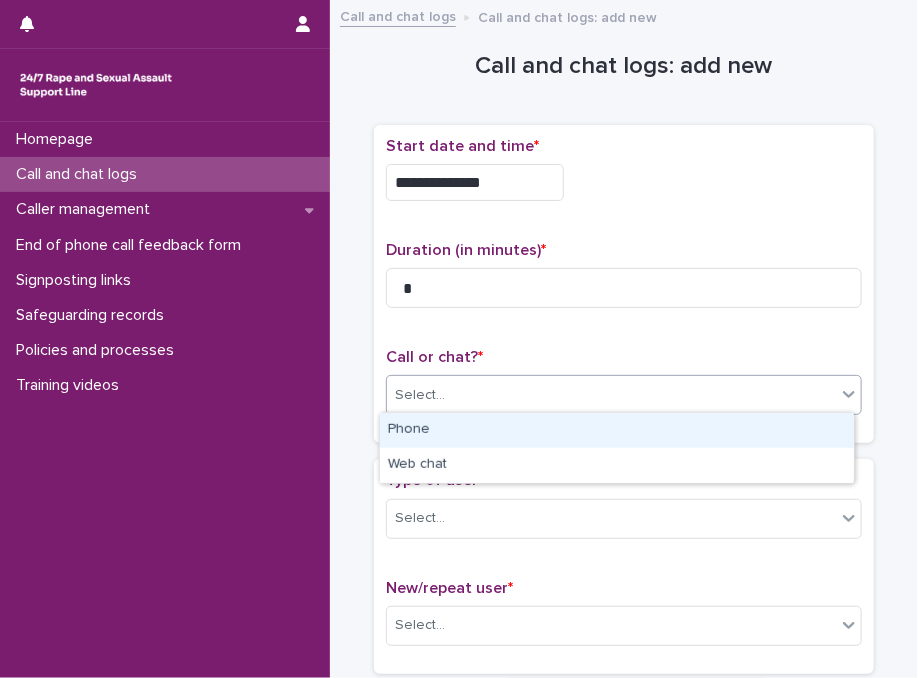 click on "Phone" at bounding box center (617, 430) 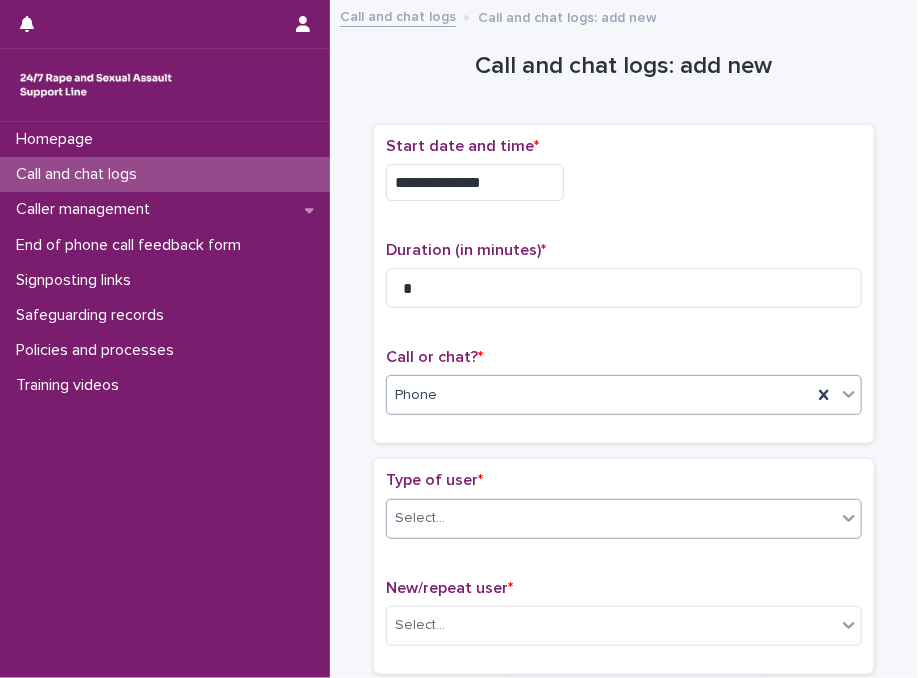 click on "Select..." at bounding box center [611, 518] 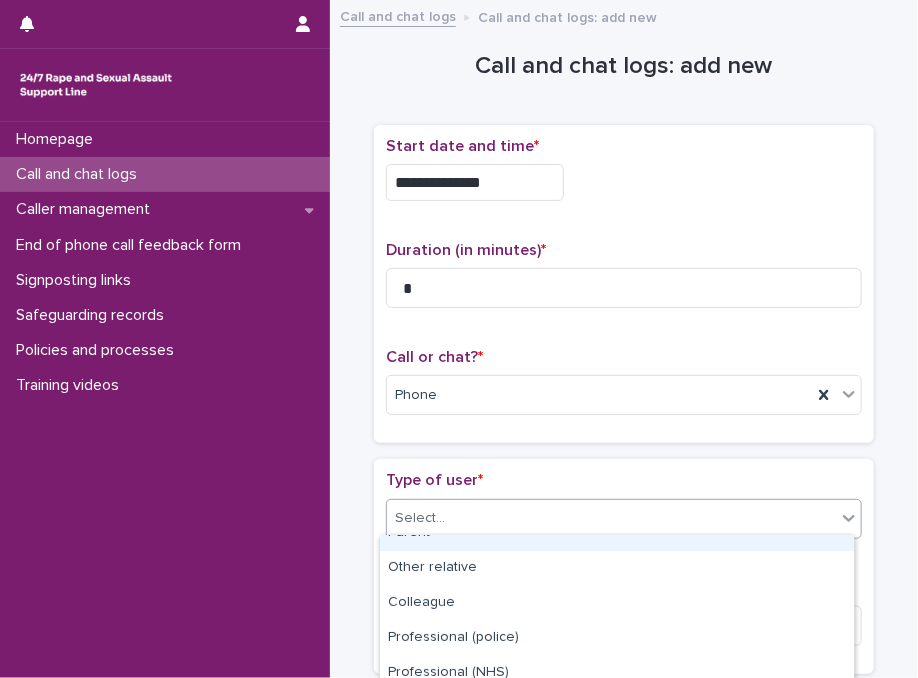scroll, scrollTop: 376, scrollLeft: 0, axis: vertical 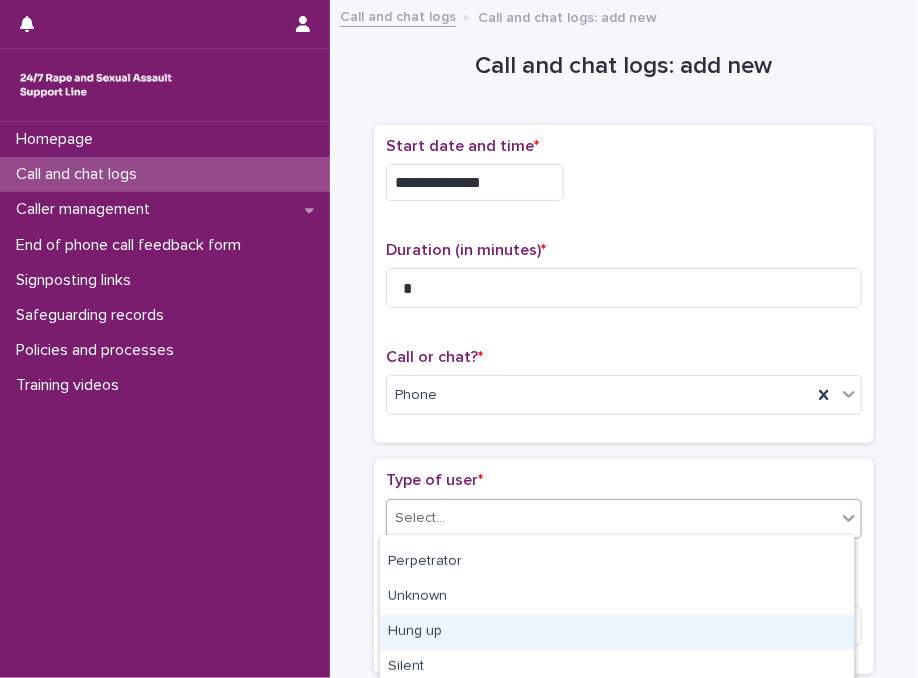 click on "Hung up" at bounding box center (617, 632) 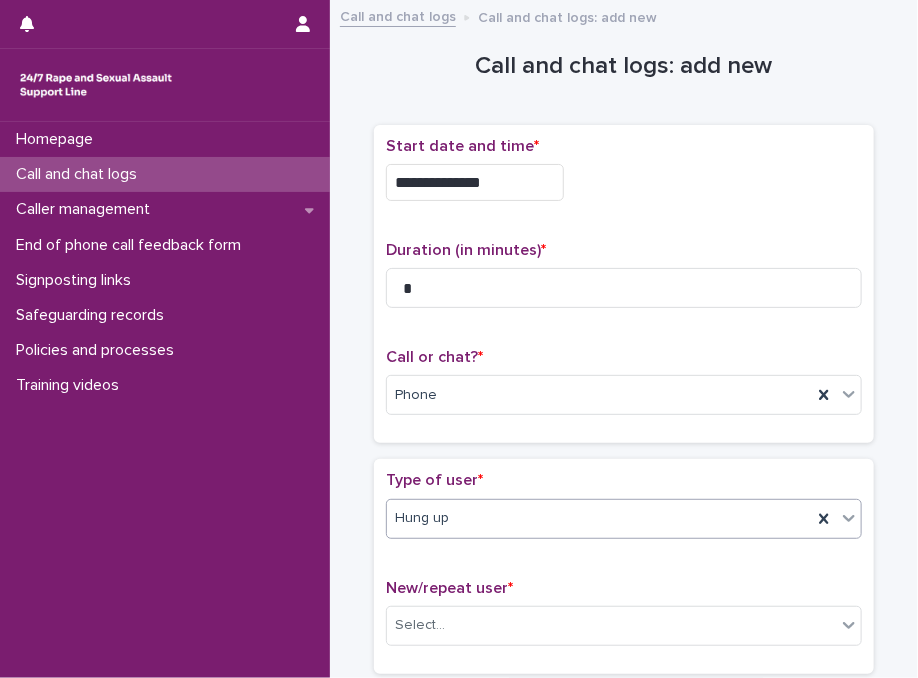 click on "New/repeat user * Select..." at bounding box center (624, 620) 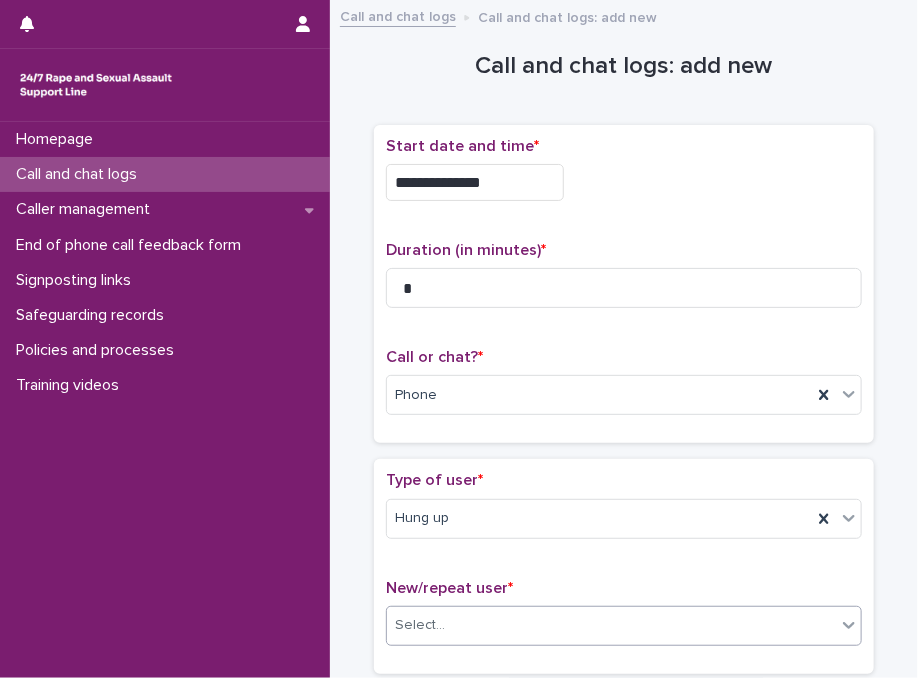click on "Select..." at bounding box center (611, 625) 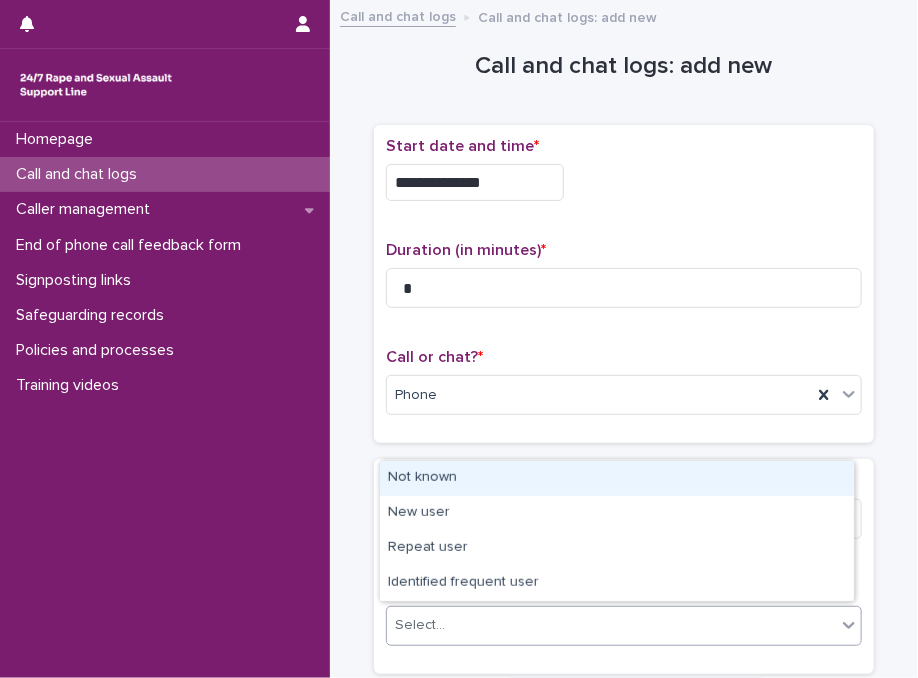 click on "Not known" at bounding box center (617, 478) 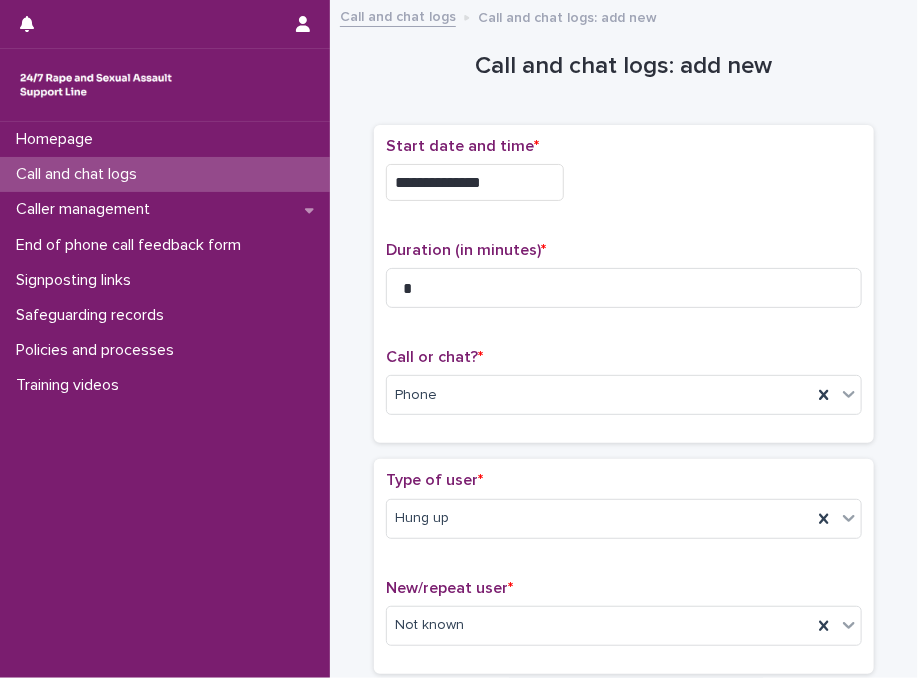 click on "Type of user *" at bounding box center (624, 480) 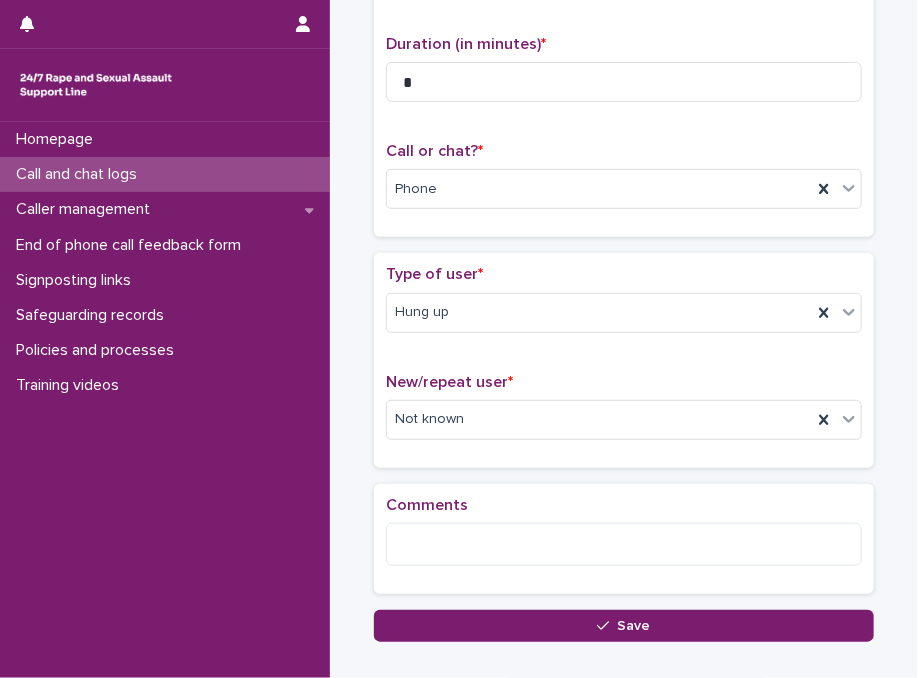 scroll, scrollTop: 321, scrollLeft: 0, axis: vertical 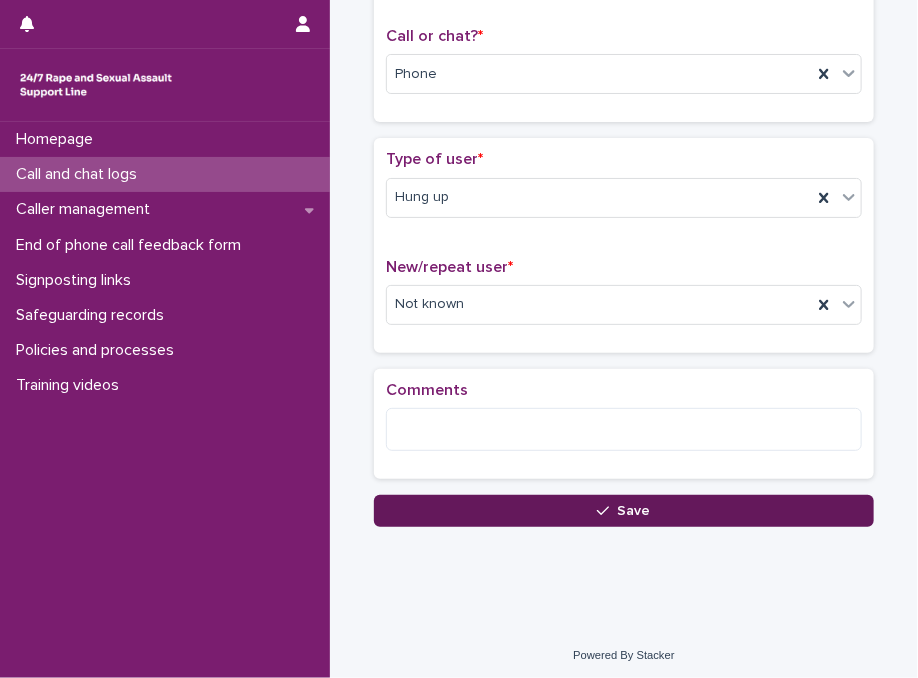 click on "Save" at bounding box center [624, 511] 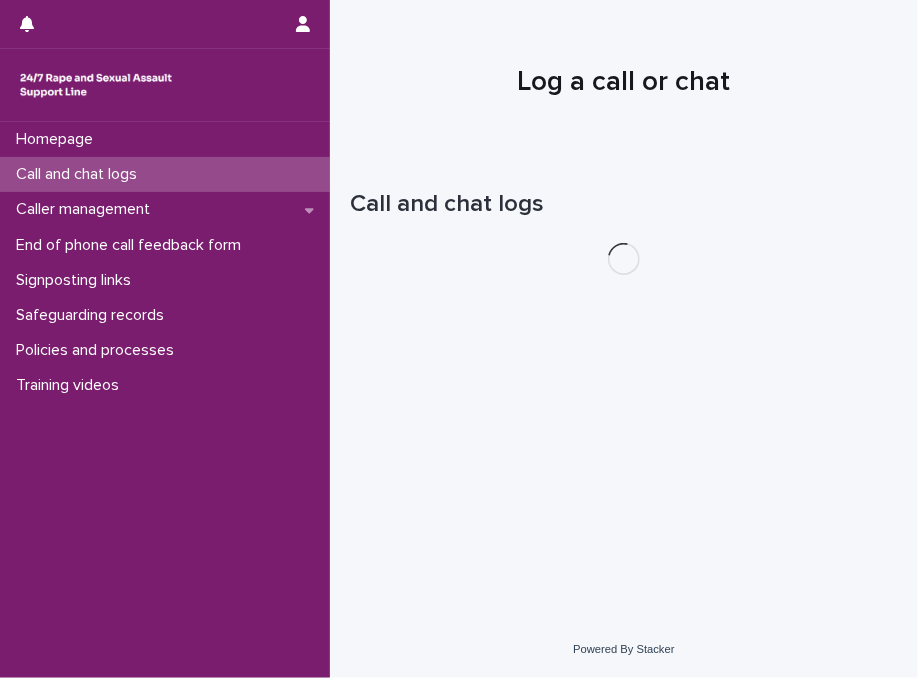 scroll, scrollTop: 0, scrollLeft: 0, axis: both 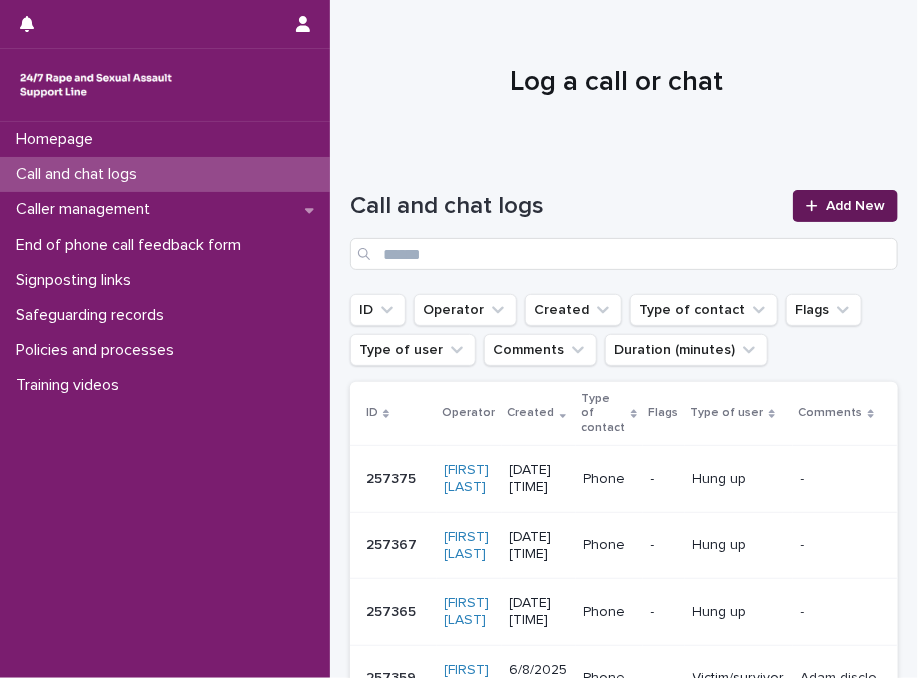 click on "Add New" at bounding box center [855, 206] 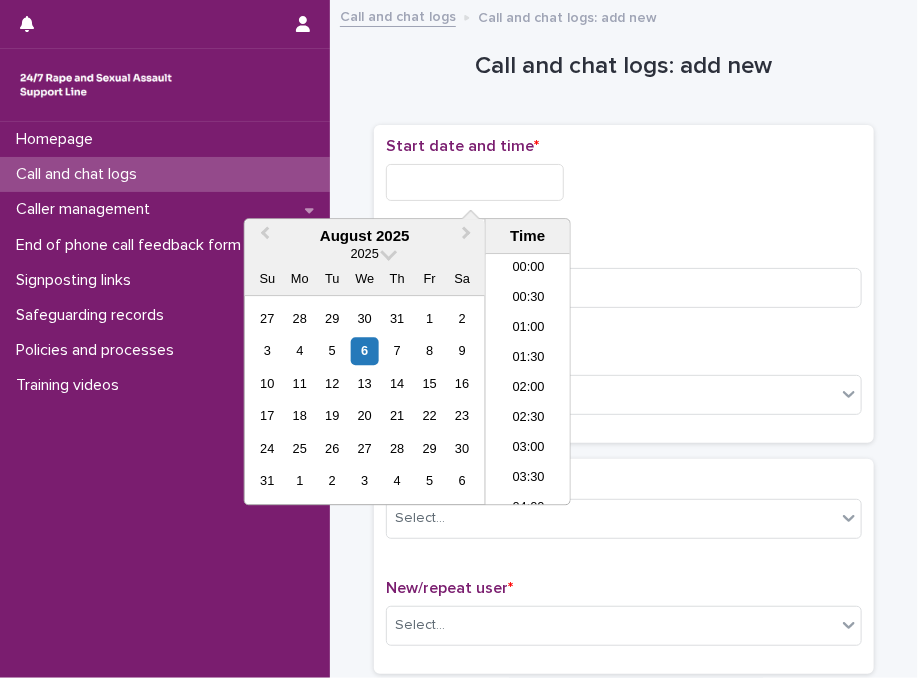 click at bounding box center (475, 182) 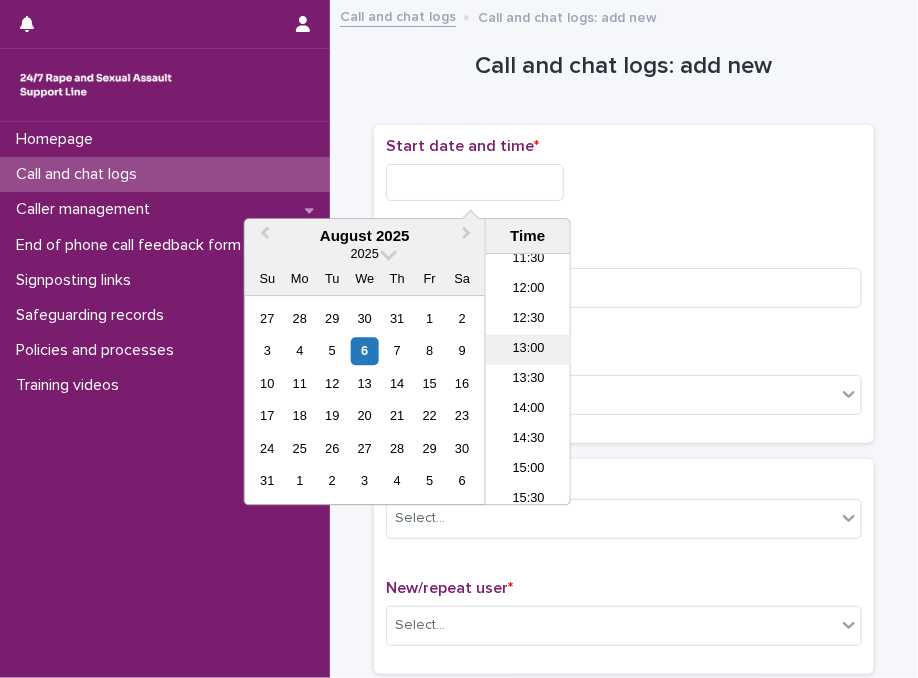 click on "13:00" at bounding box center (528, 350) 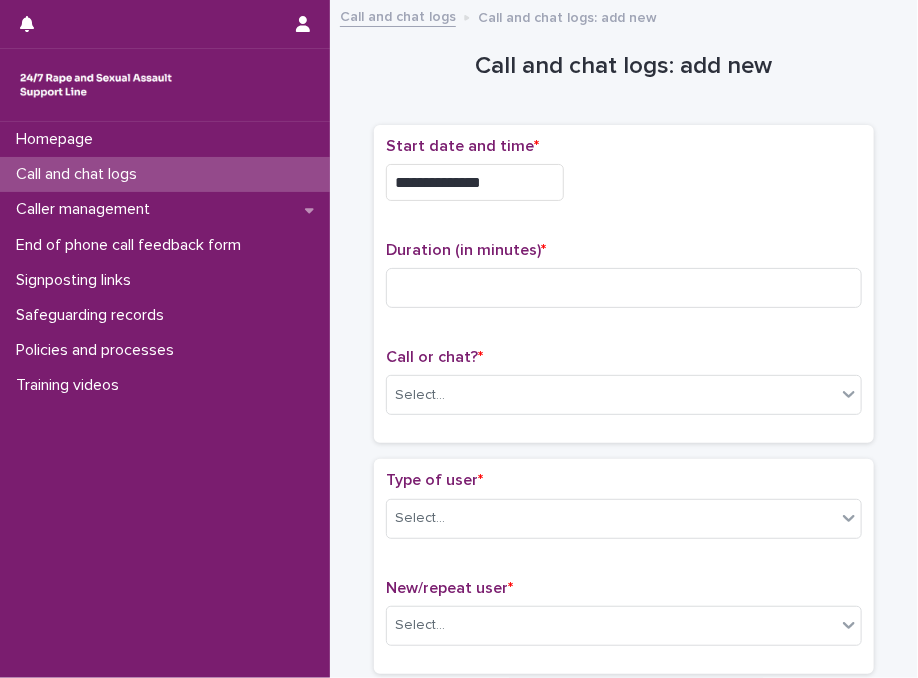 click on "**********" at bounding box center [475, 182] 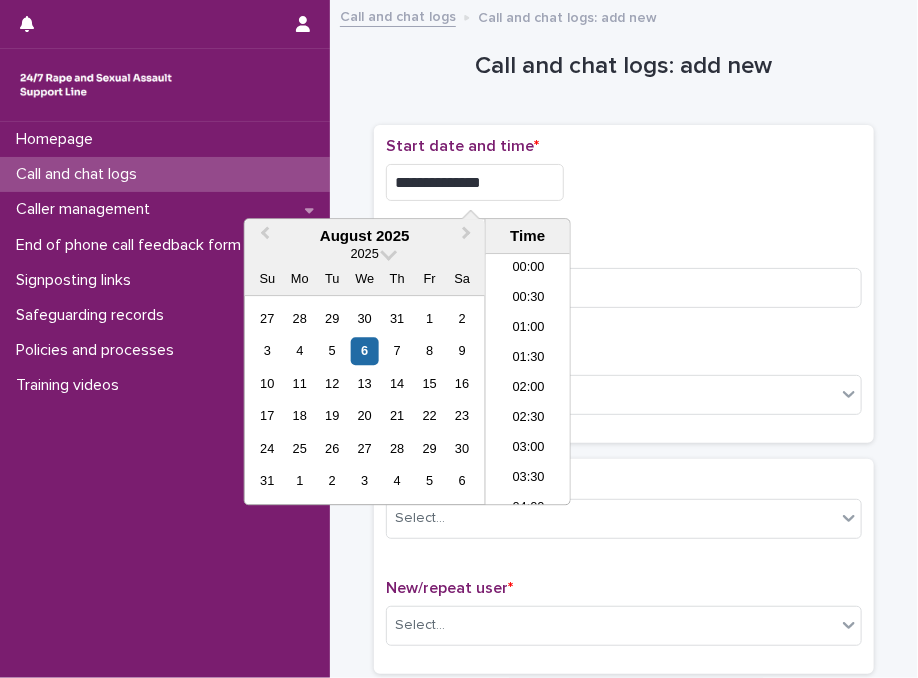 scroll, scrollTop: 670, scrollLeft: 0, axis: vertical 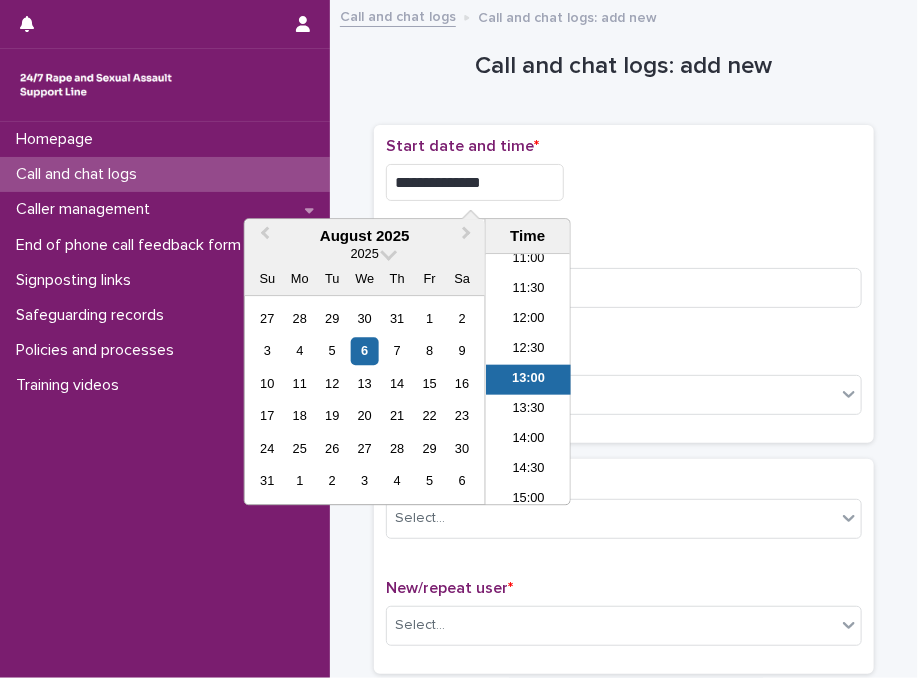click on "**********" at bounding box center (475, 182) 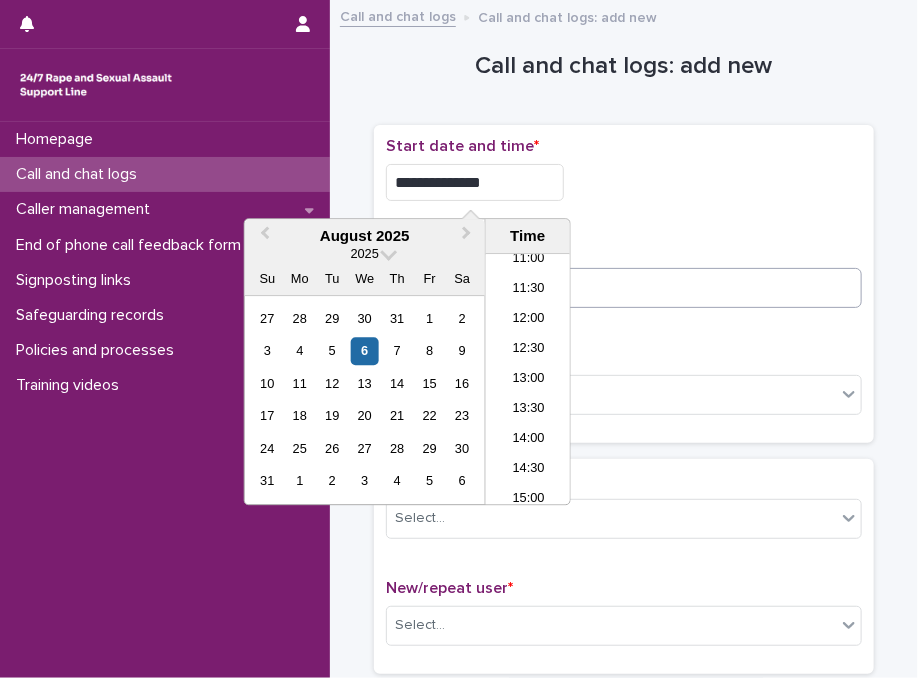 type on "**********" 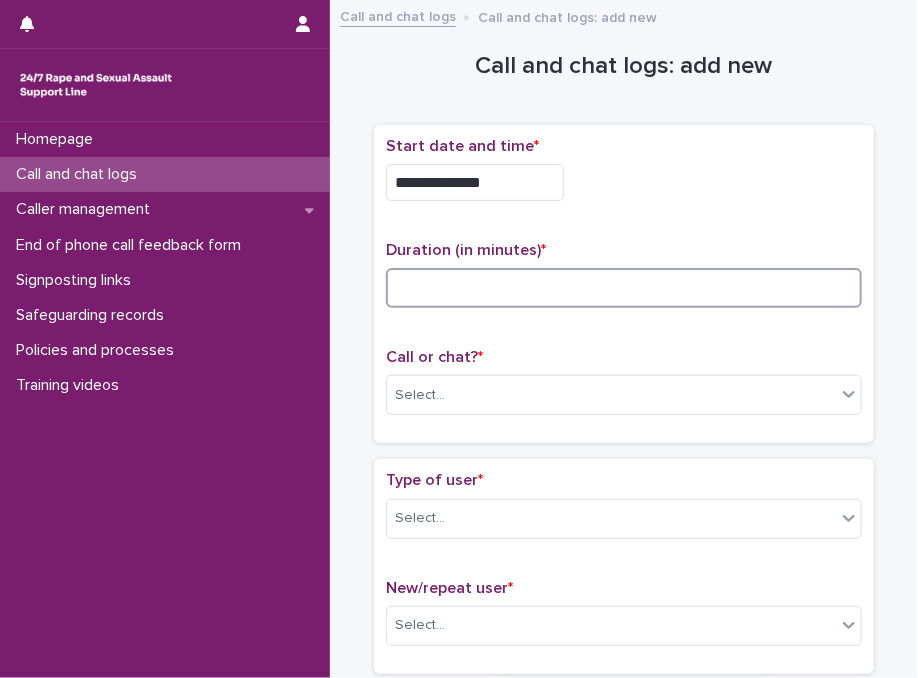 click at bounding box center [624, 288] 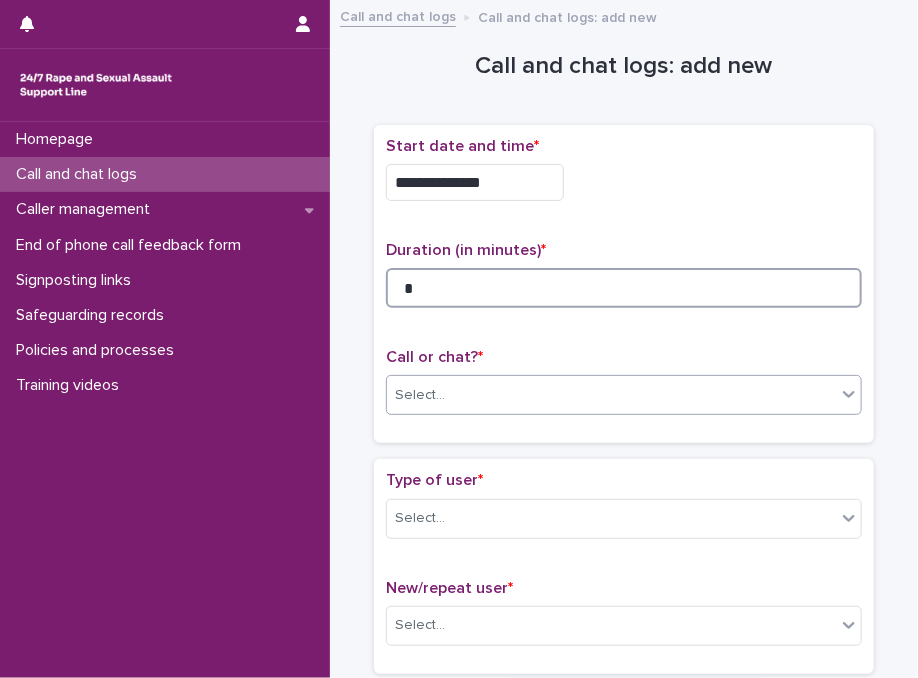 type on "*" 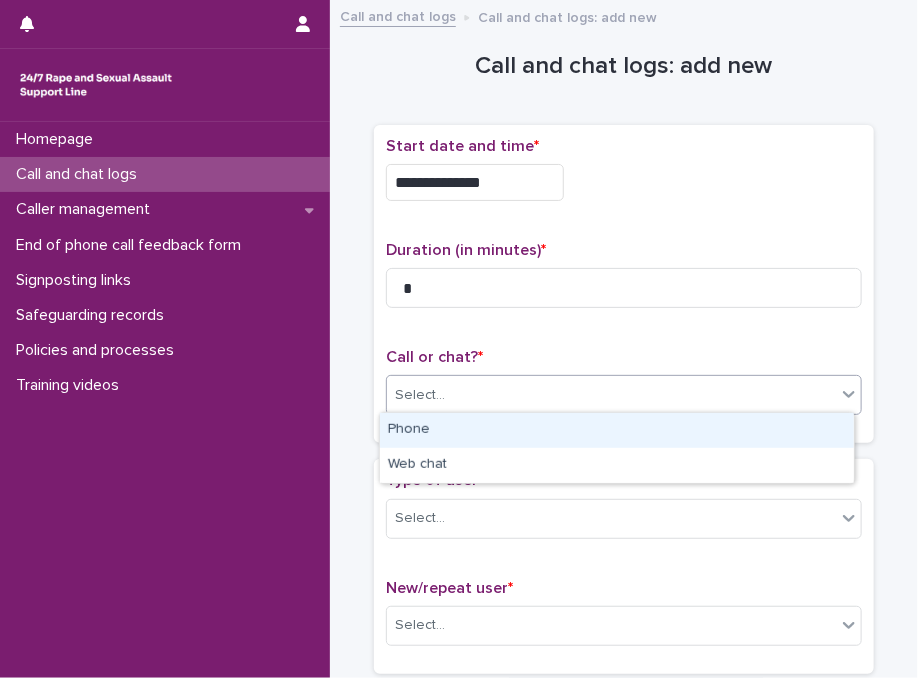 click on "Select..." at bounding box center [611, 395] 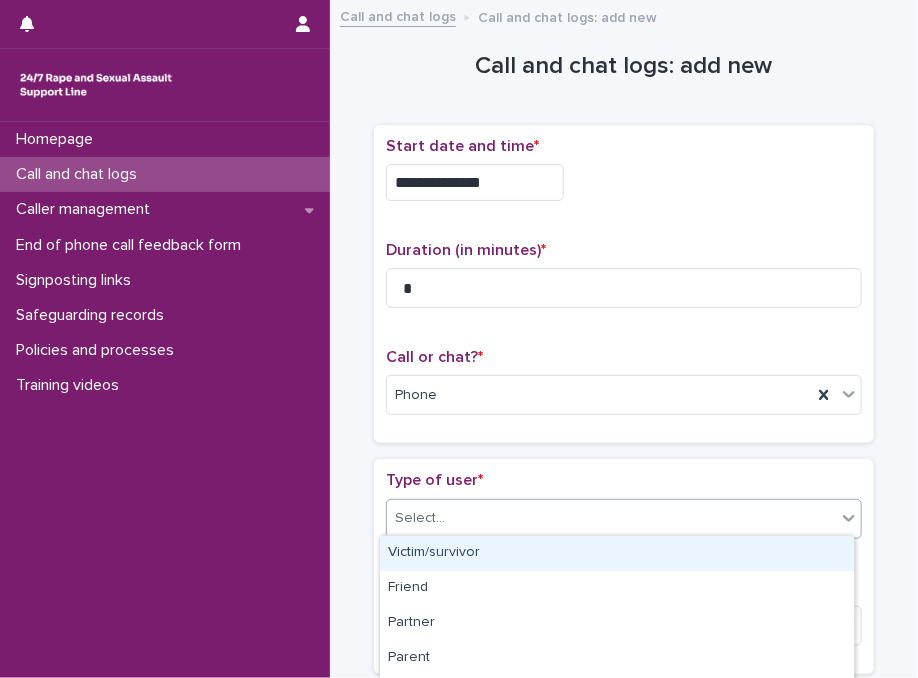 click on "Select..." at bounding box center [611, 518] 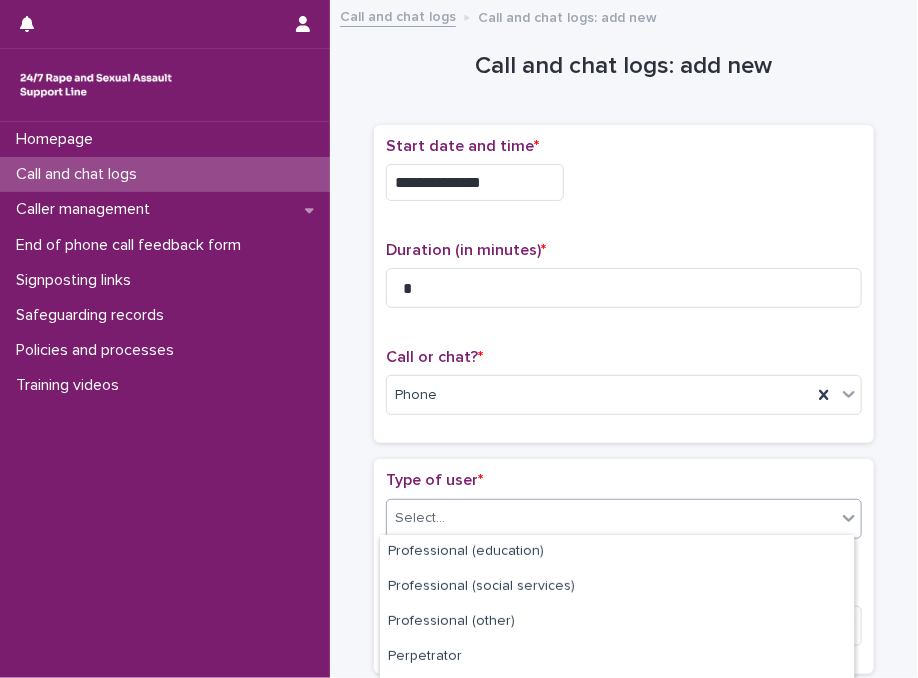 scroll, scrollTop: 375, scrollLeft: 0, axis: vertical 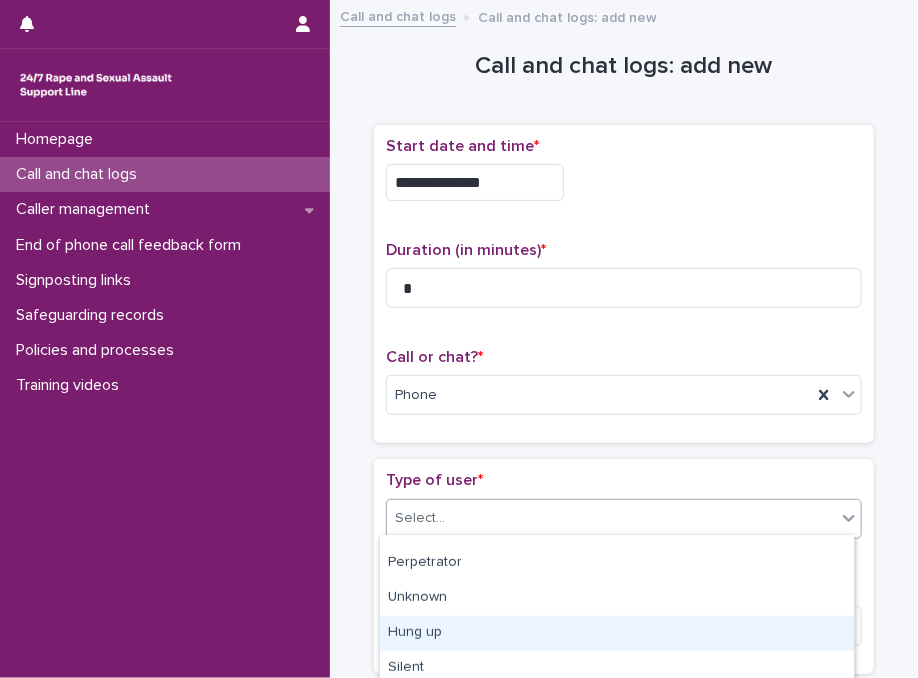 click on "Hung up" at bounding box center [617, 633] 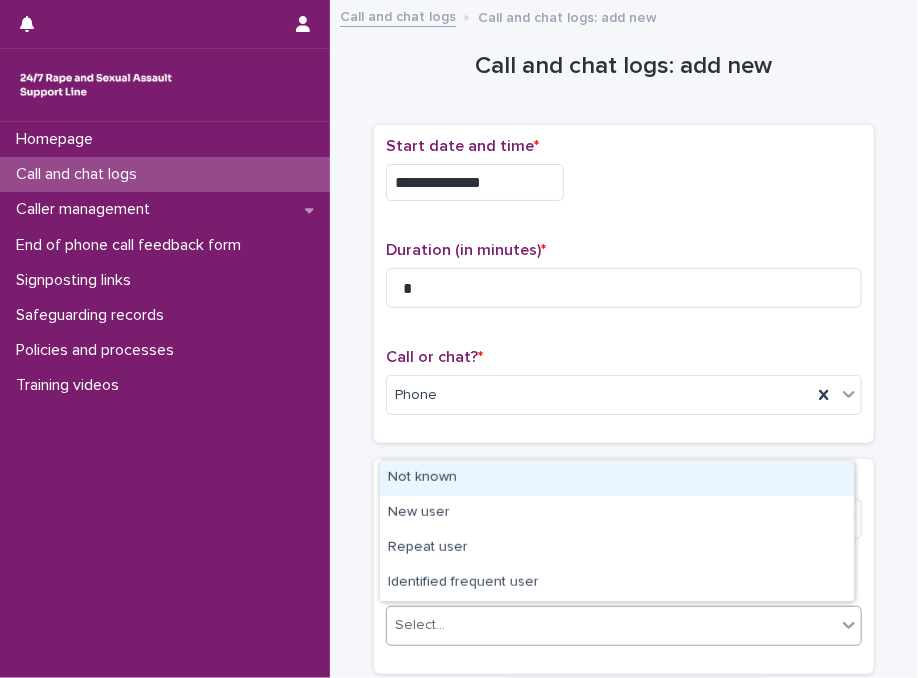 click on "Select..." at bounding box center (611, 625) 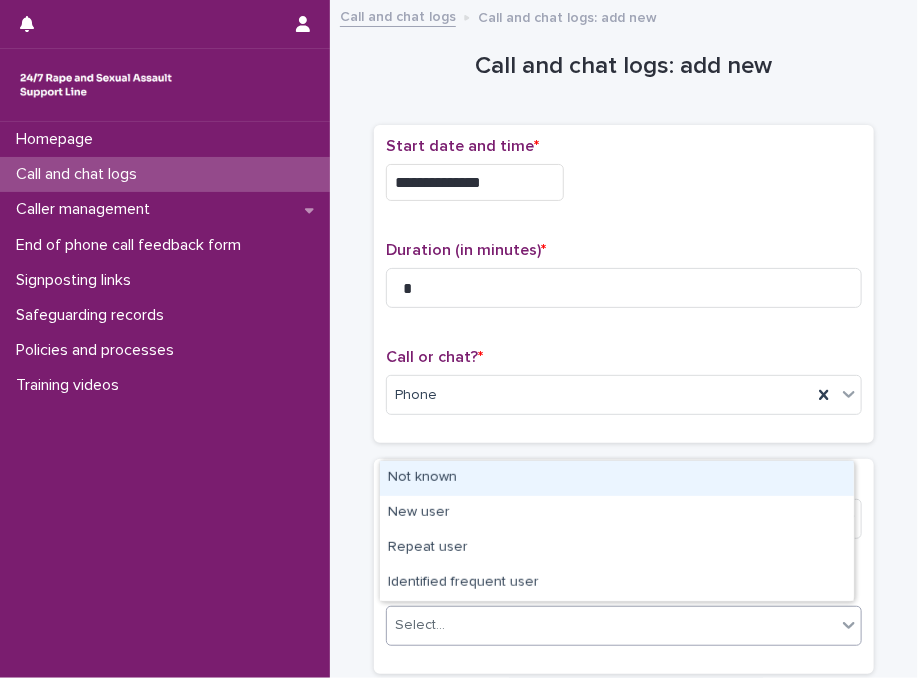 click on "Not known" at bounding box center [617, 478] 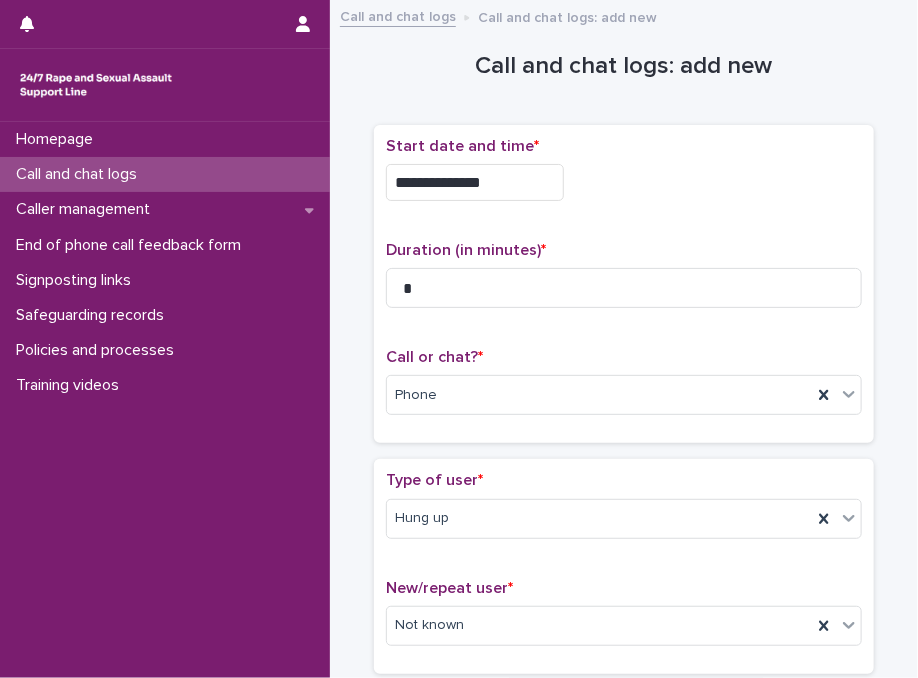 click on "Type of user *" at bounding box center [624, 480] 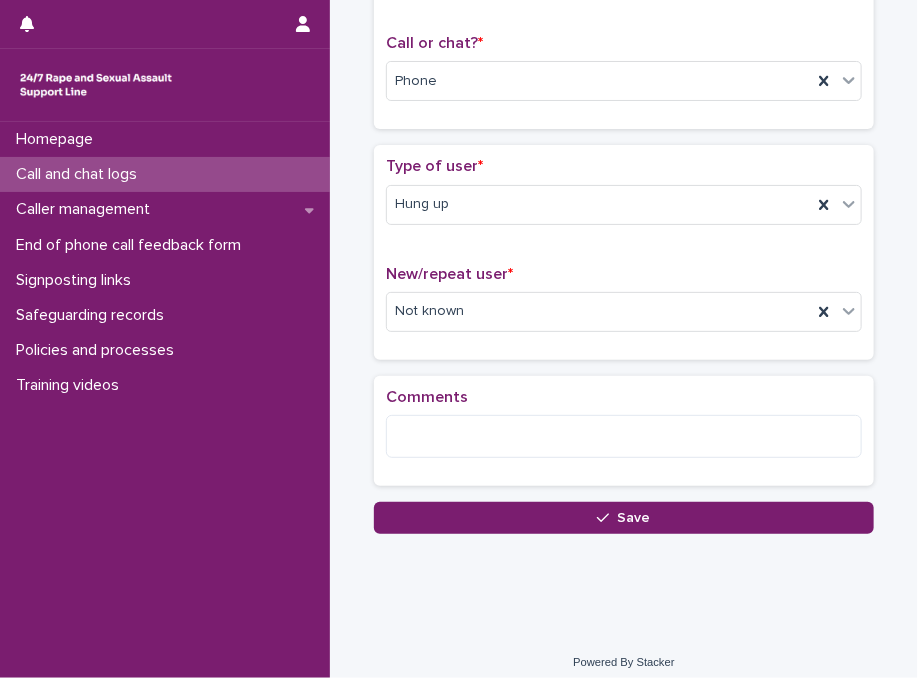 scroll, scrollTop: 321, scrollLeft: 0, axis: vertical 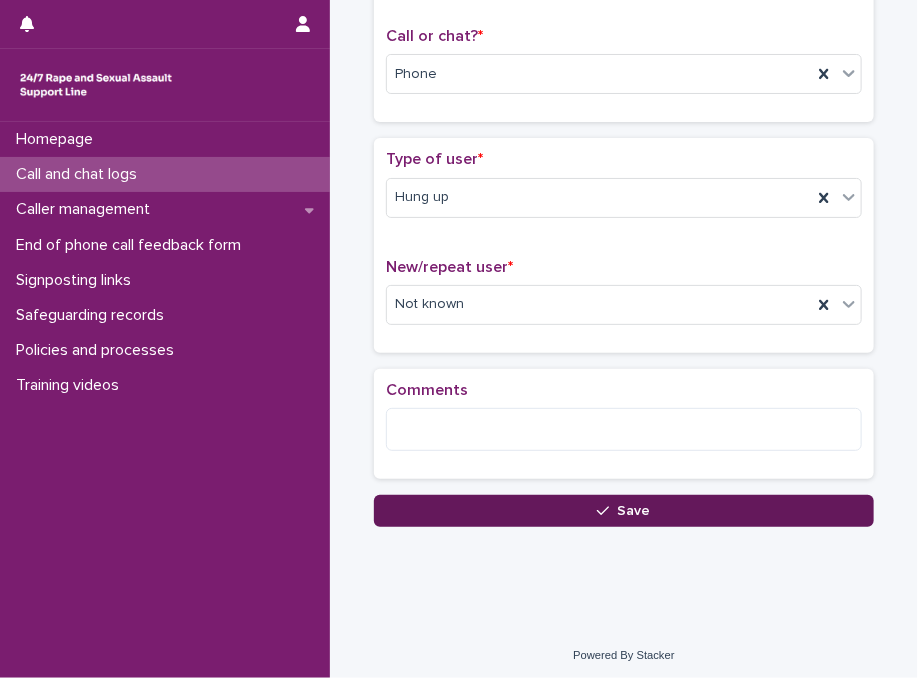 click on "Save" at bounding box center [624, 511] 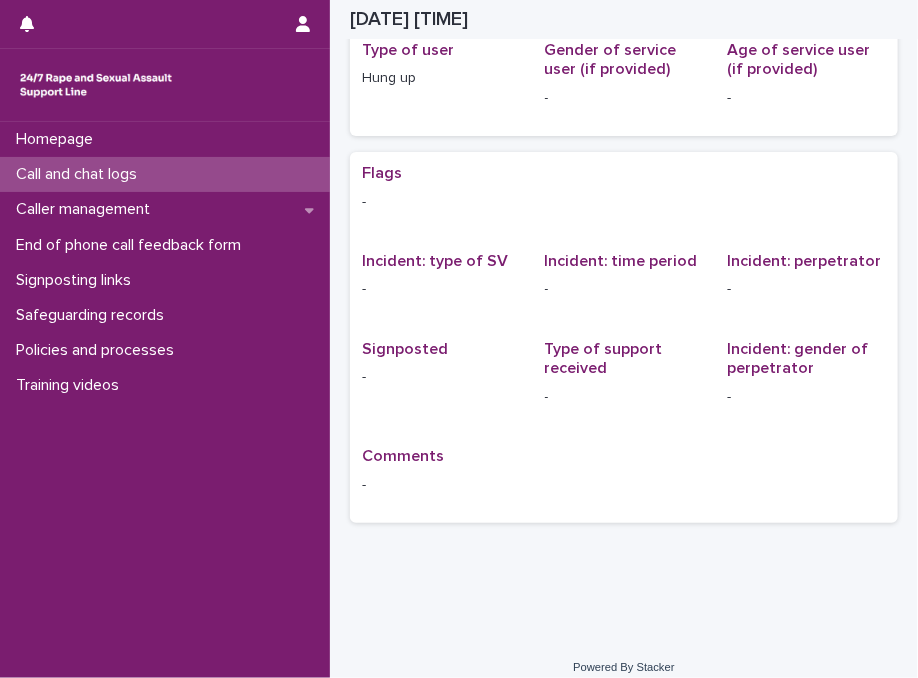 scroll, scrollTop: 0, scrollLeft: 0, axis: both 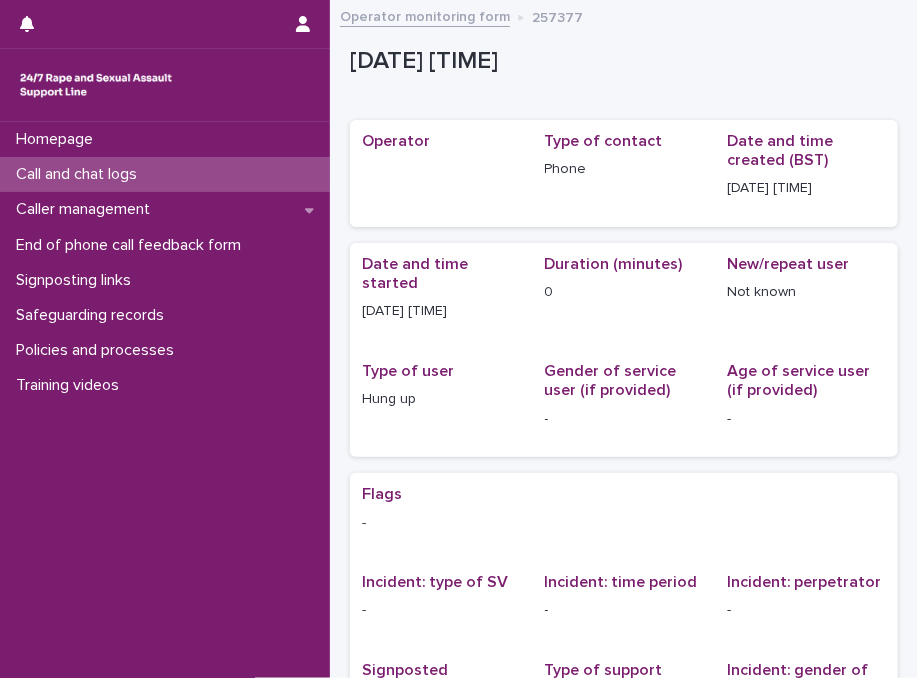 click on "Call and chat logs" at bounding box center (165, 174) 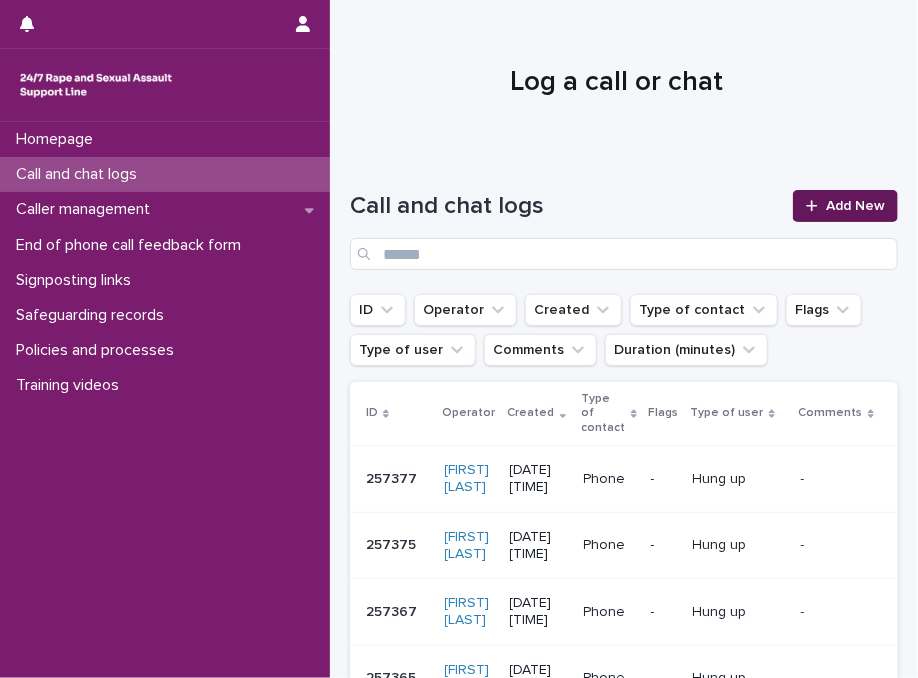 click on "Add New" at bounding box center (855, 206) 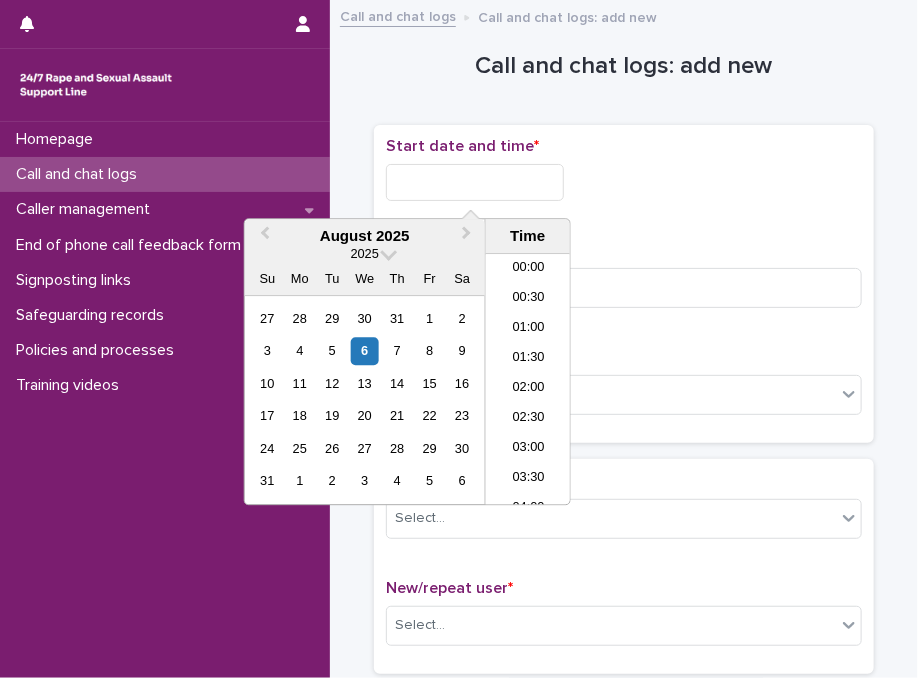 scroll, scrollTop: 700, scrollLeft: 0, axis: vertical 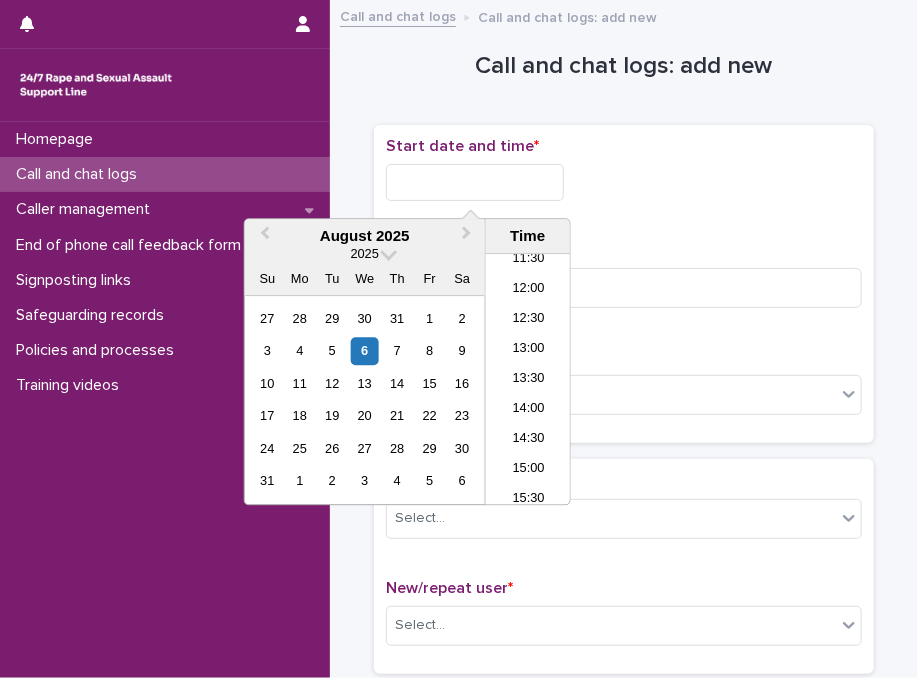 click at bounding box center (475, 182) 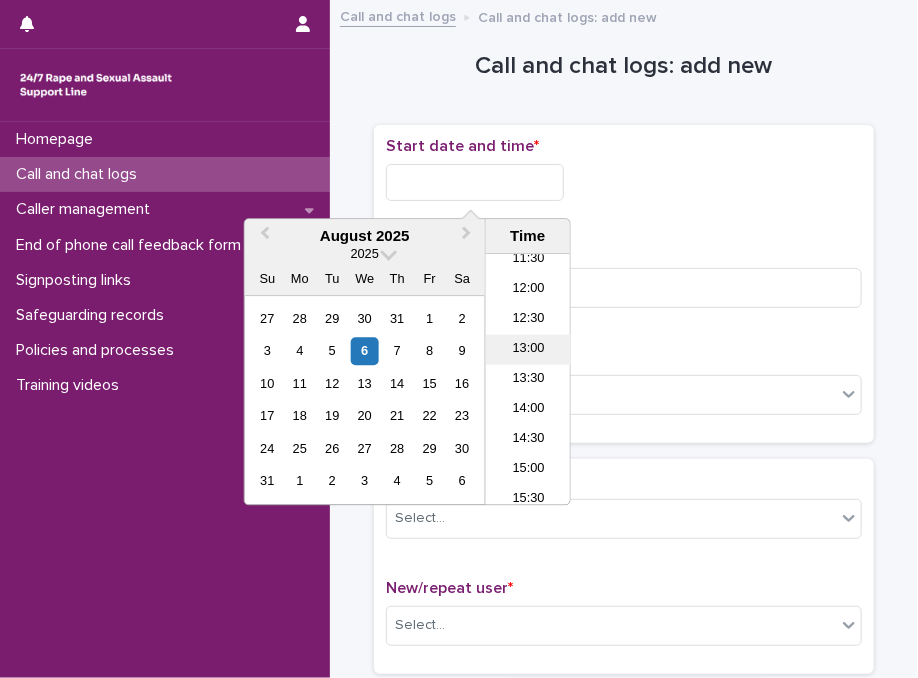 click on "13:00" at bounding box center [528, 350] 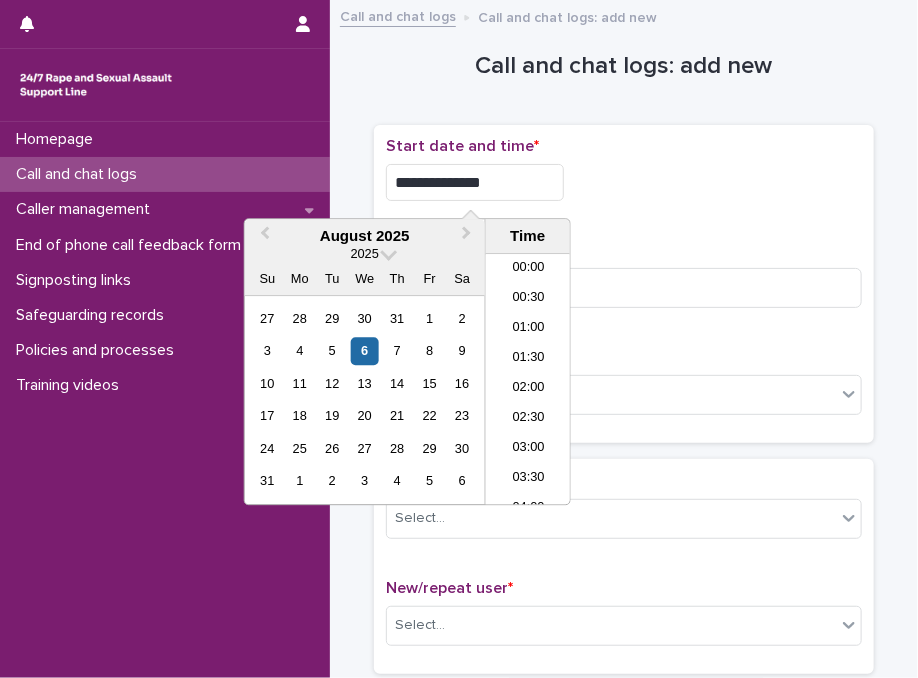click on "**********" at bounding box center [475, 182] 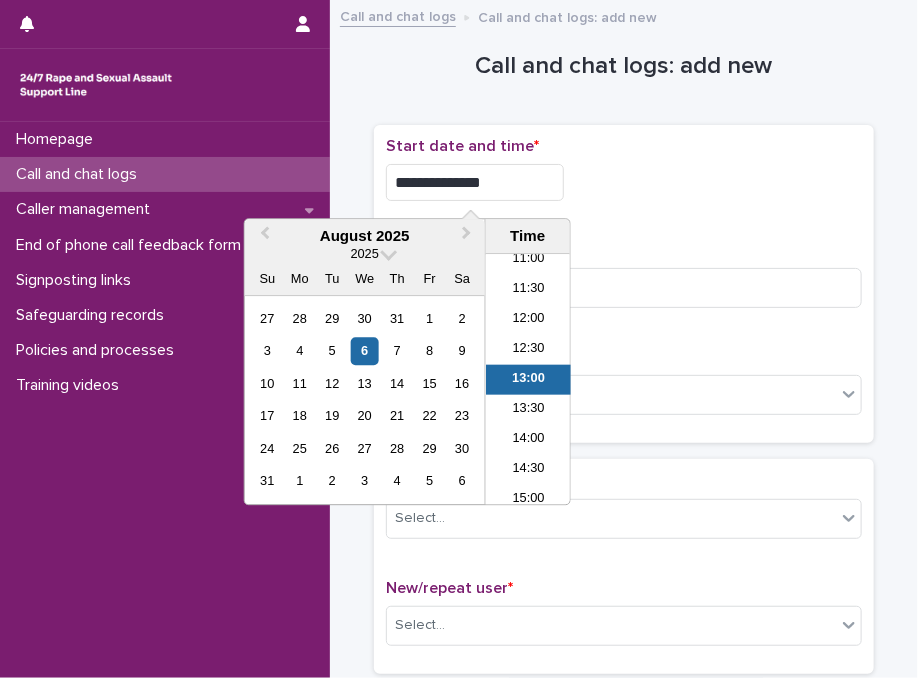 click on "**********" at bounding box center (475, 182) 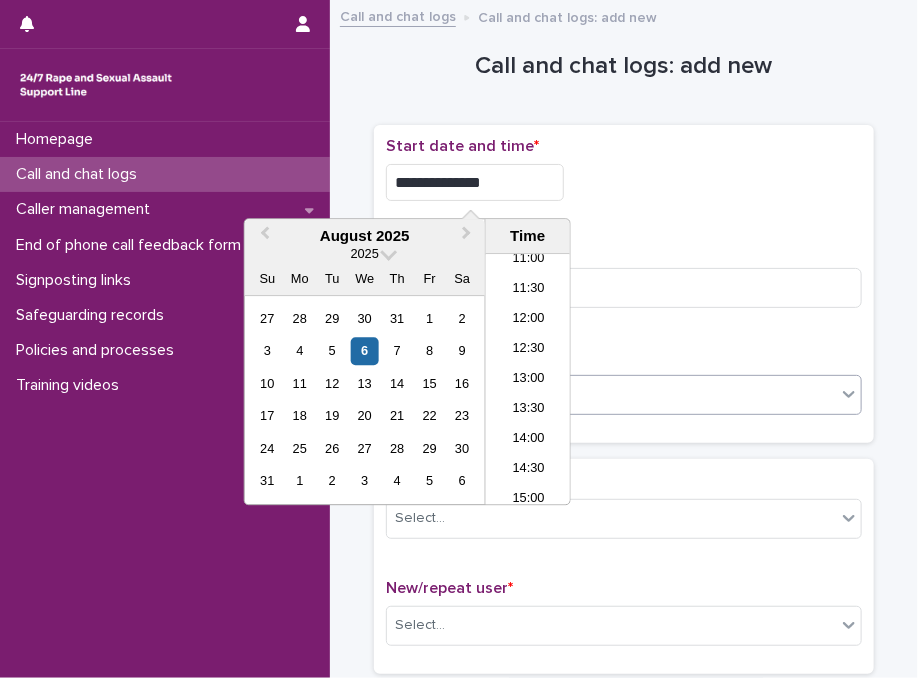 type on "**********" 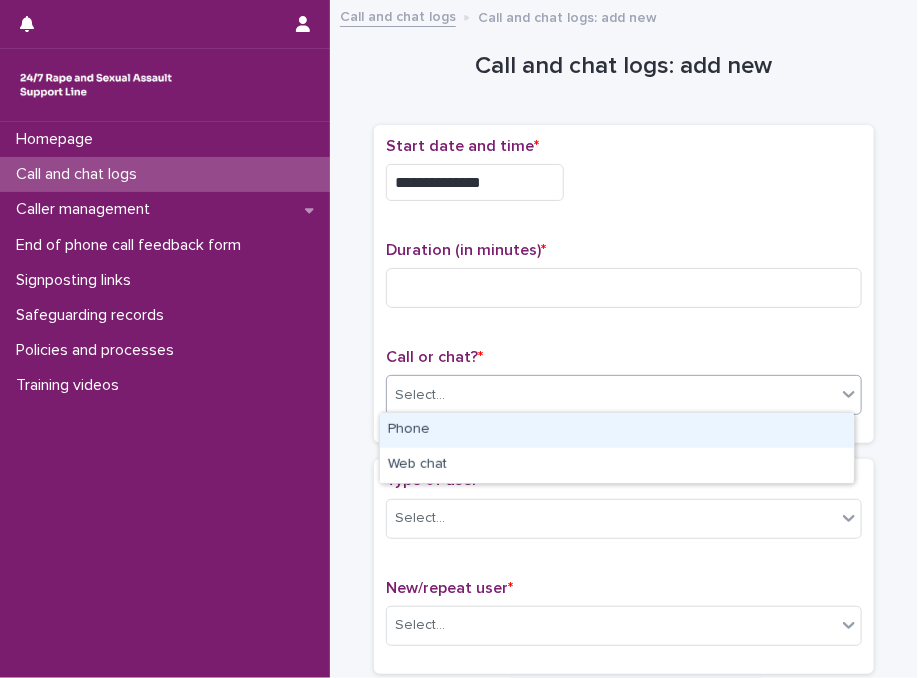 click on "Select..." at bounding box center [611, 395] 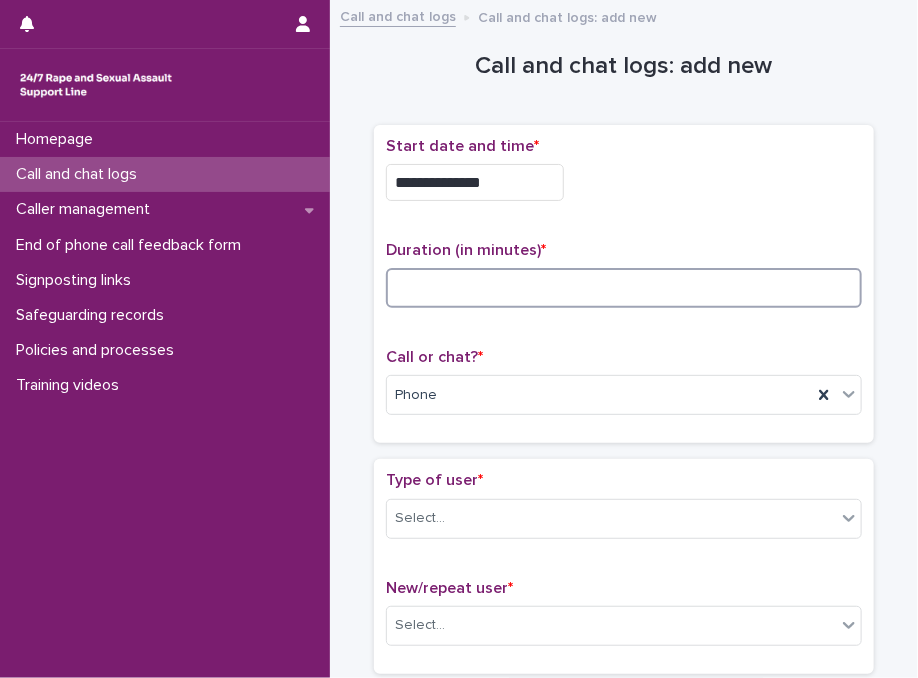 click at bounding box center (624, 288) 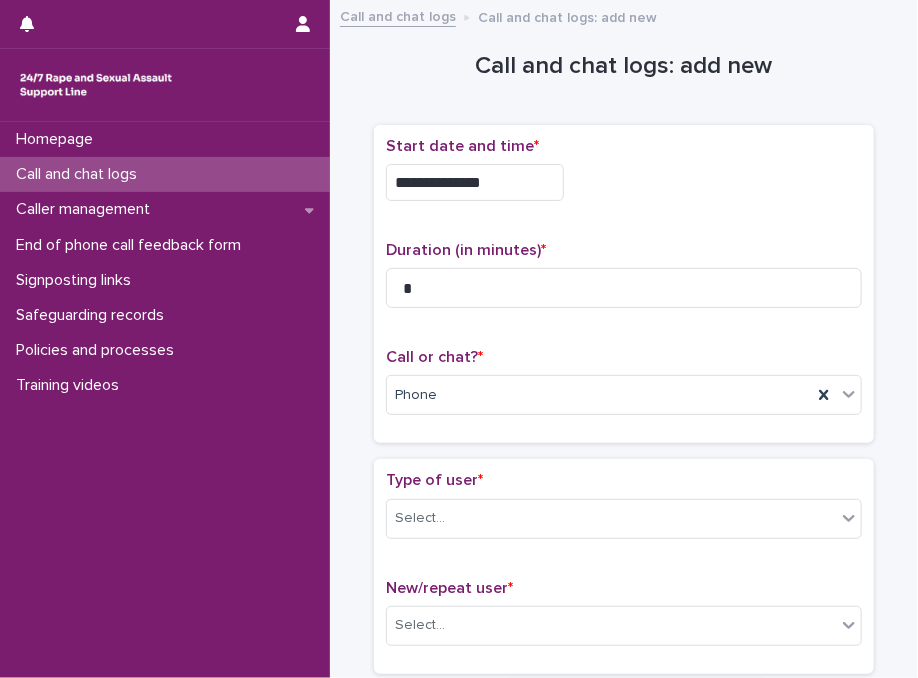 click on "Duration (in minutes) * *" at bounding box center (624, 282) 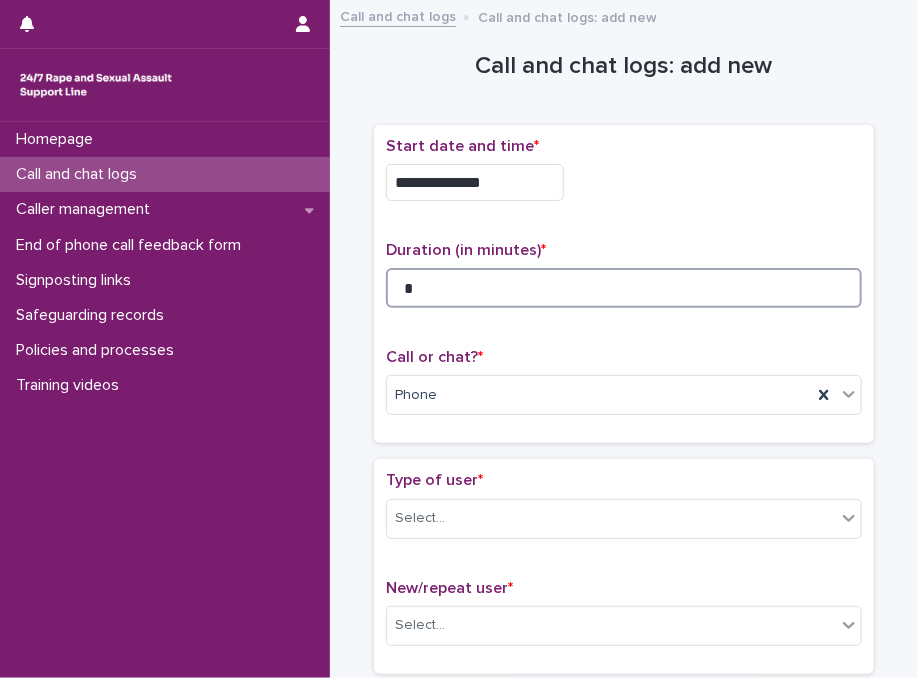 click on "*" at bounding box center (624, 288) 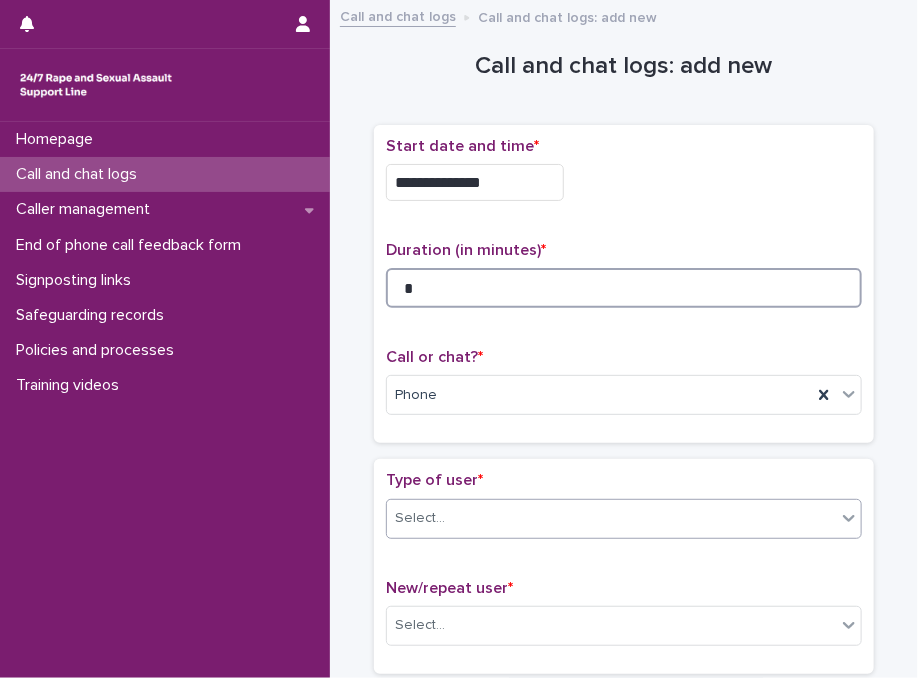 type on "*" 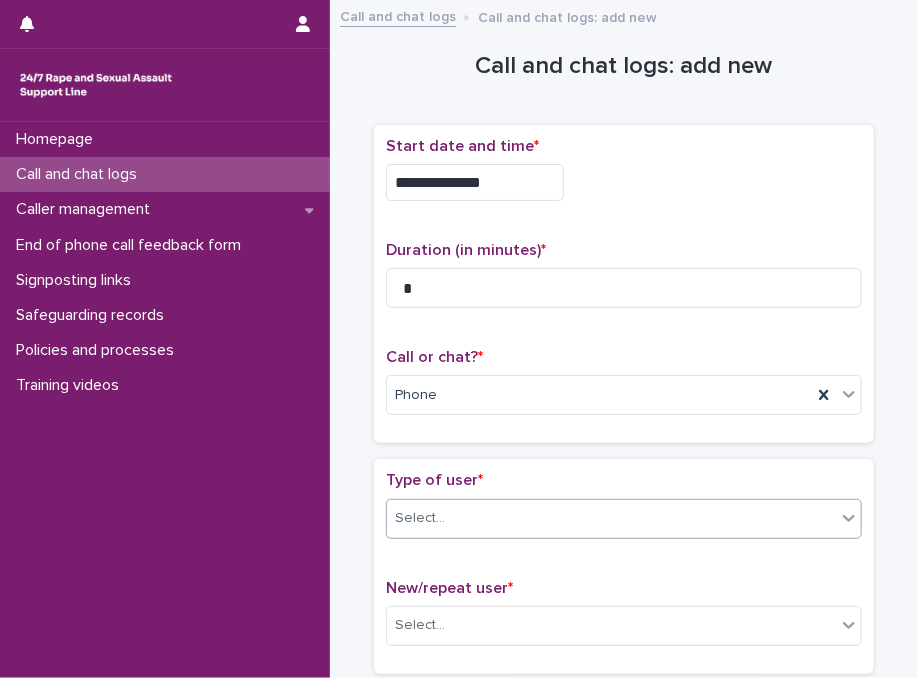 click on "Select..." at bounding box center [611, 518] 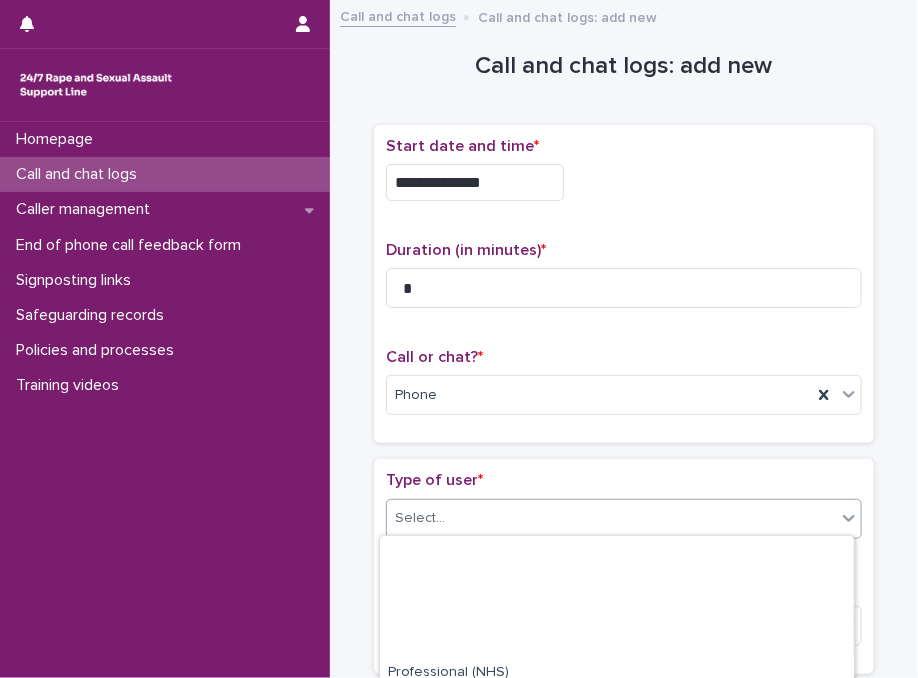scroll, scrollTop: 336, scrollLeft: 0, axis: vertical 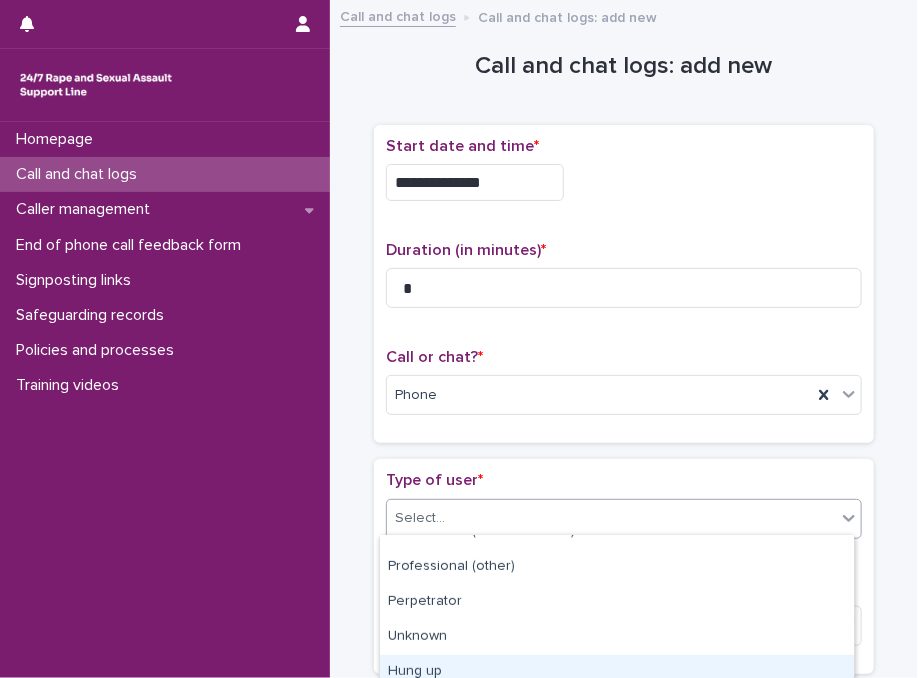 drag, startPoint x: 652, startPoint y: 651, endPoint x: 644, endPoint y: 662, distance: 13.601471 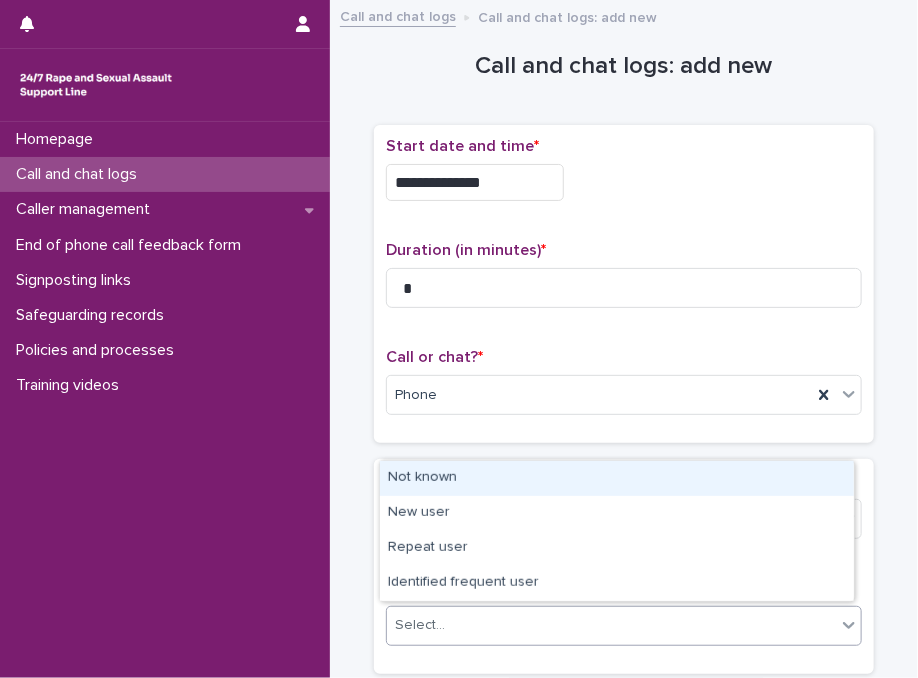 click on "Select..." at bounding box center [611, 625] 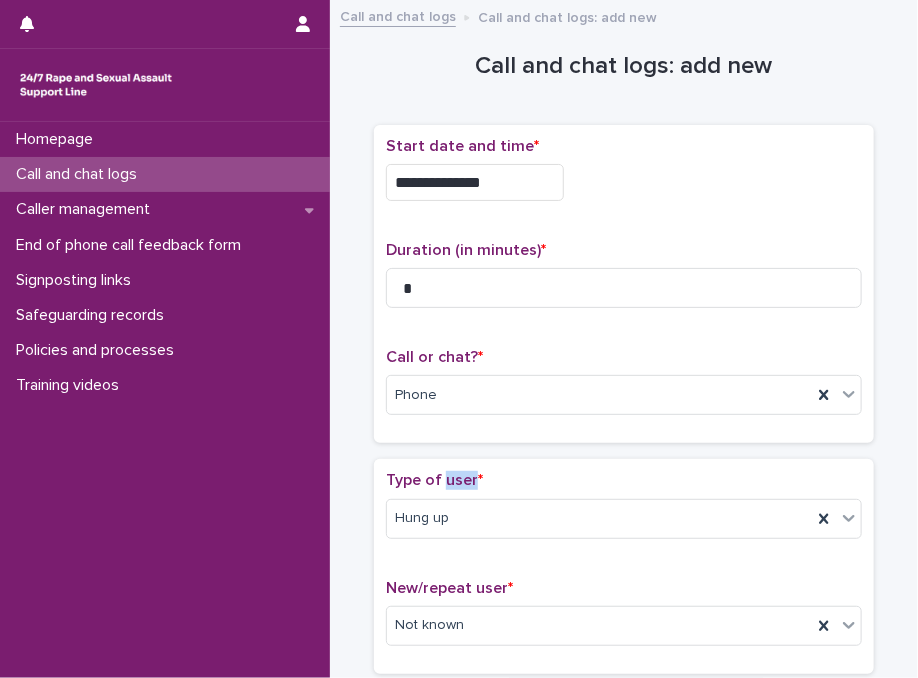 click on "Type of user * Hung up" at bounding box center (624, 512) 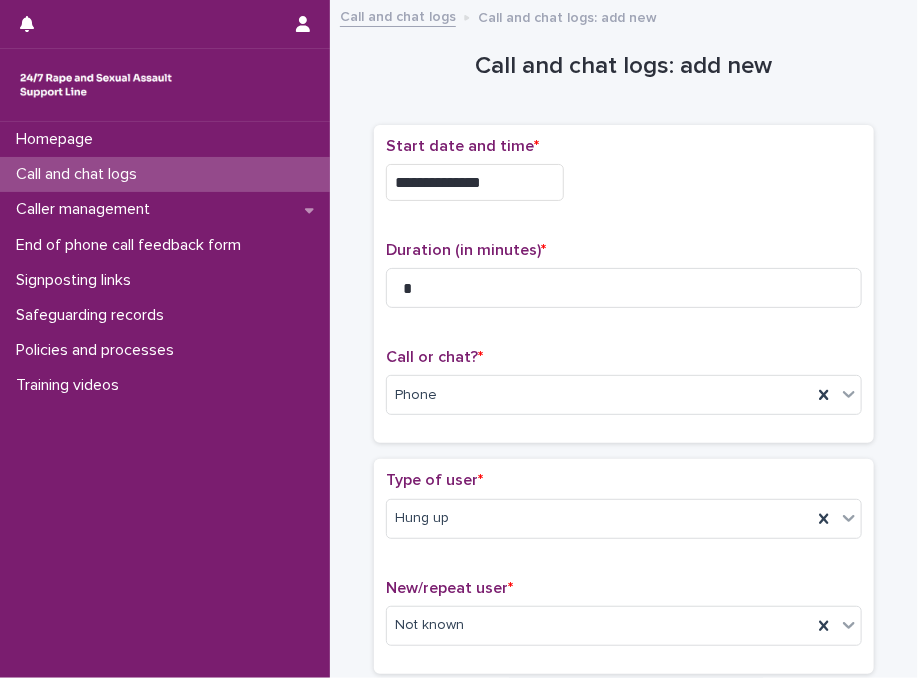 drag, startPoint x: 457, startPoint y: 488, endPoint x: 616, endPoint y: 468, distance: 160.25293 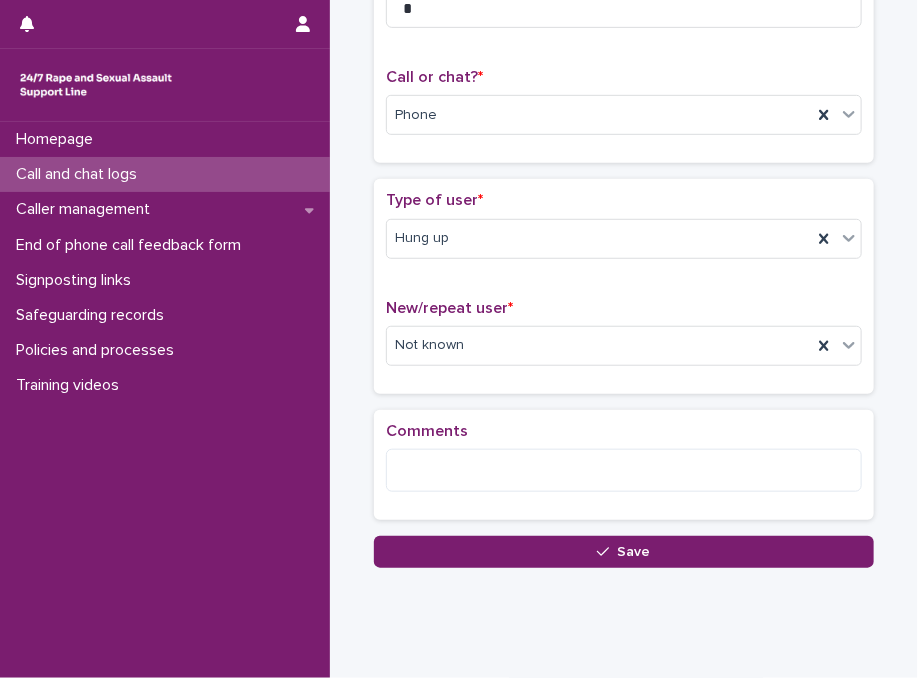 scroll, scrollTop: 321, scrollLeft: 0, axis: vertical 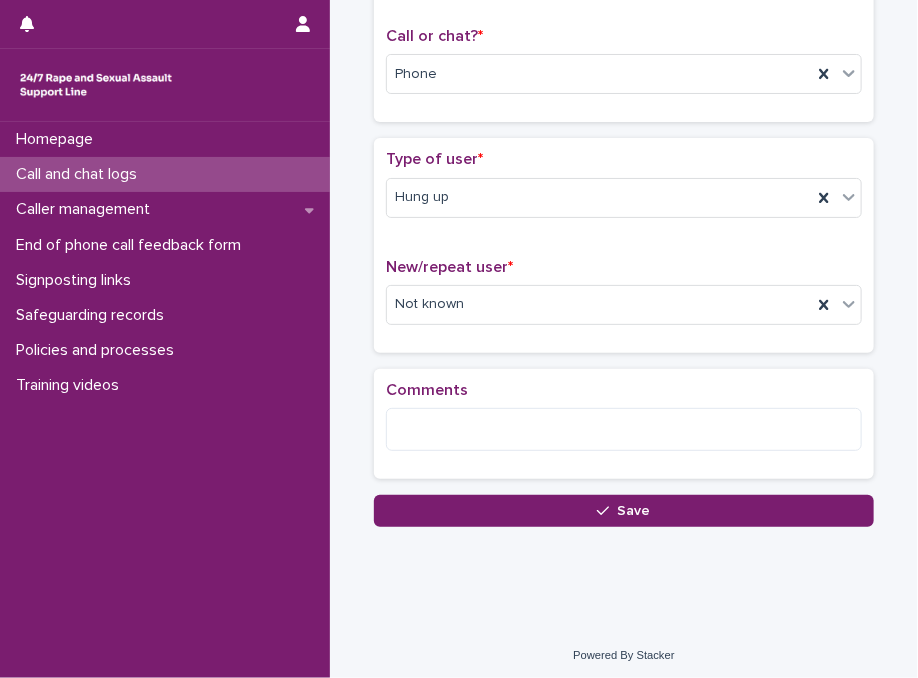 click on "**********" at bounding box center (624, 134) 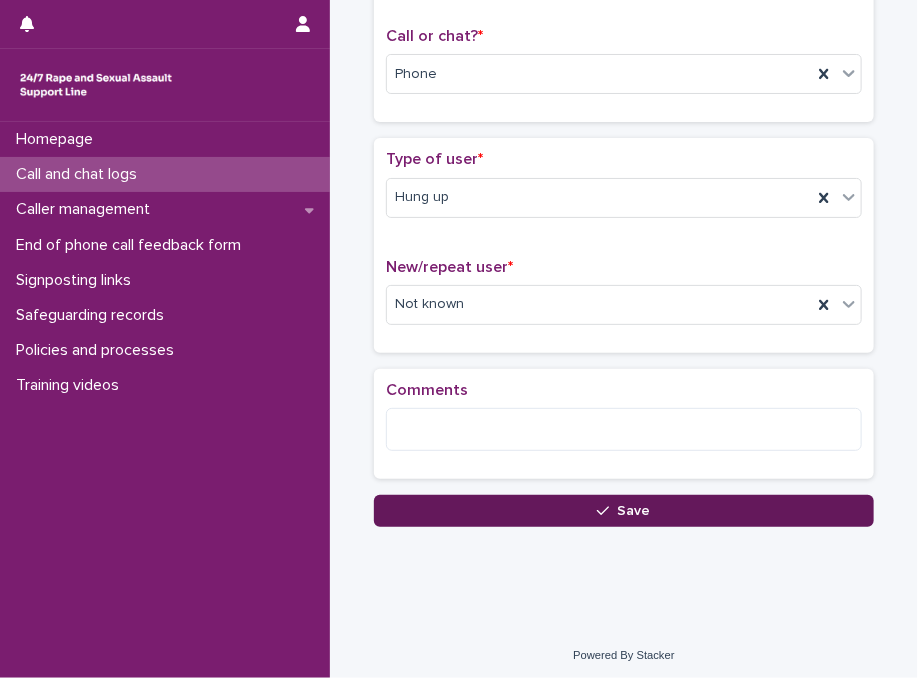 click on "Save" at bounding box center (624, 511) 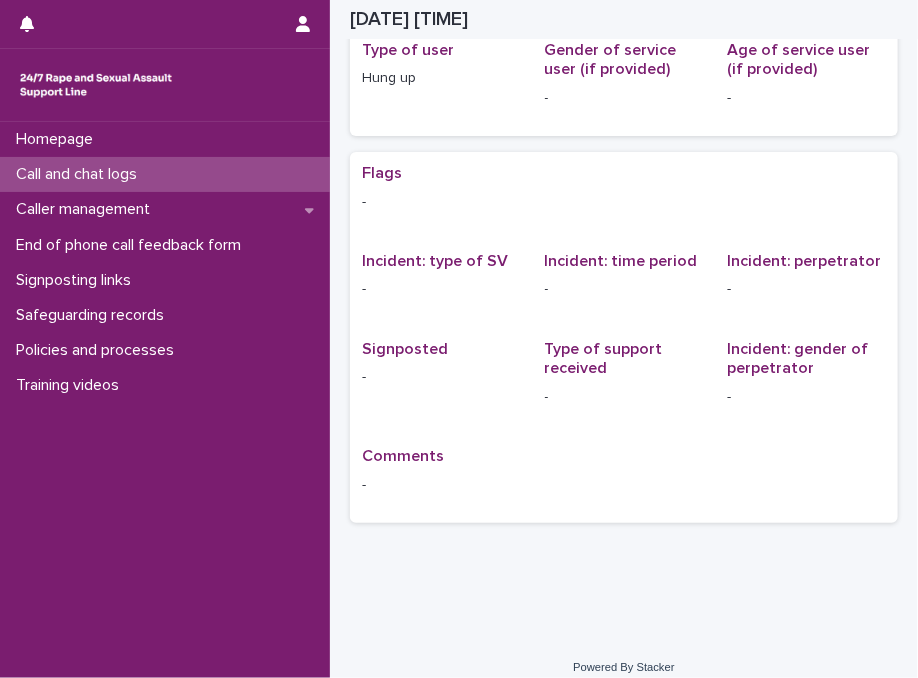 scroll, scrollTop: 0, scrollLeft: 0, axis: both 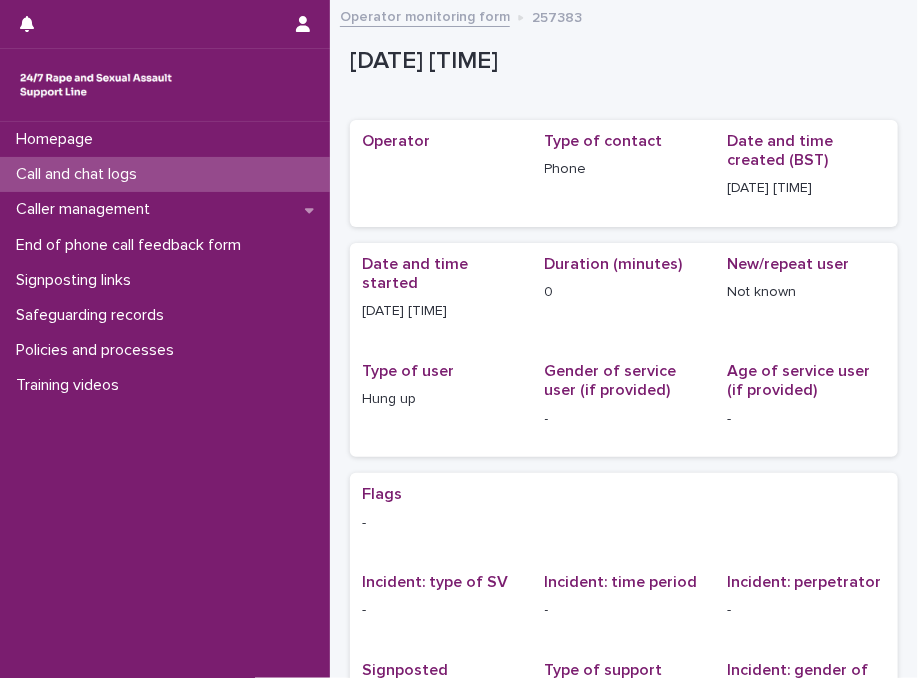 click on "Call and chat logs" at bounding box center [165, 174] 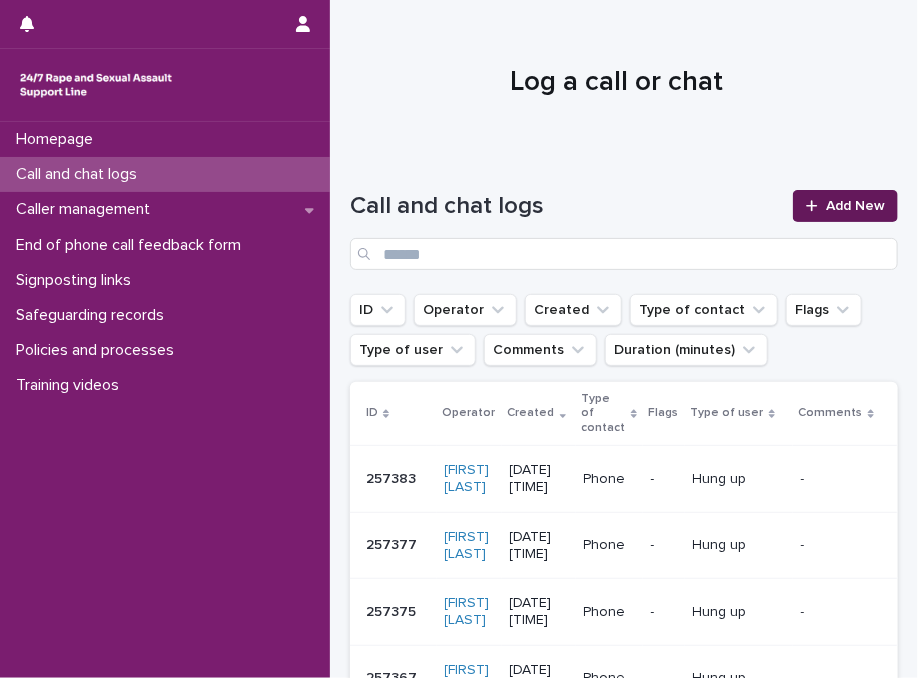 click on "Add New" at bounding box center (845, 206) 